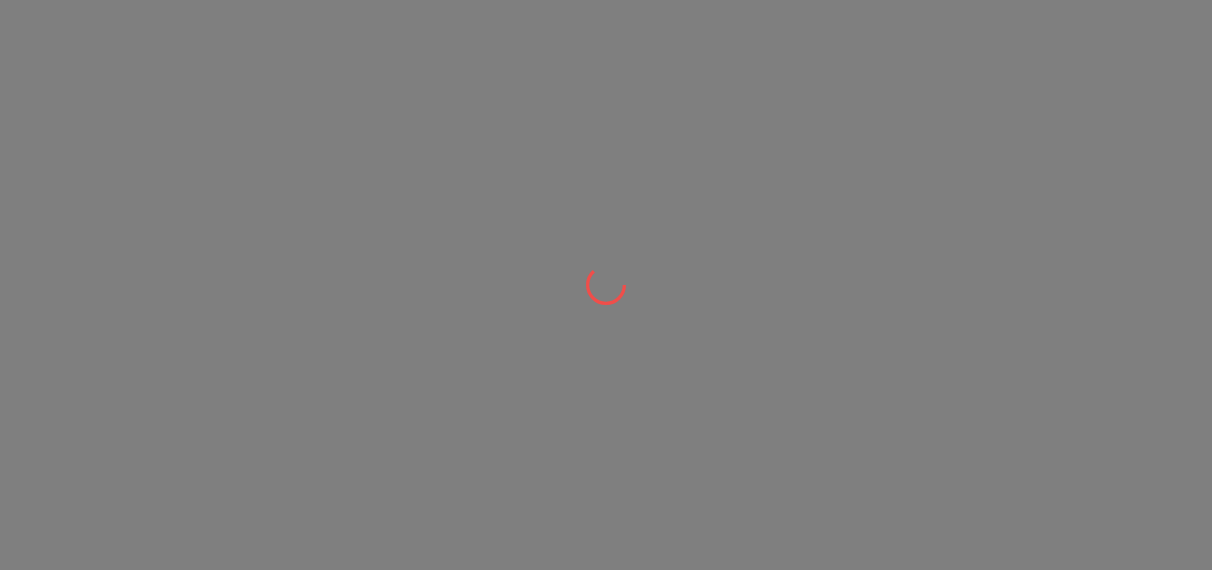 scroll, scrollTop: 0, scrollLeft: 0, axis: both 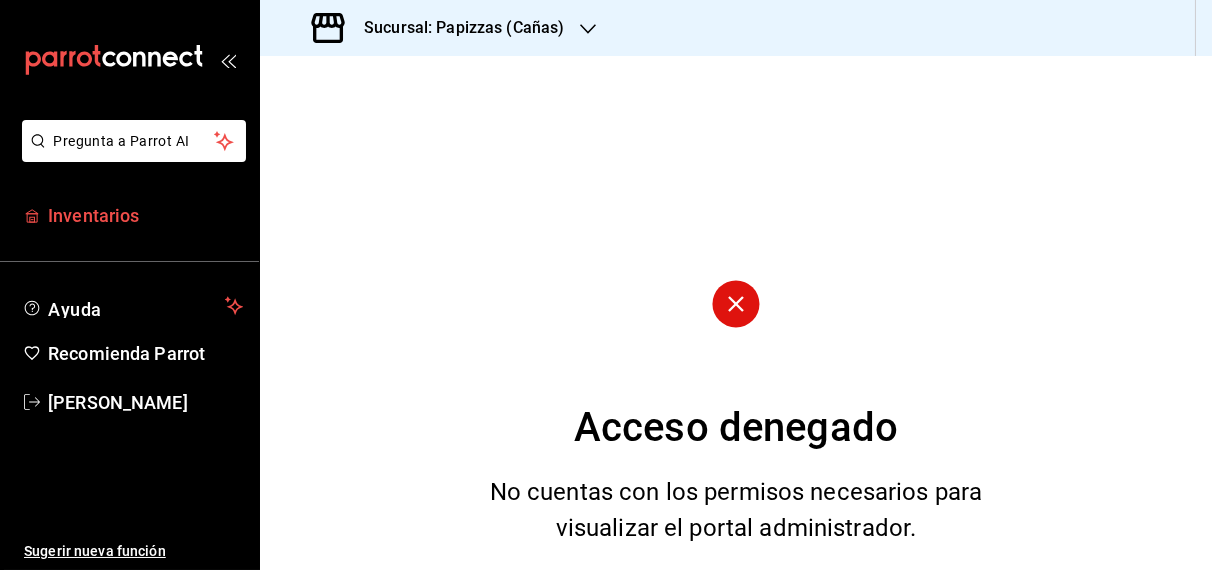 click on "Inventarios" at bounding box center [145, 215] 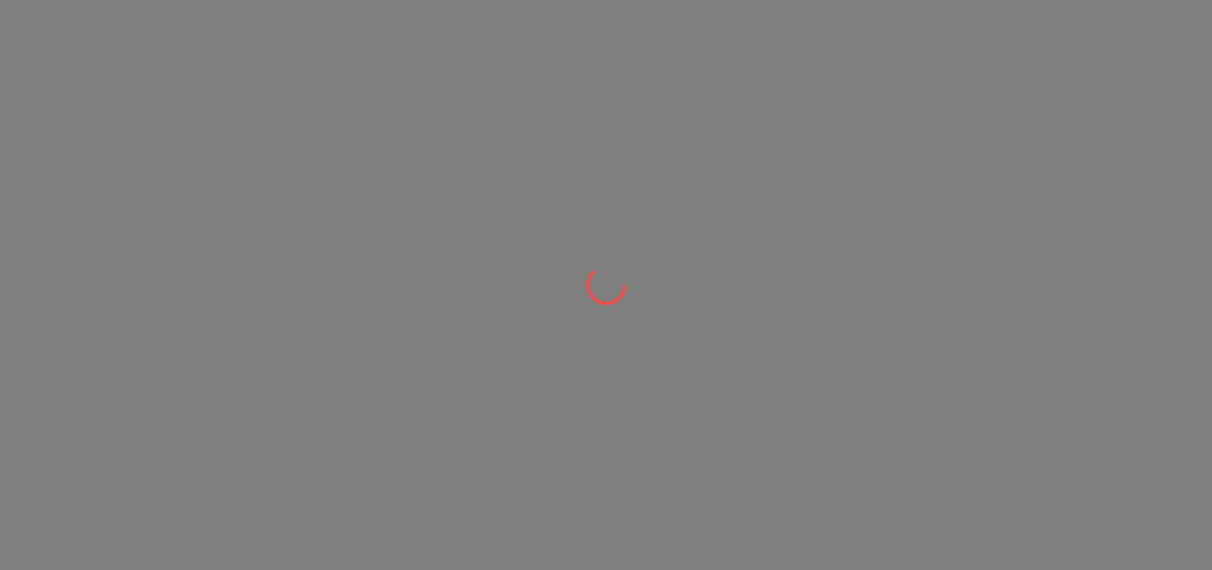 scroll, scrollTop: 0, scrollLeft: 0, axis: both 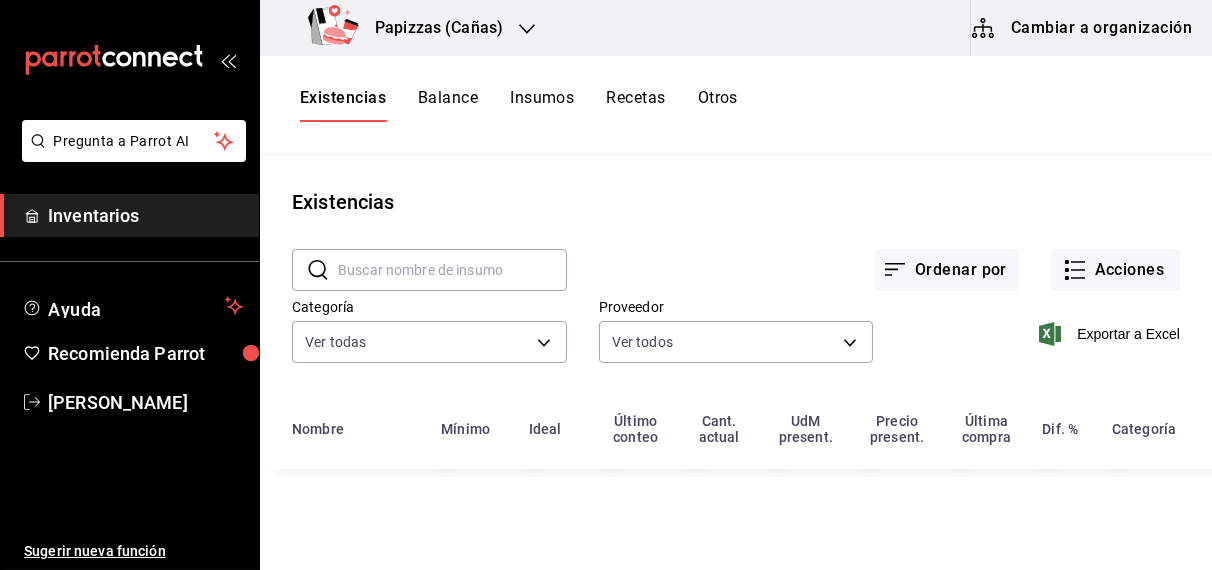 click on "Papizzas (Cañas)" at bounding box center (409, 28) 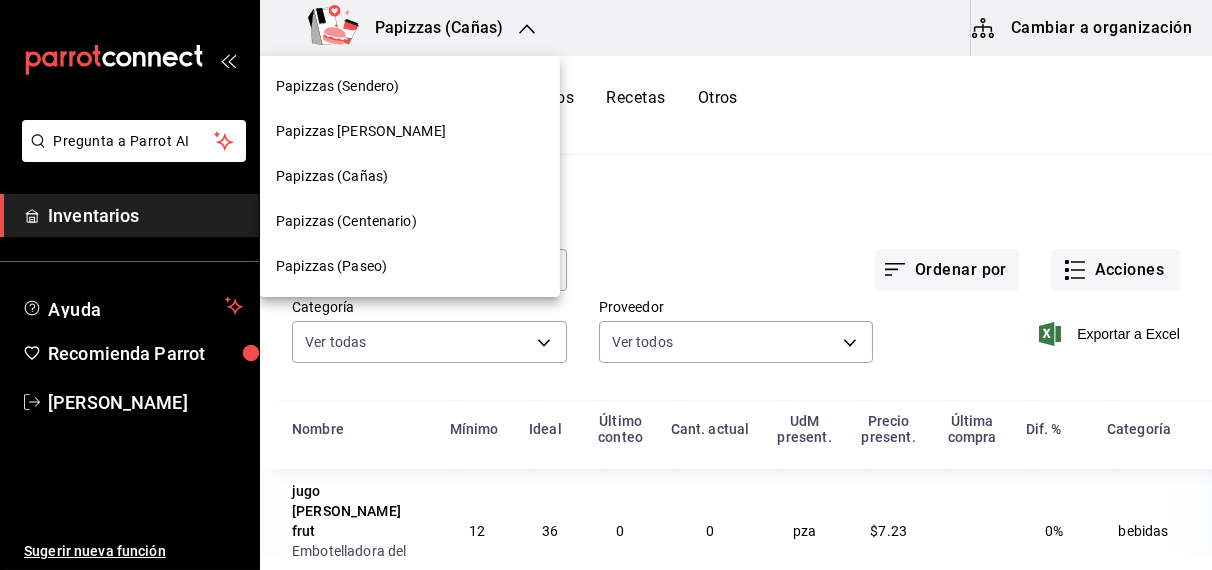 click on "Papizzas [PERSON_NAME]" at bounding box center [361, 131] 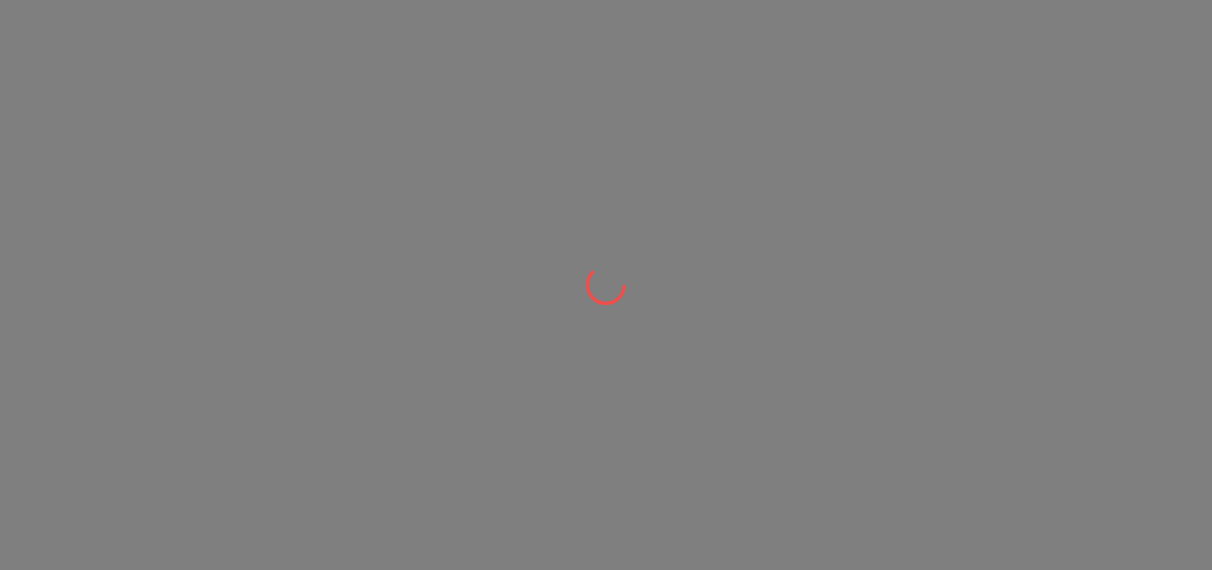 scroll, scrollTop: 0, scrollLeft: 0, axis: both 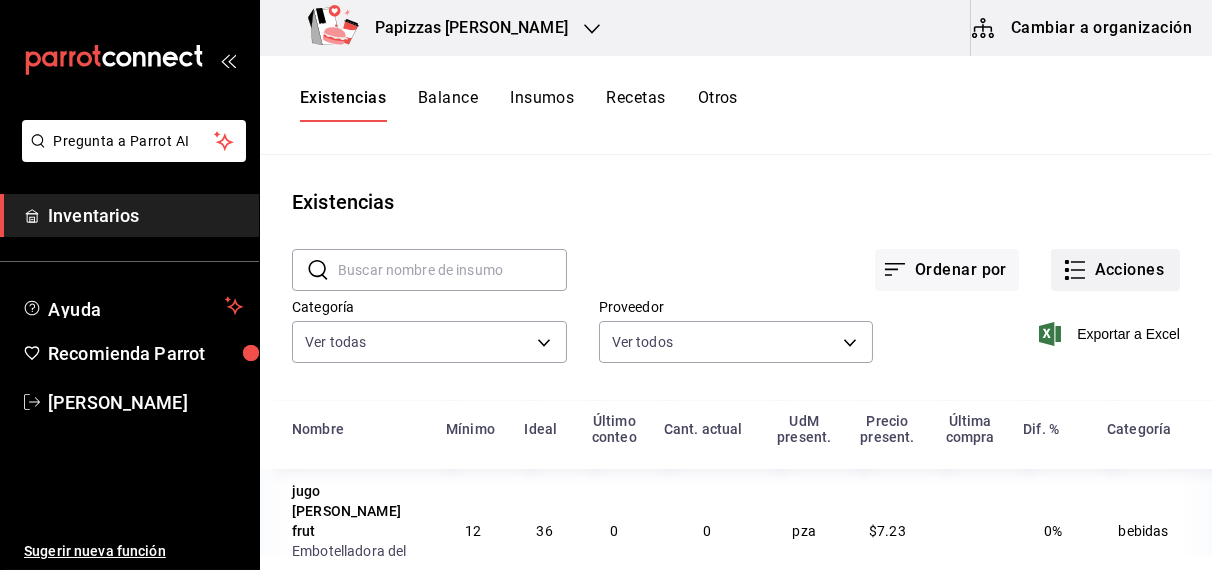 click on "Acciones" at bounding box center [1115, 270] 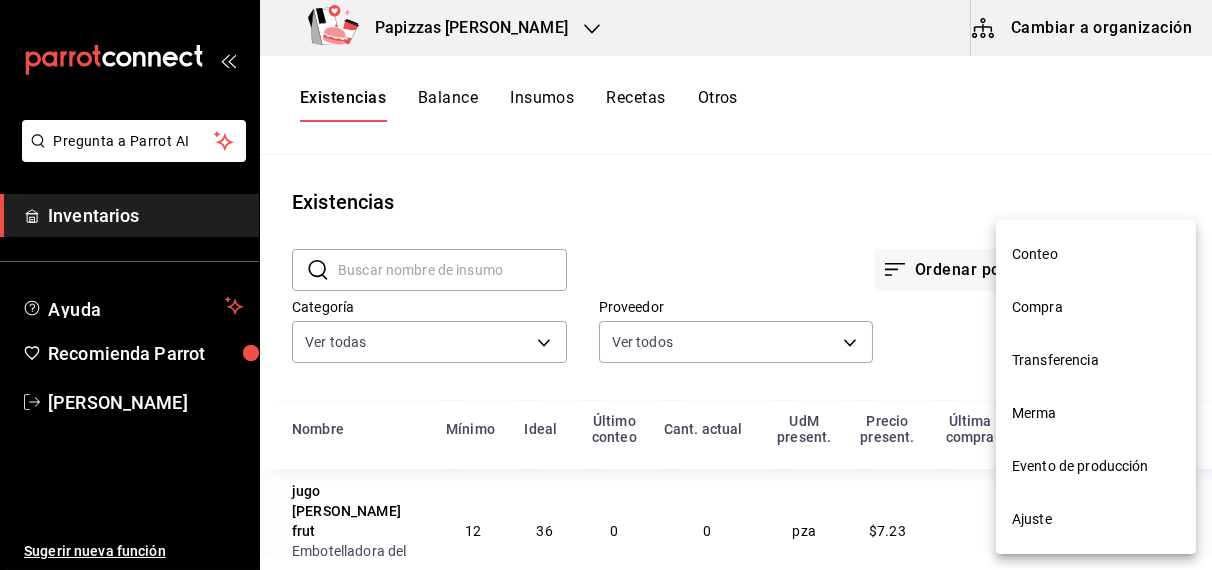 click on "Compra" at bounding box center (1096, 307) 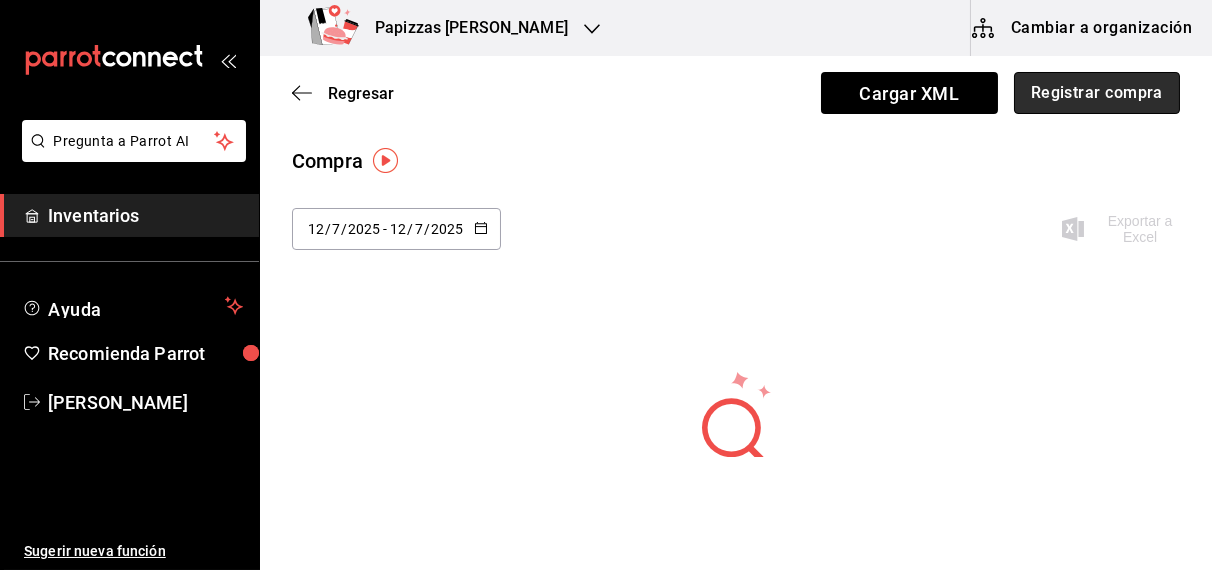 click on "Registrar compra" at bounding box center [1097, 93] 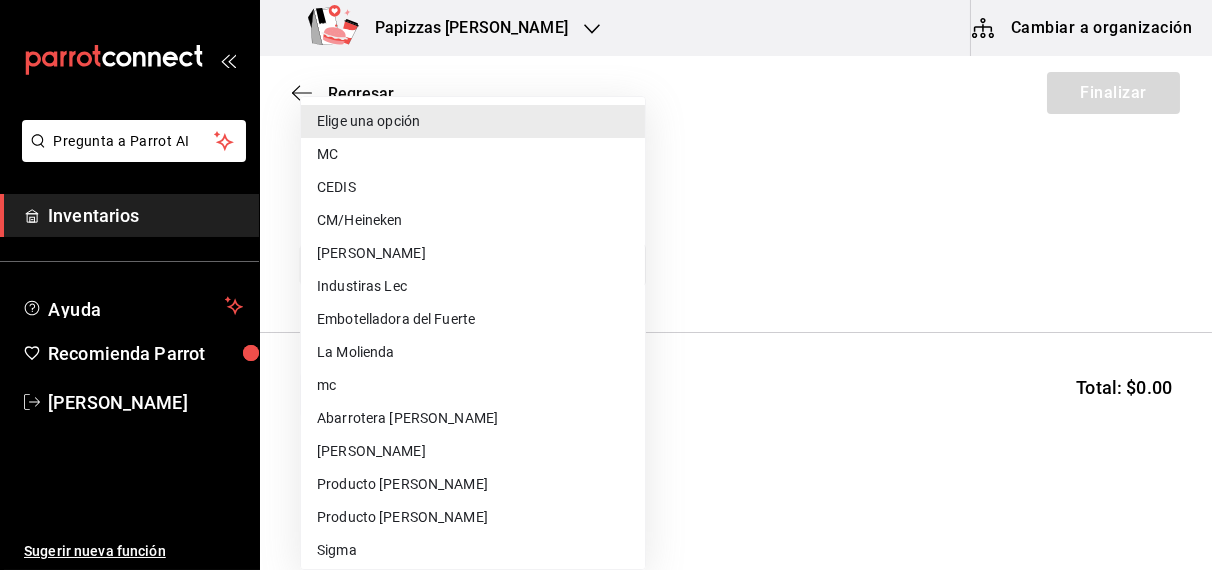 click on "Pregunta a Parrot AI Inventarios   Ayuda Recomienda Parrot   [PERSON_NAME]   Sugerir nueva función   Papizzas [PERSON_NAME] Cambiar a organización Regresar Finalizar Compra Proveedor Elige una opción default Buscar Total: $0.00 No hay insumos a mostrar. Busca un insumo para agregarlo a la lista Pregunta a Parrot AI Inventarios   Ayuda Recomienda Parrot   [PERSON_NAME]   Sugerir nueva función   GANA 1 MES GRATIS EN TU SUSCRIPCIÓN AQUÍ ¿Recuerdas cómo empezó tu restaurante?
[DATE] puedes ayudar a un colega a tener el mismo cambio que tú viviste.
Recomienda Parrot directamente desde tu Portal Administrador.
Es fácil y rápido.
🎁 Por cada restaurante que se una, ganas 1 mes gratis. Ver video tutorial Ir a video Editar Eliminar Visitar centro de ayuda [PHONE_NUMBER] [EMAIL_ADDRESS][DOMAIN_NAME] Visitar centro de ayuda [PHONE_NUMBER] [EMAIL_ADDRESS][DOMAIN_NAME] Elige una opción MC CEDIS CM/Heineken Pescaderia [PERSON_NAME] Industiras Lec Embotelladora del Fuerte La Molienda mc" at bounding box center [606, 228] 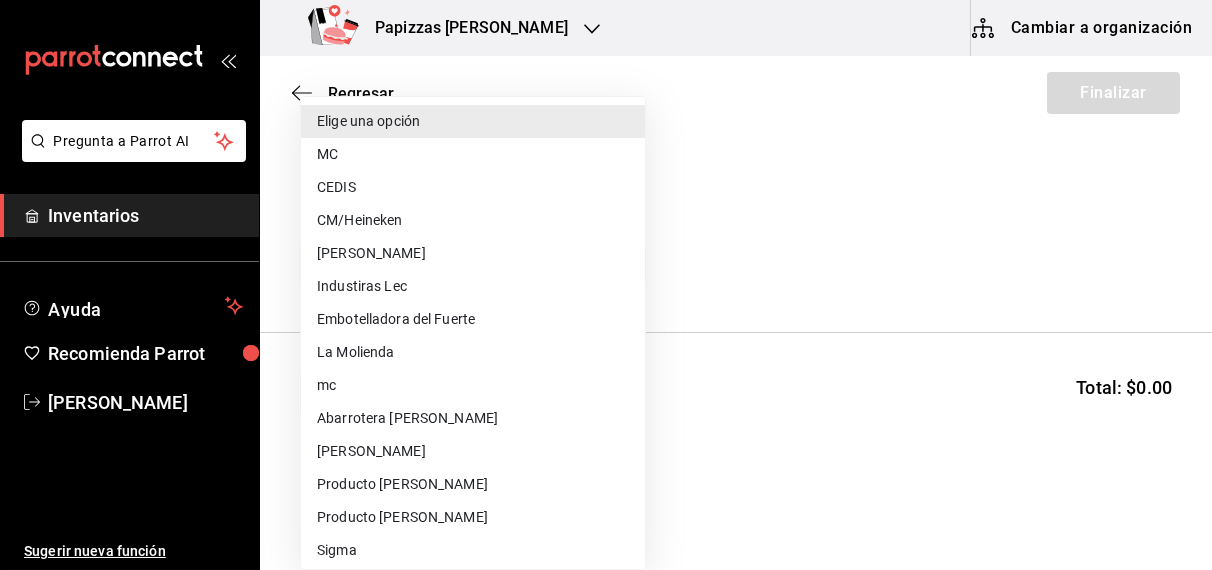 click on "Embotelladora del Fuerte" at bounding box center [473, 319] 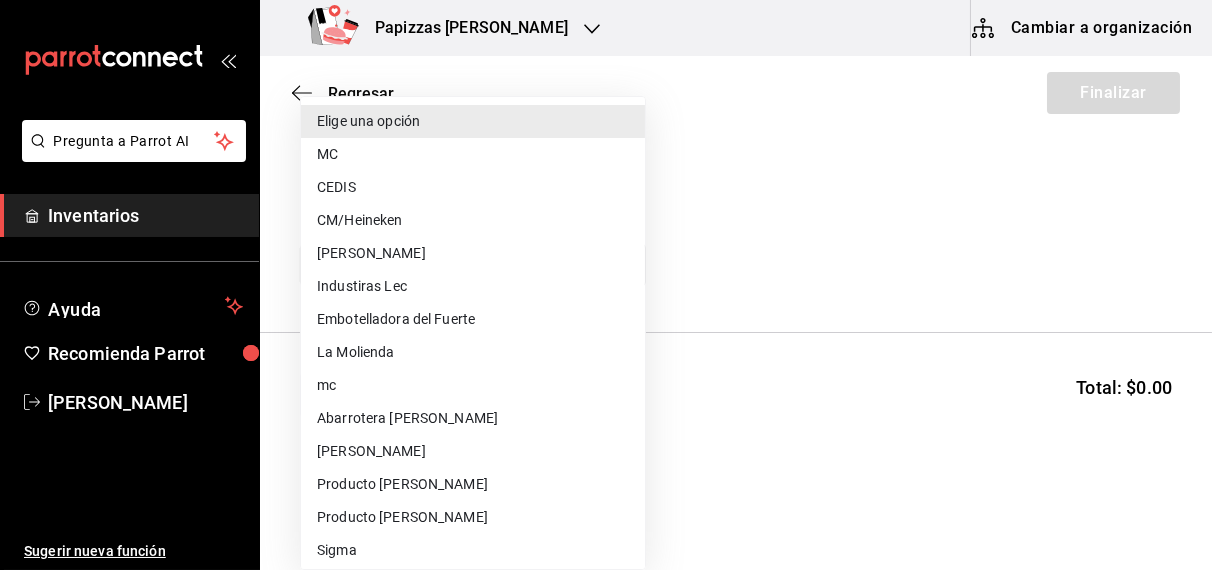 type on "2a449e60-1878-40e8-ba60-5a9907f89e6b" 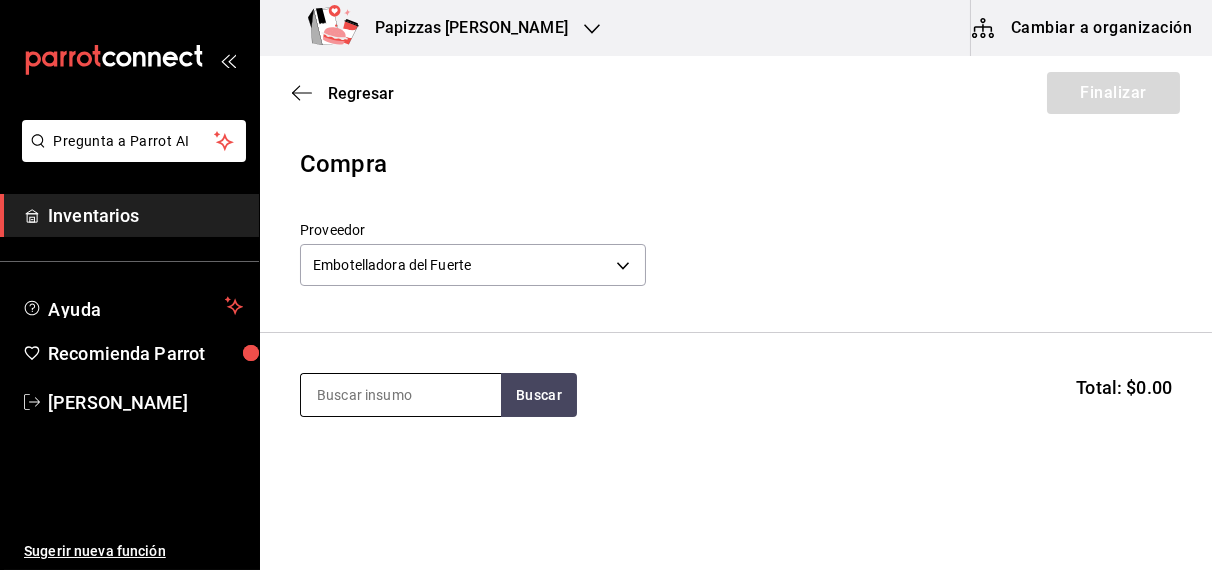 click at bounding box center [401, 395] 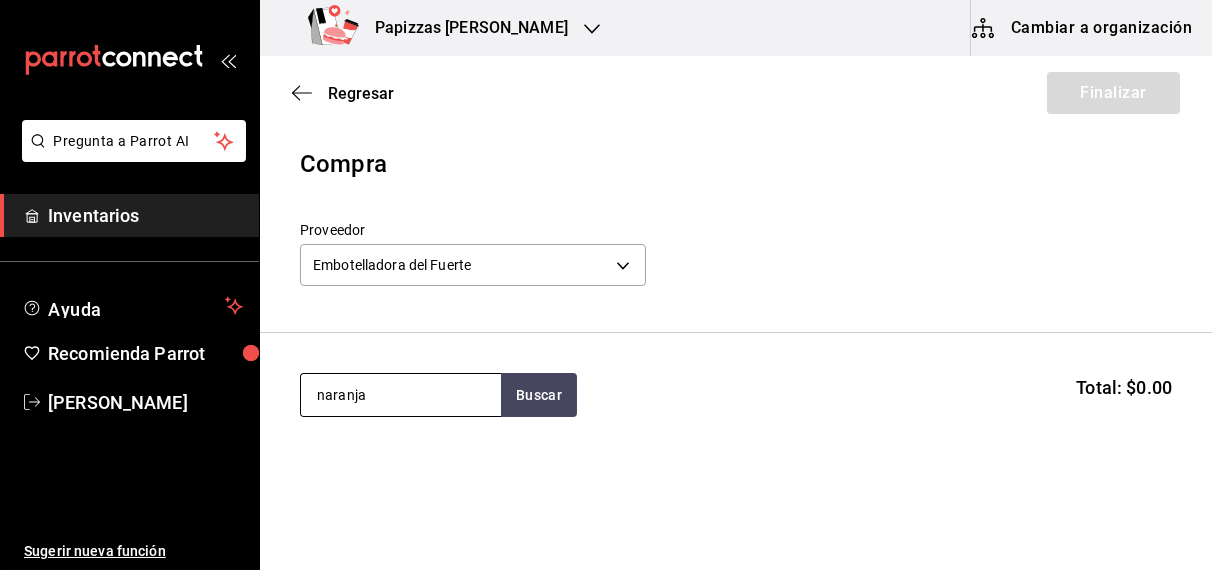 type on "naranja" 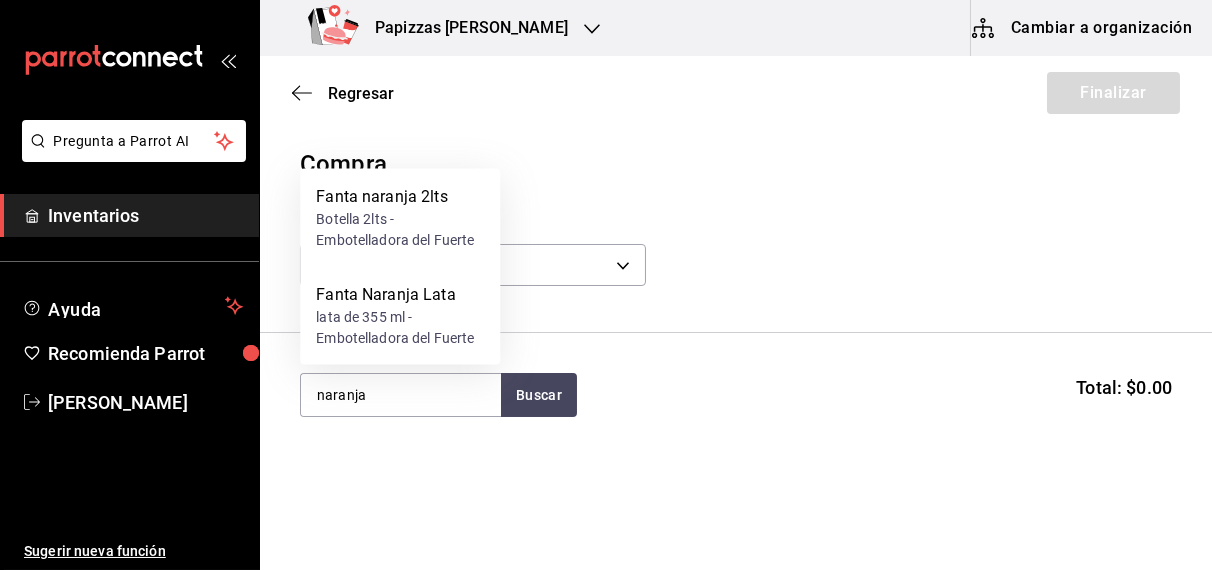 click on "lata de 355 ml  - Embotelladora del Fuerte" at bounding box center (400, 328) 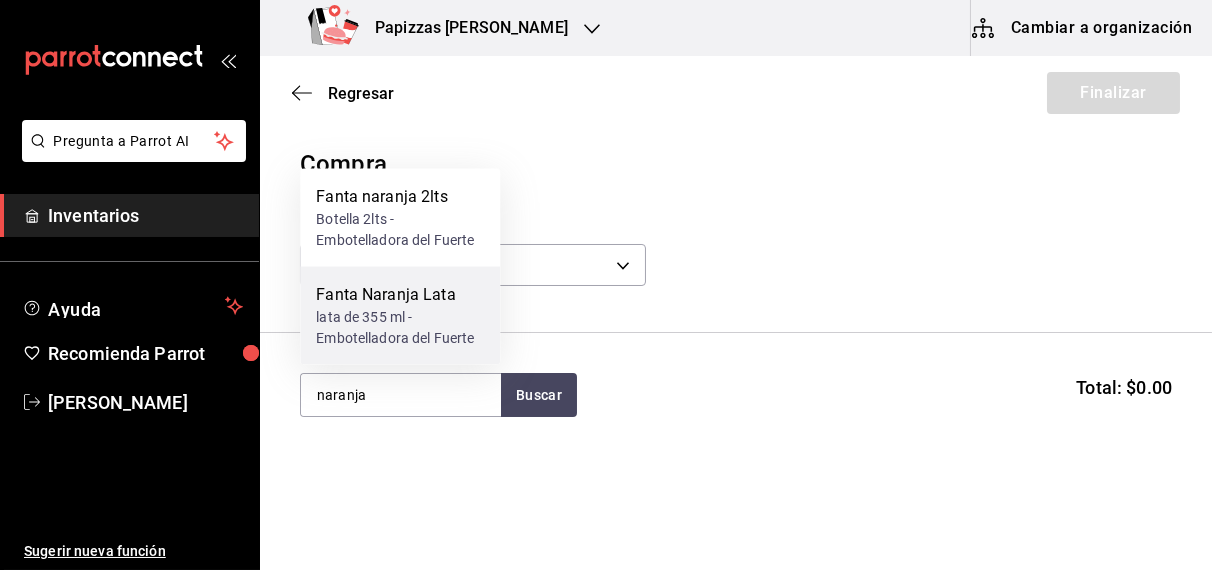 type 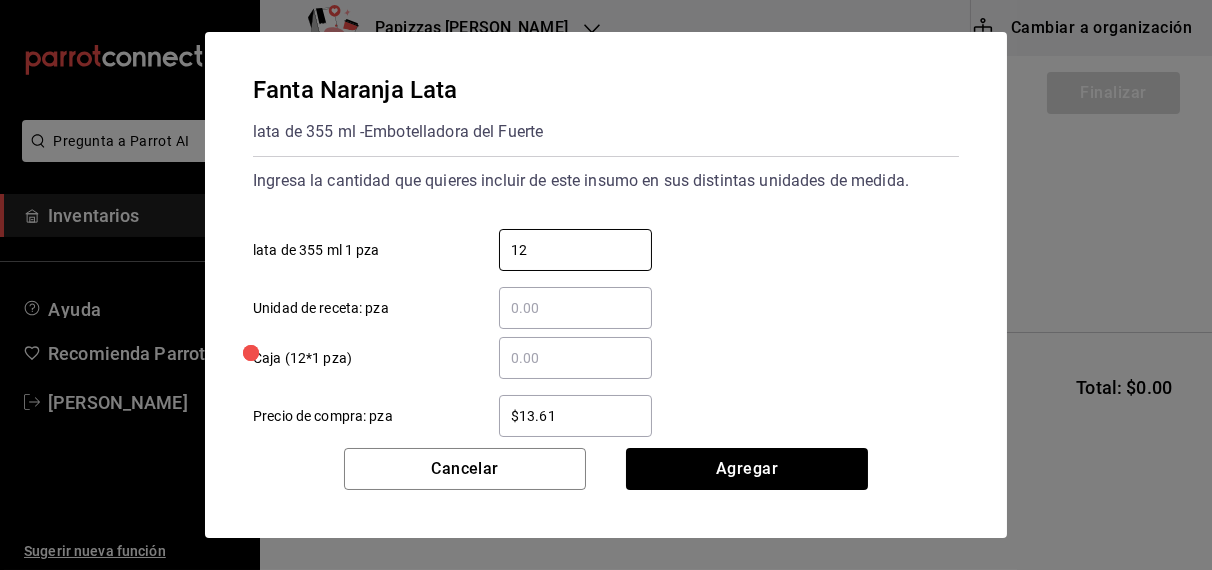 type on "12" 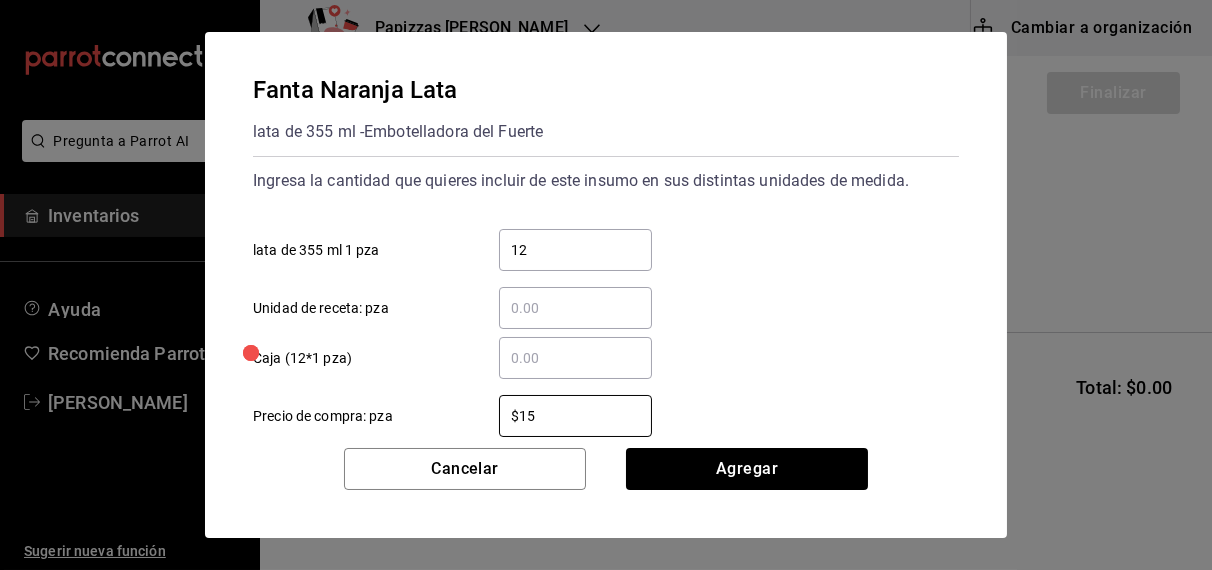 type on "$15.79" 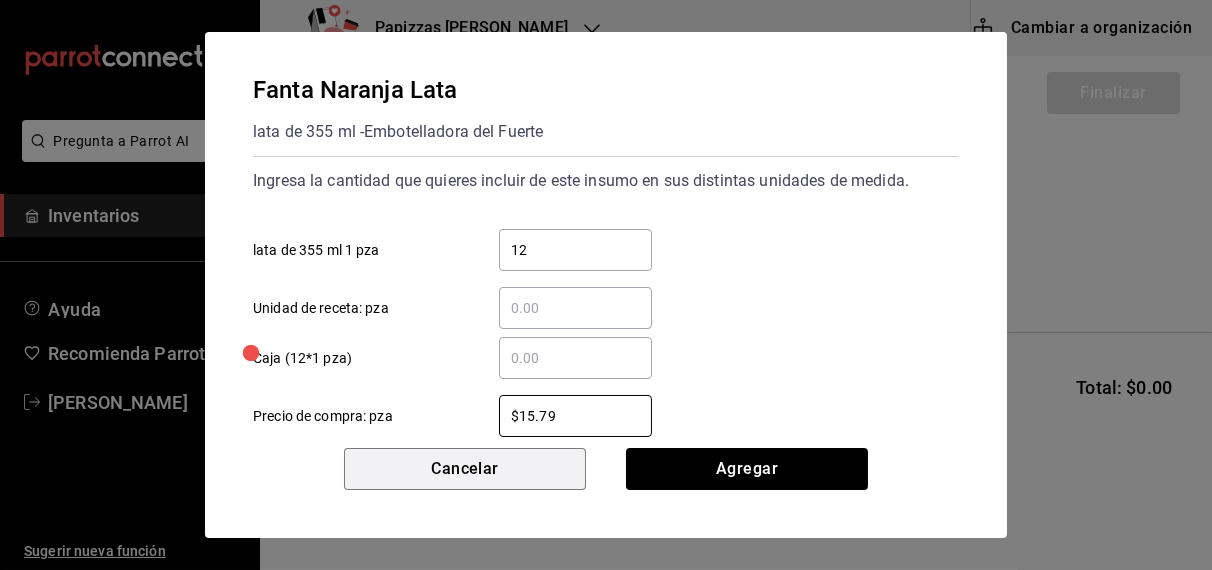 type 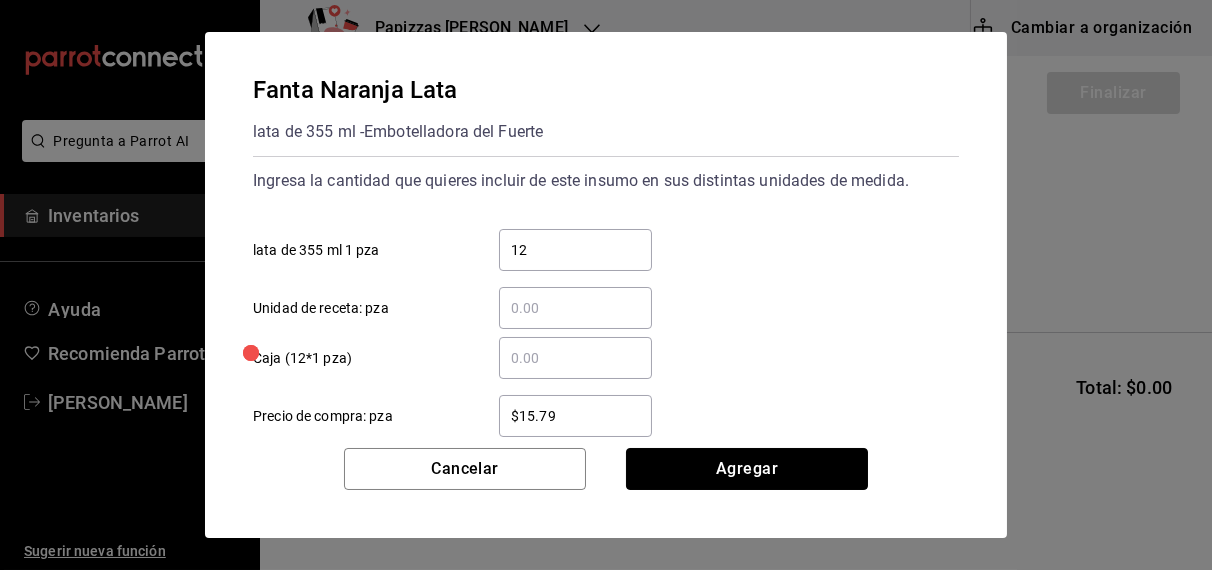 type 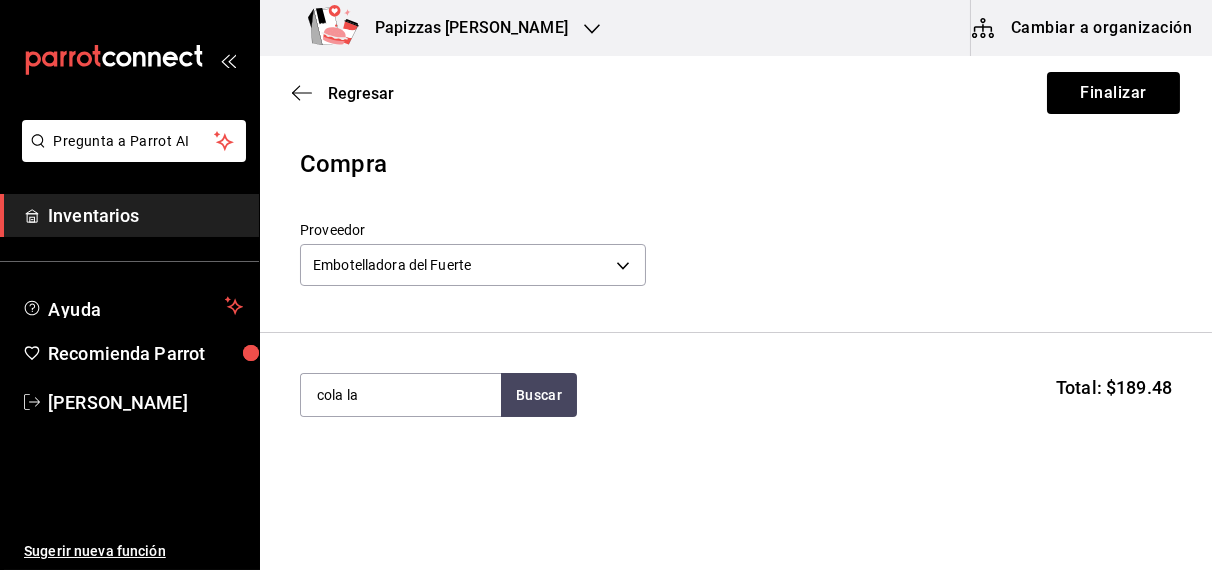type on "cola la" 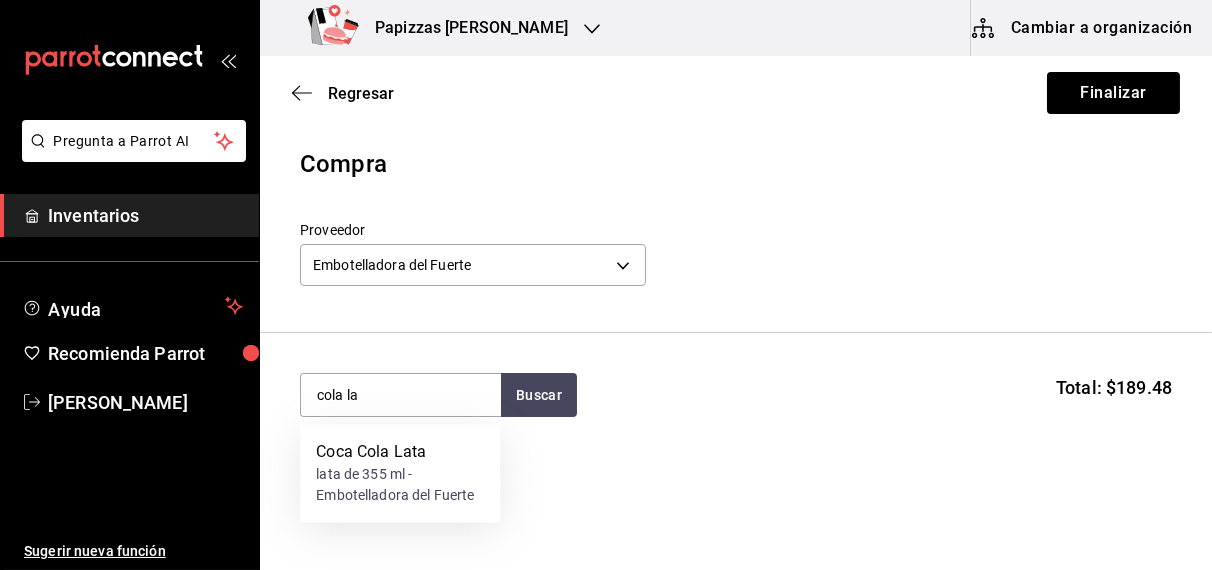 click on "lata de 355 ml  - Embotelladora del Fuerte" at bounding box center [400, 486] 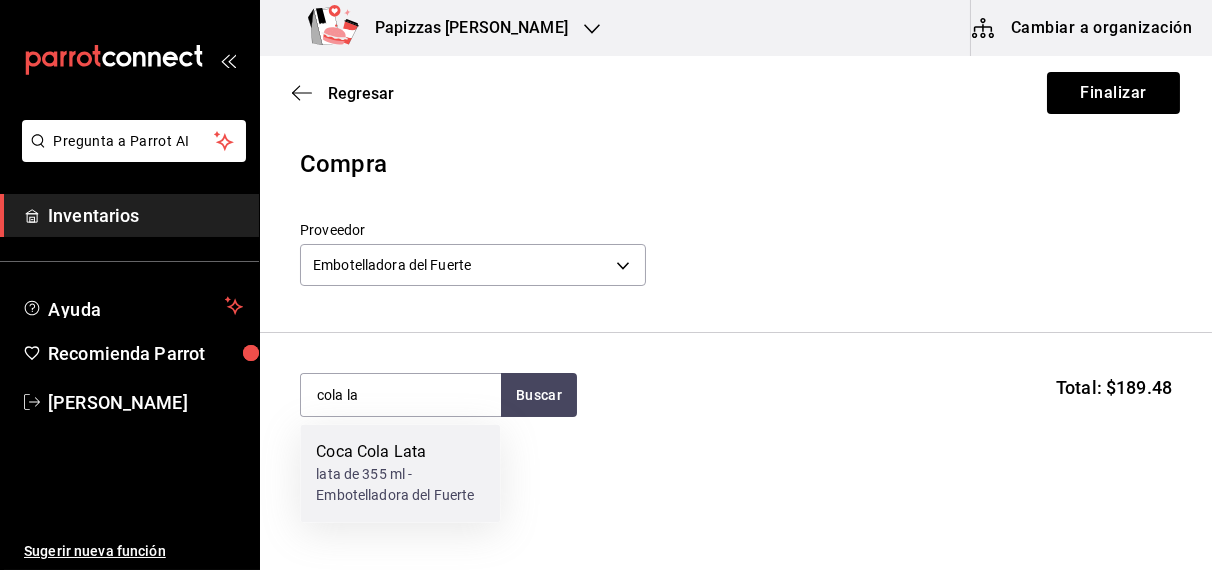 type 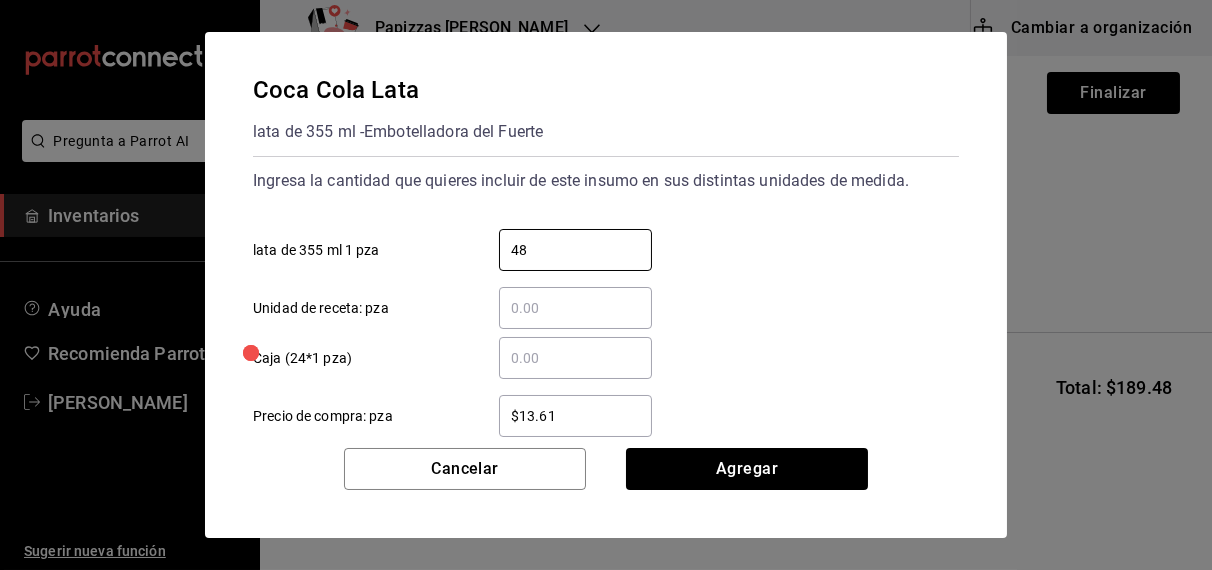 type on "48" 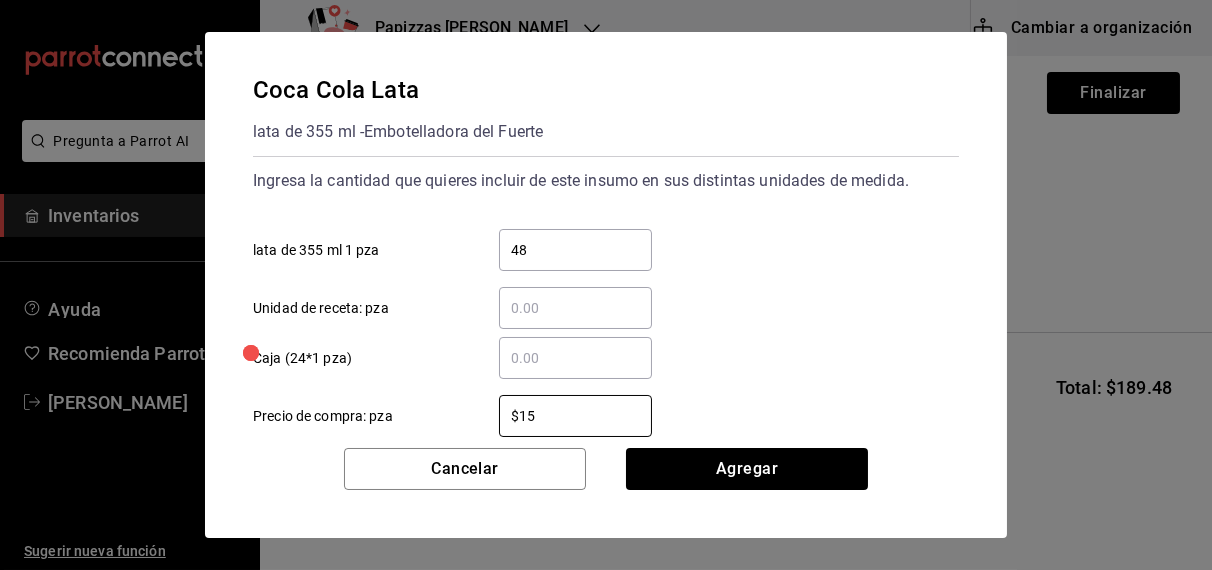 type on "$15.79" 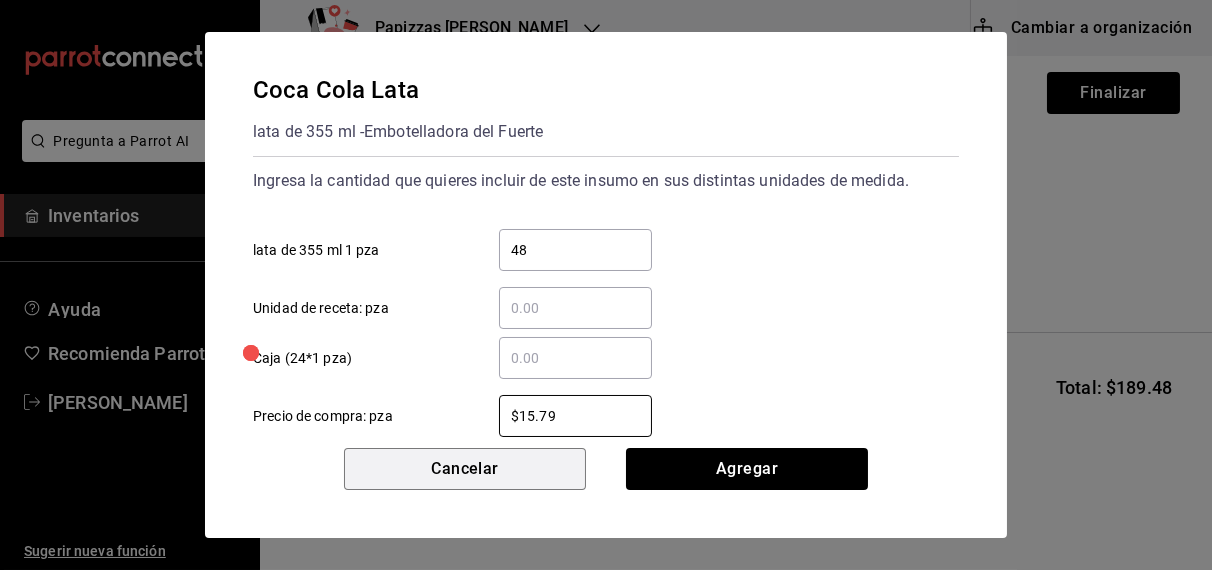 type 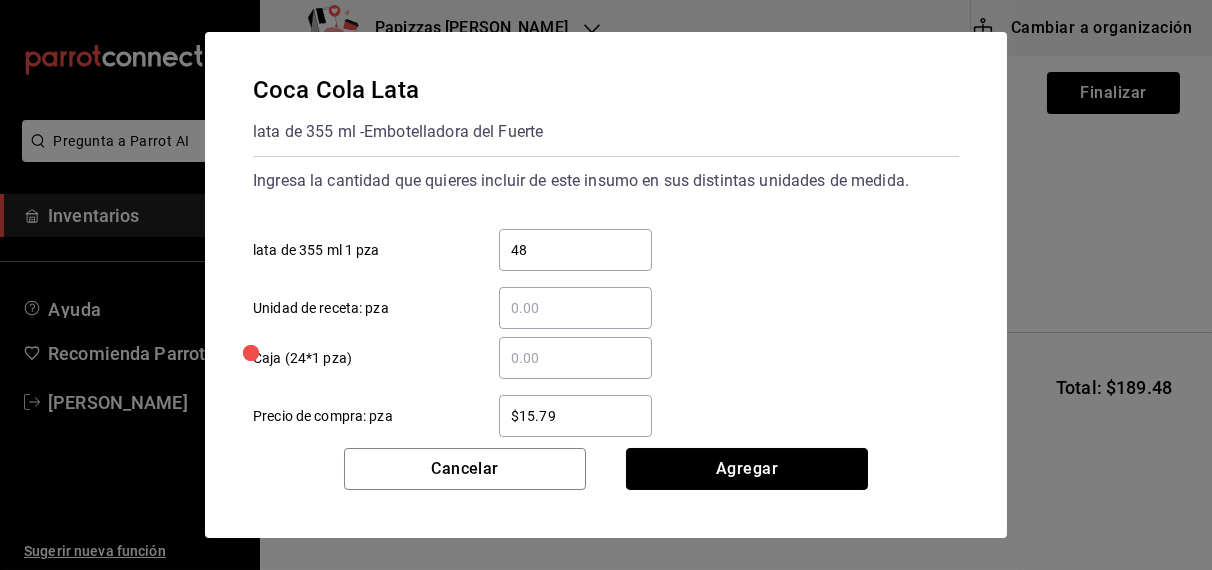 type 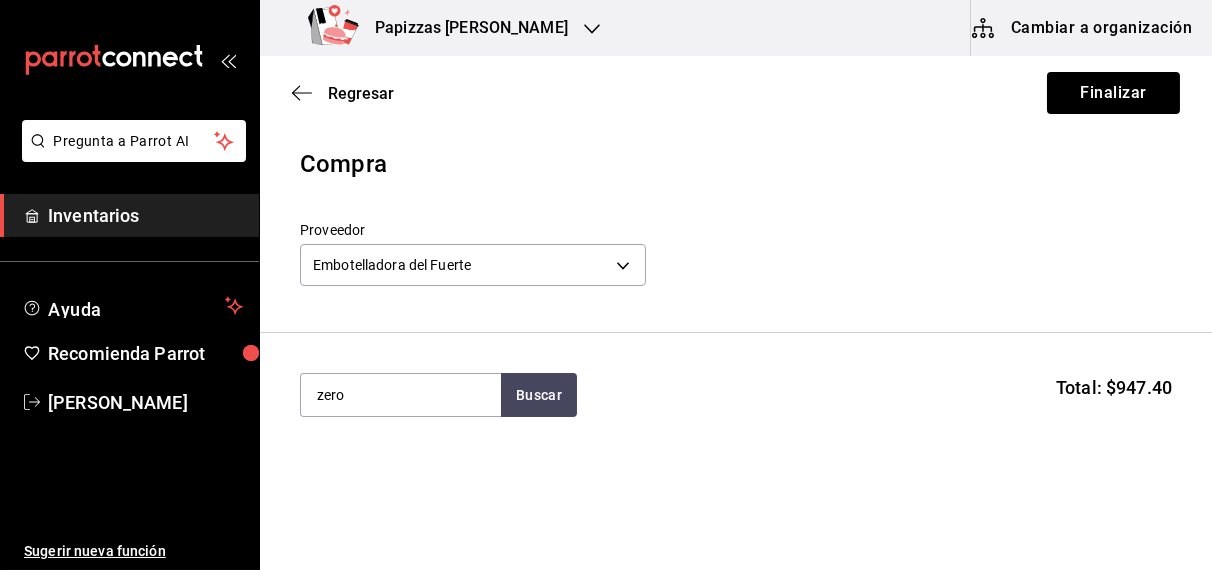type on "zero" 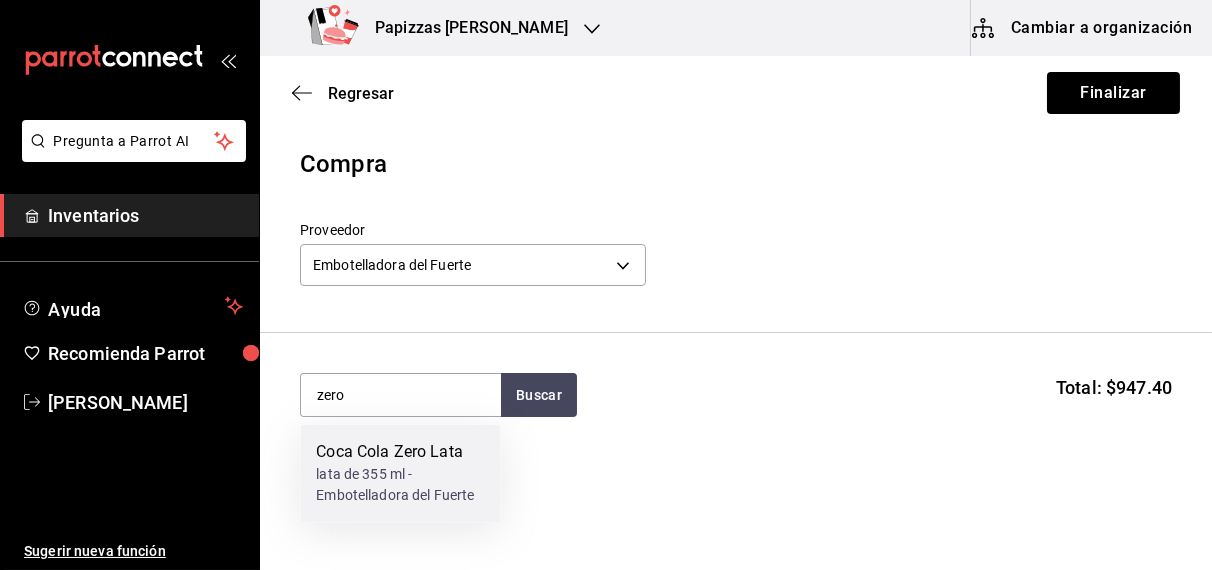 click on "lata de 355 ml  - Embotelladora del Fuerte" at bounding box center (400, 486) 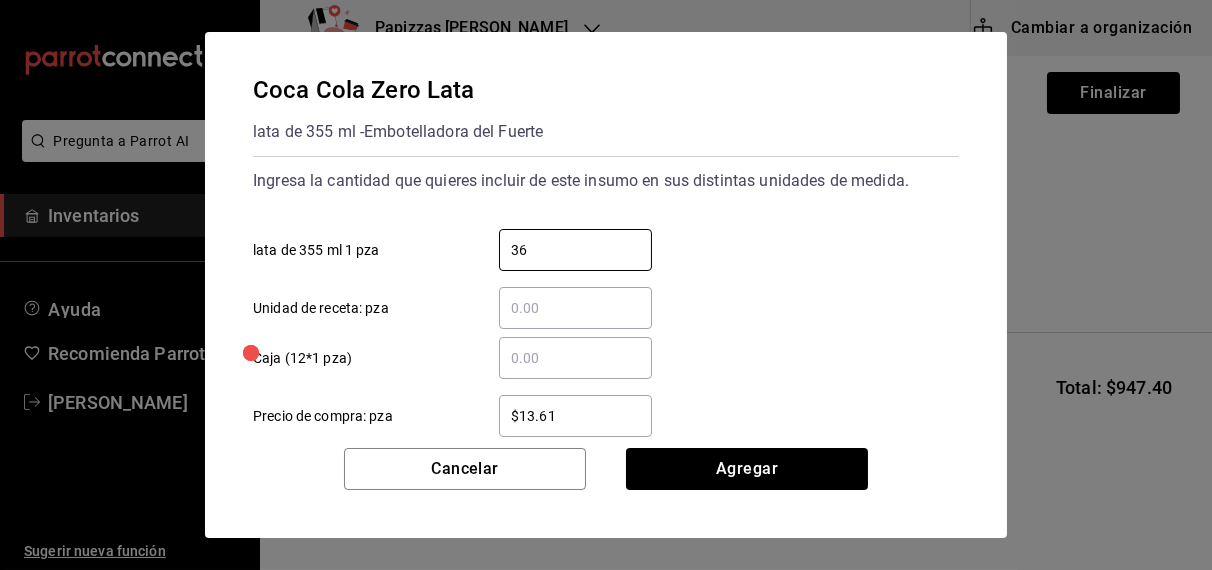 type on "36" 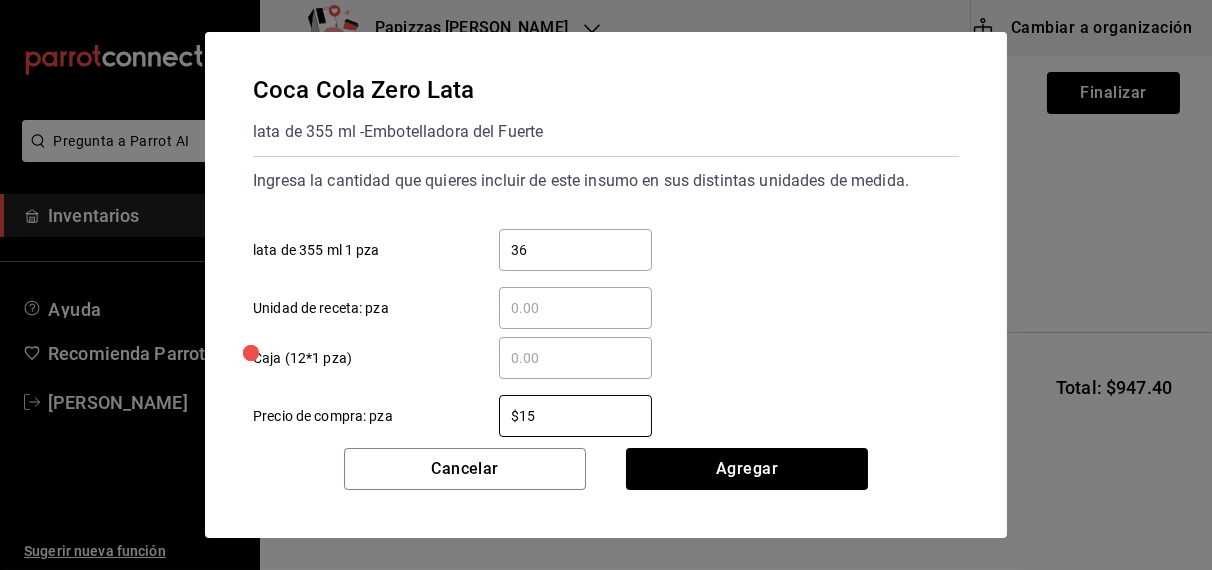 type on "$15.79" 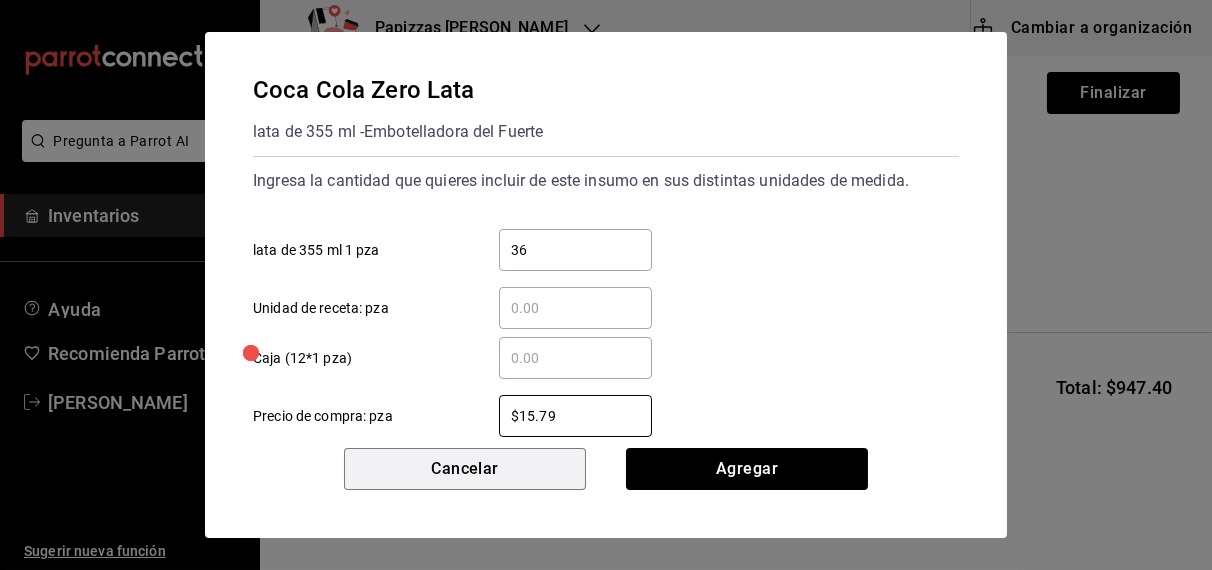 type 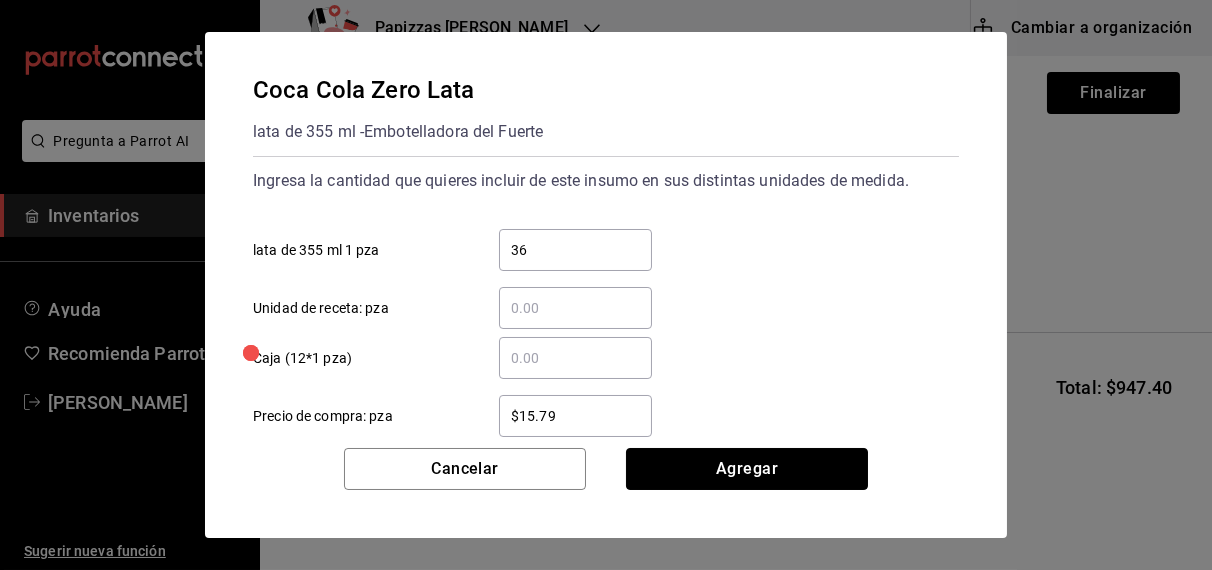 type 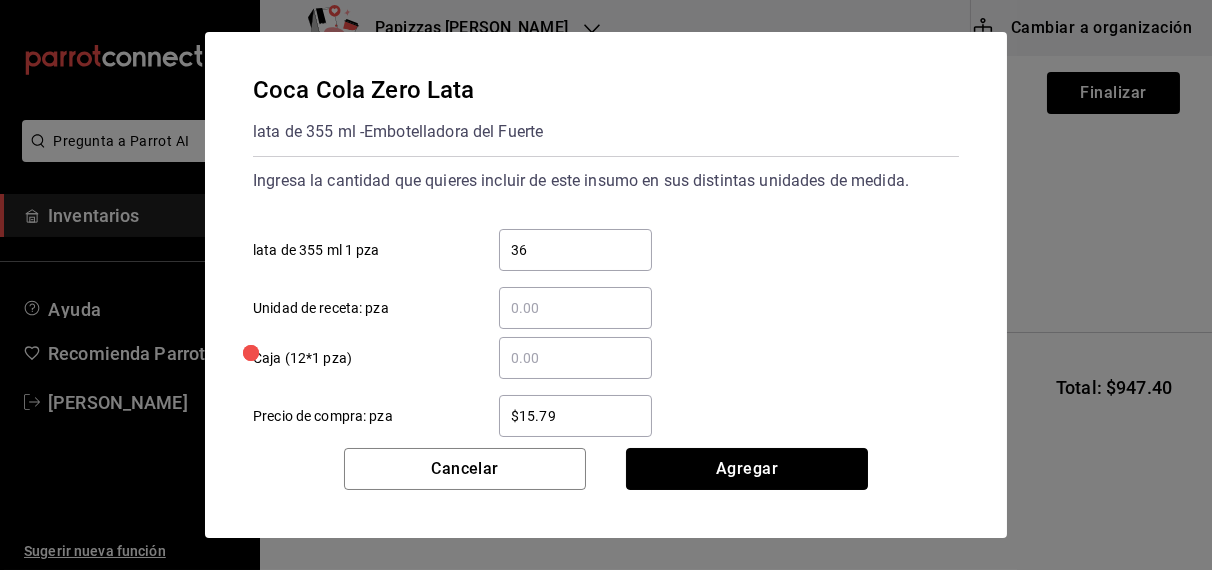 click on "Agregar" at bounding box center [747, 469] 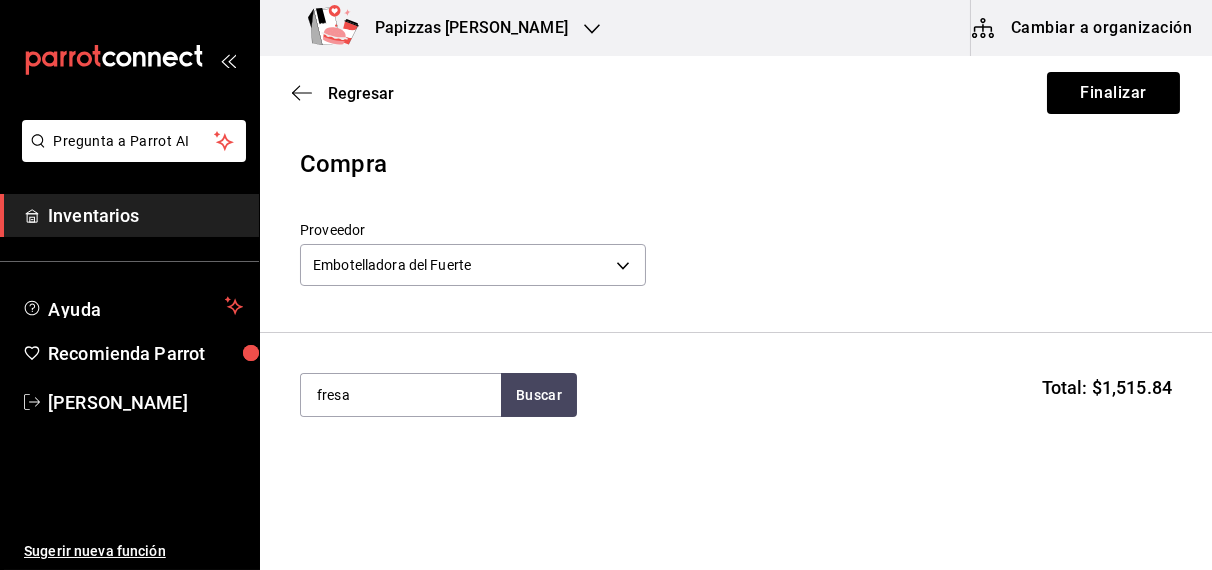 type on "fresa" 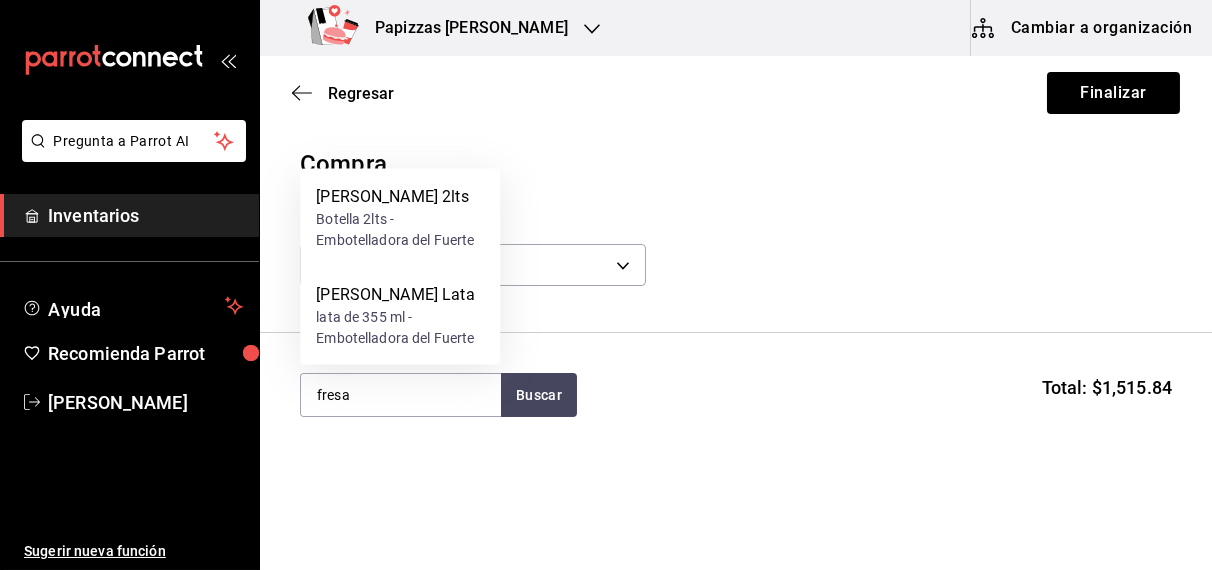 click on "lata de 355 ml  - Embotelladora del Fuerte" at bounding box center [400, 328] 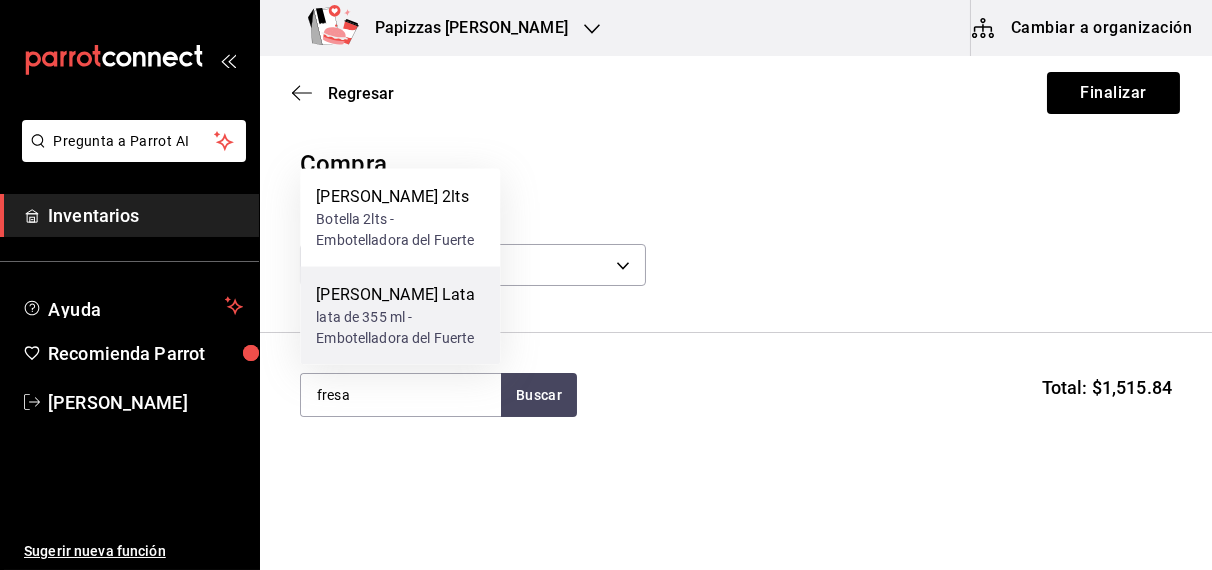 type 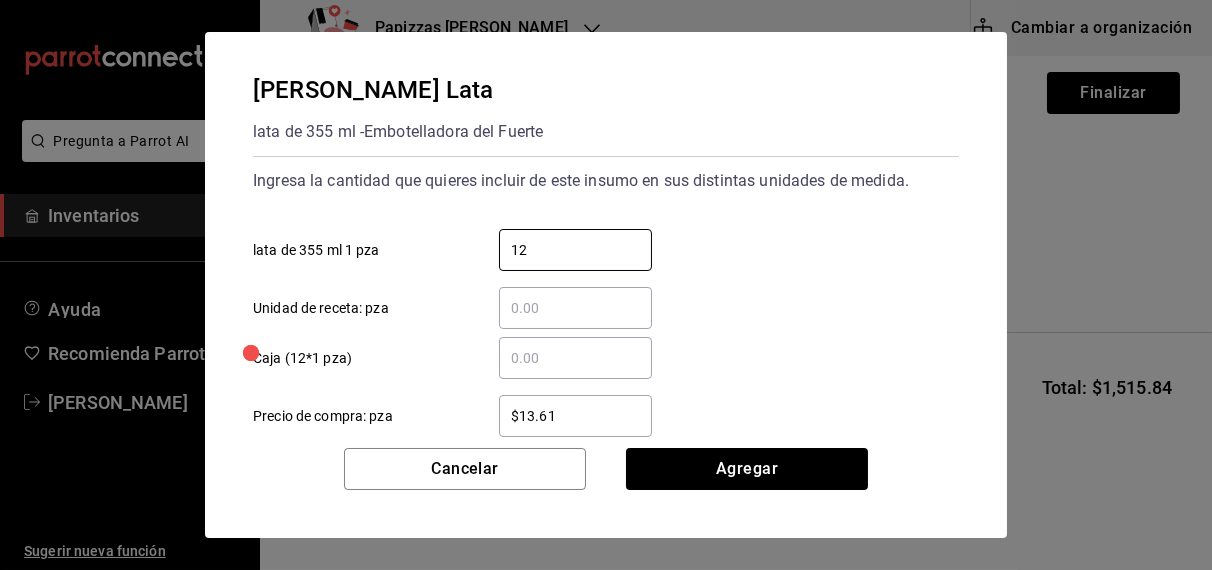 type on "12" 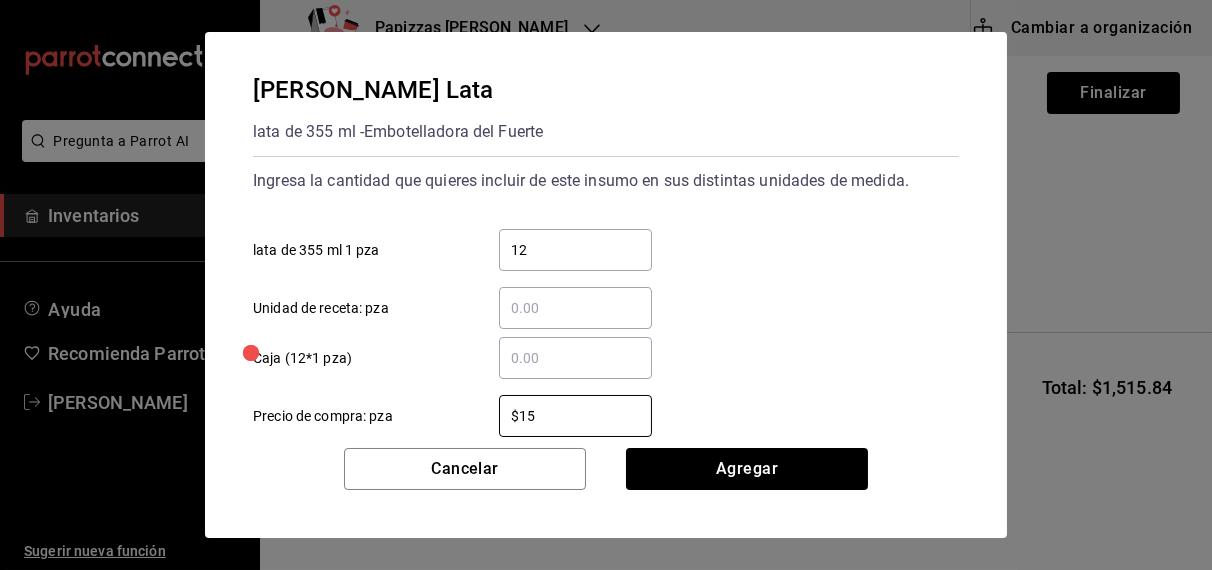 type on "$15.79" 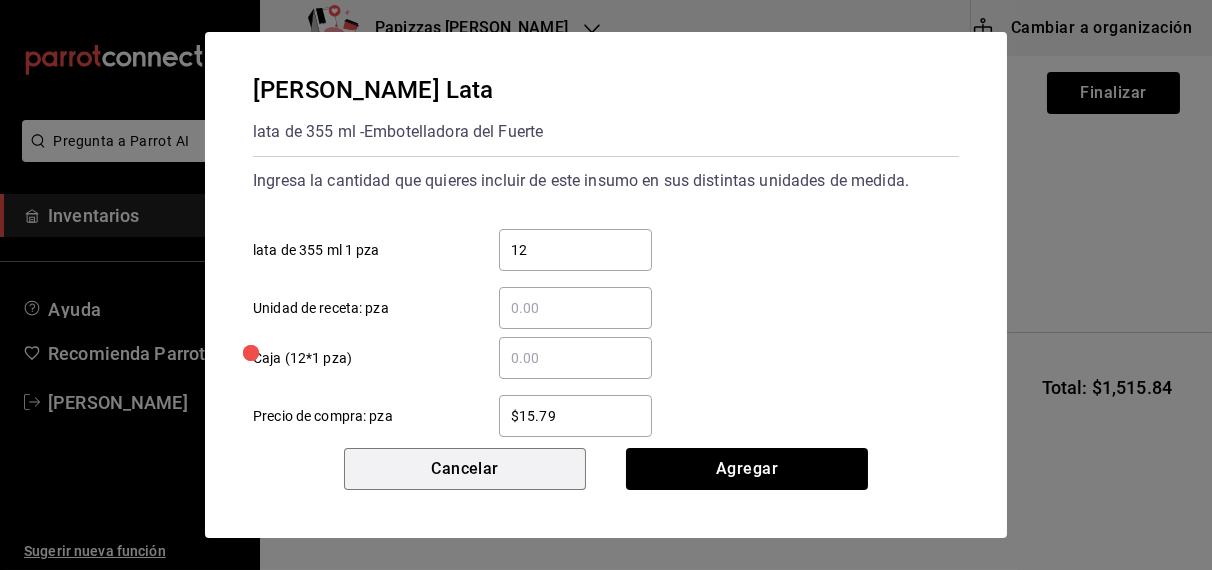 type 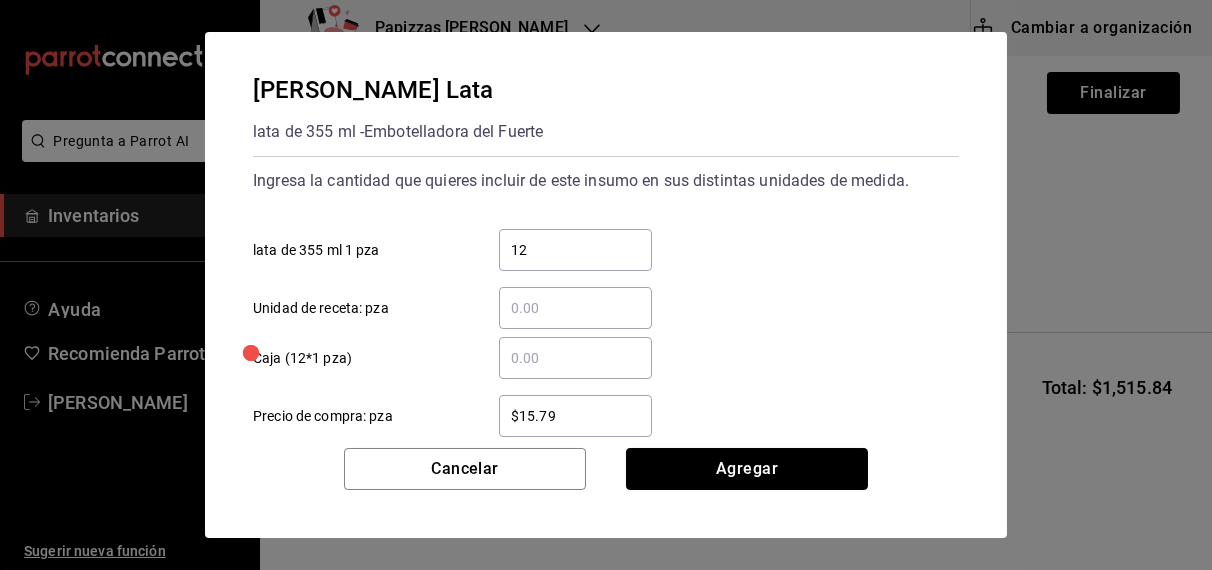 type 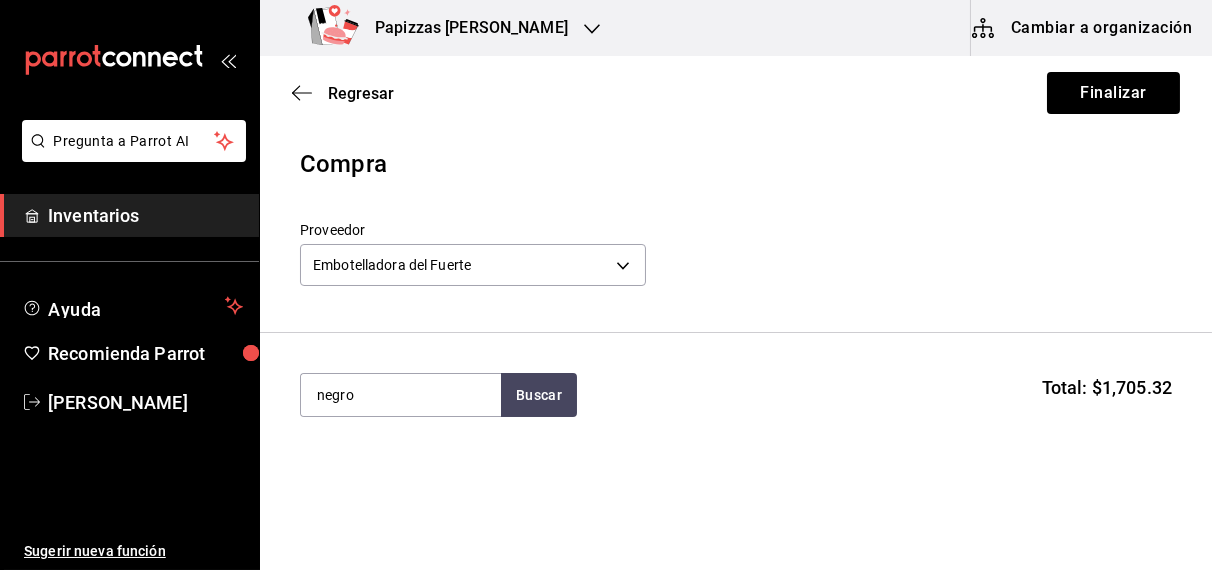 type on "negro" 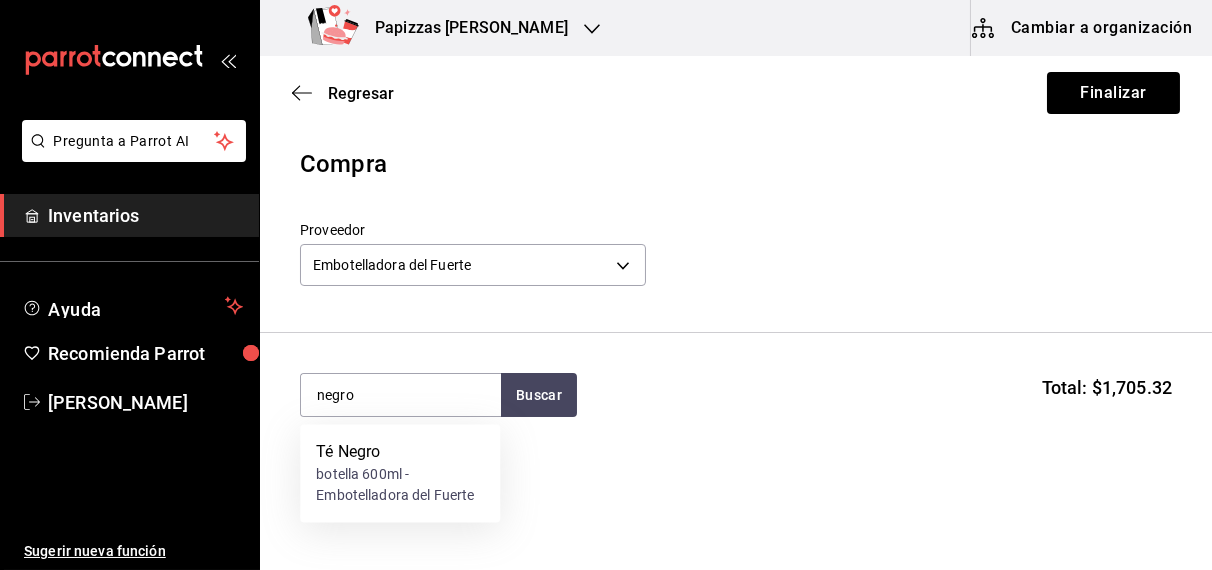 click on "botella 600ml - Embotelladora del Fuerte" at bounding box center [400, 486] 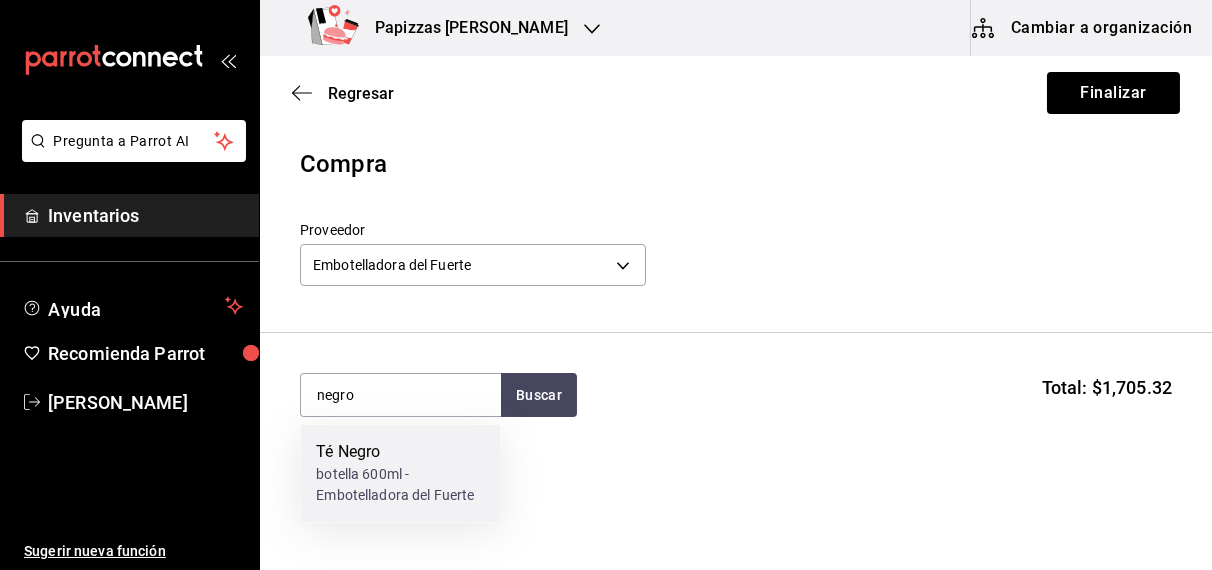 type 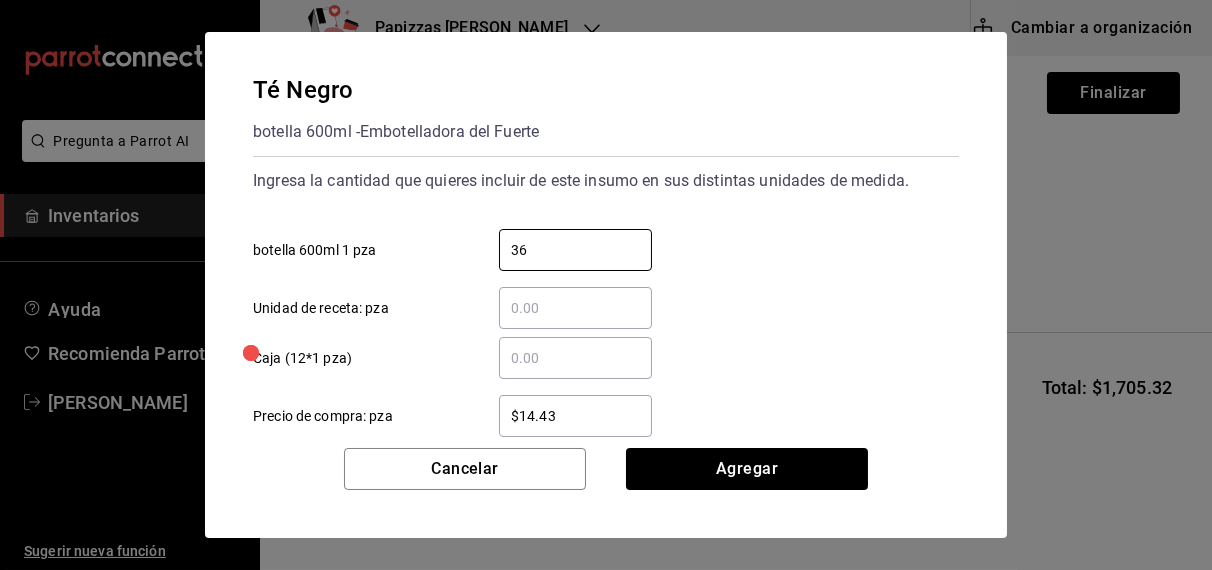type on "36" 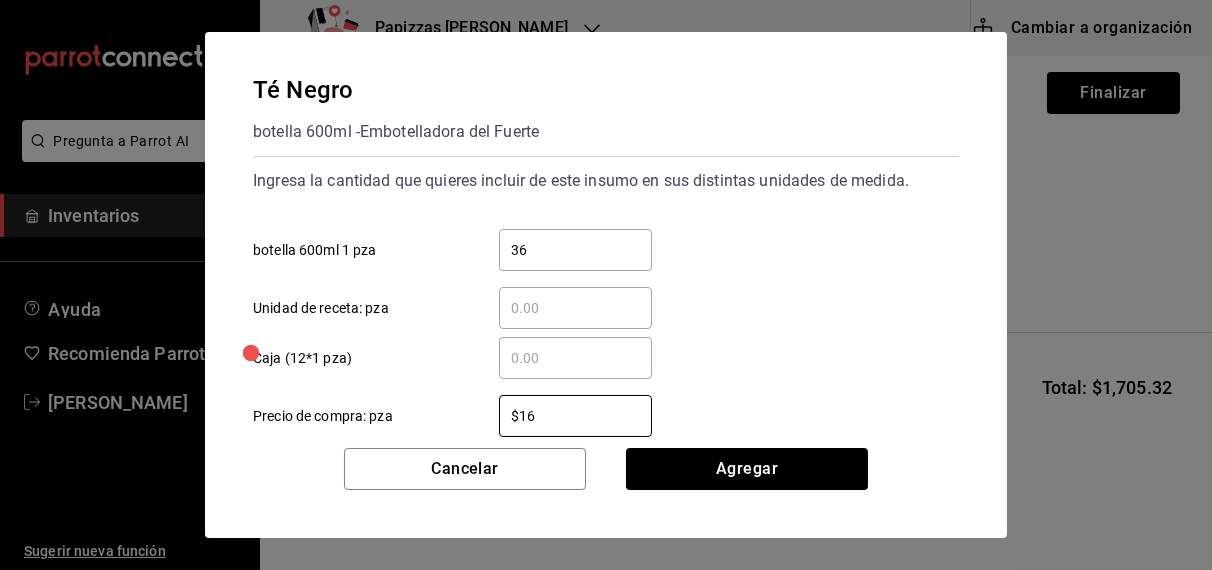 type on "$16.75" 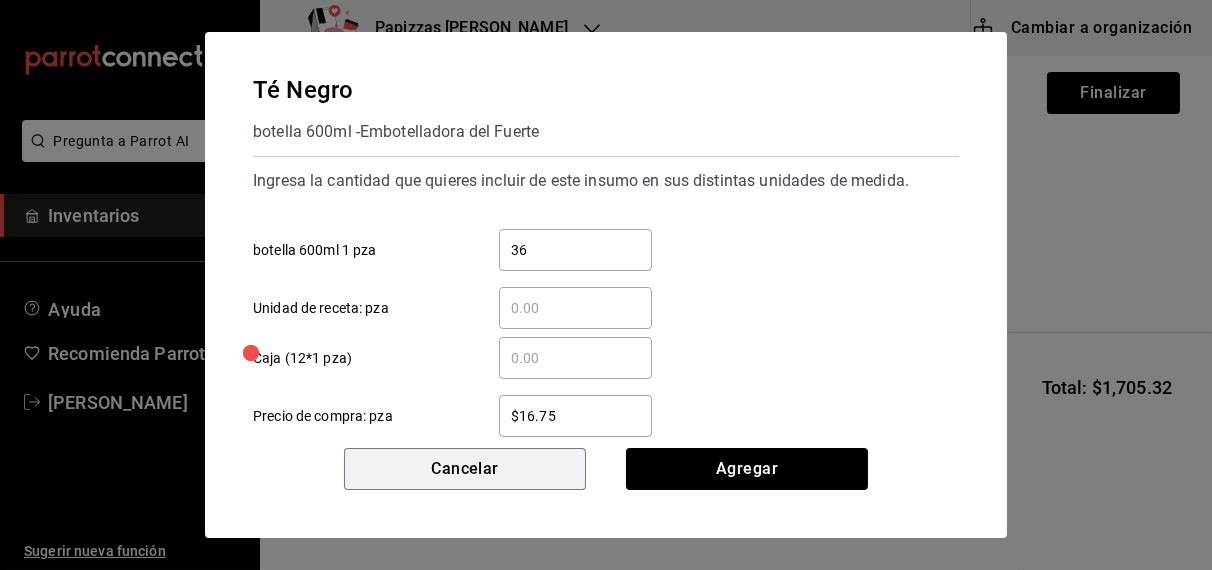 type 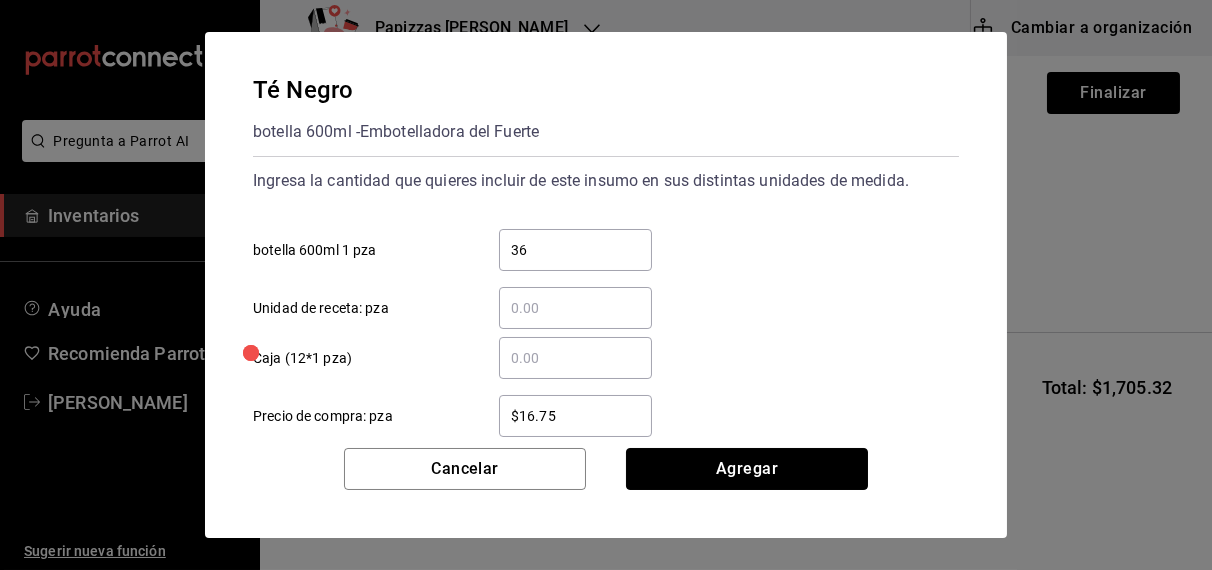 type 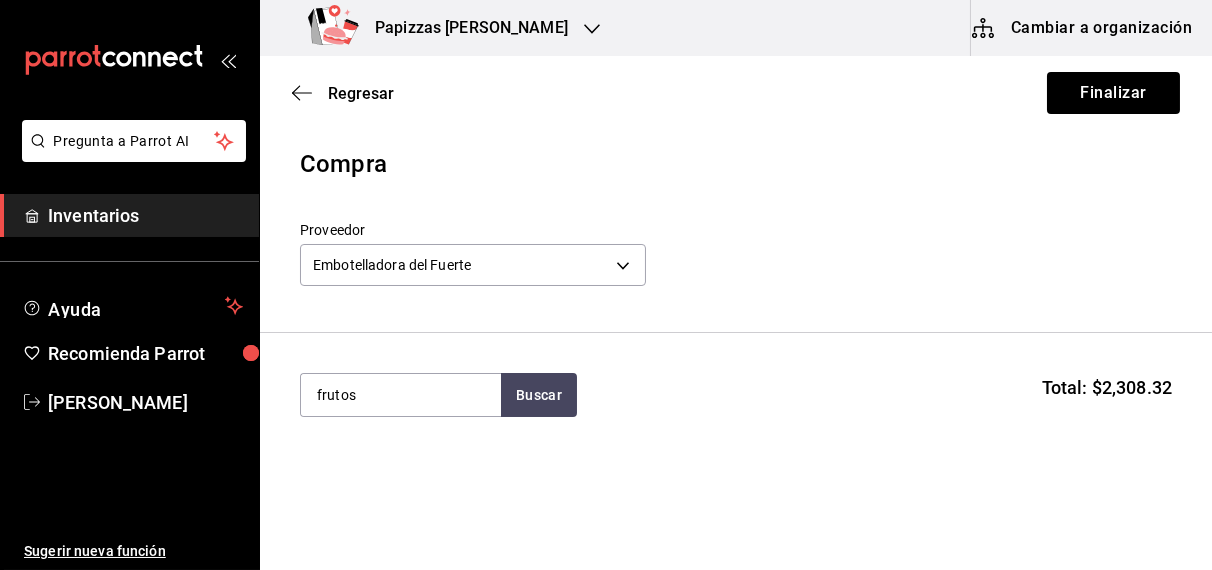 type on "frutos" 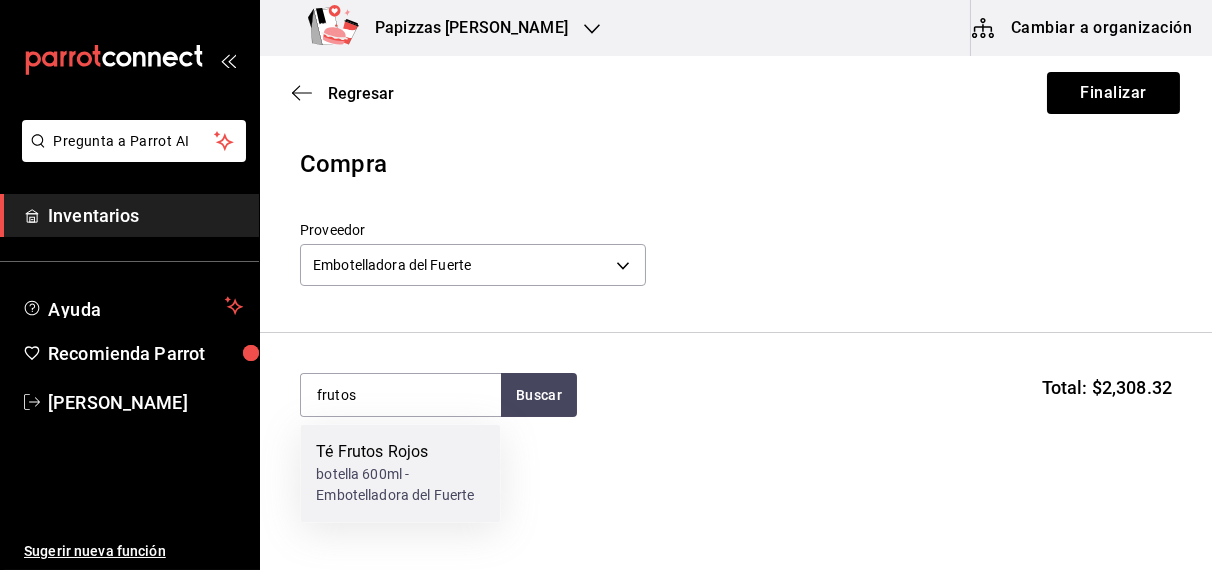 click on "botella 600ml - Embotelladora del Fuerte" at bounding box center [400, 486] 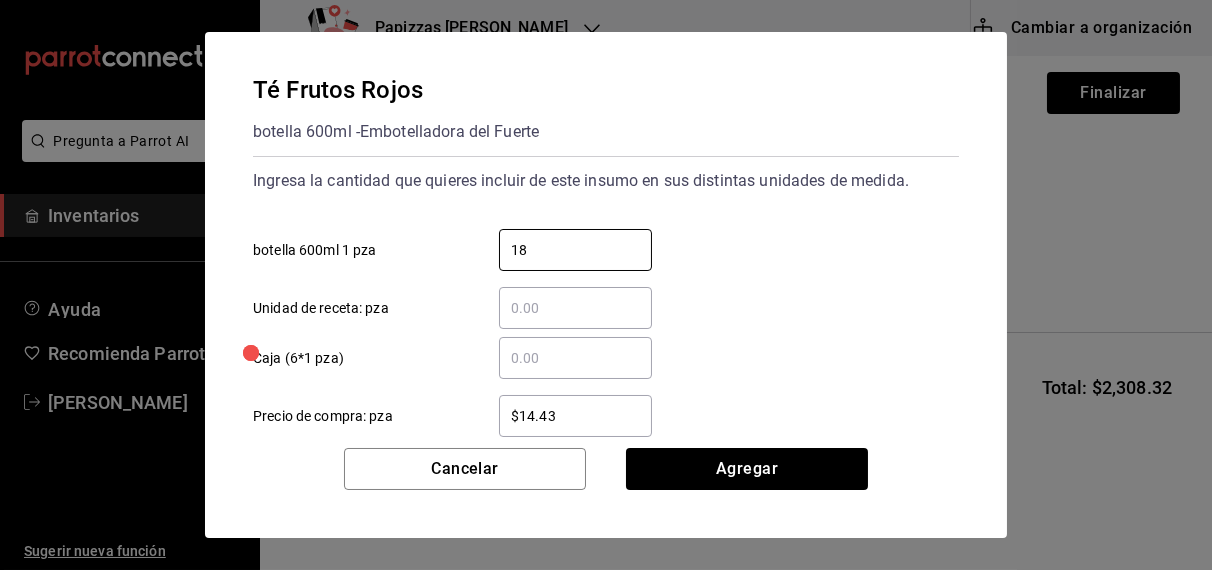 type on "18" 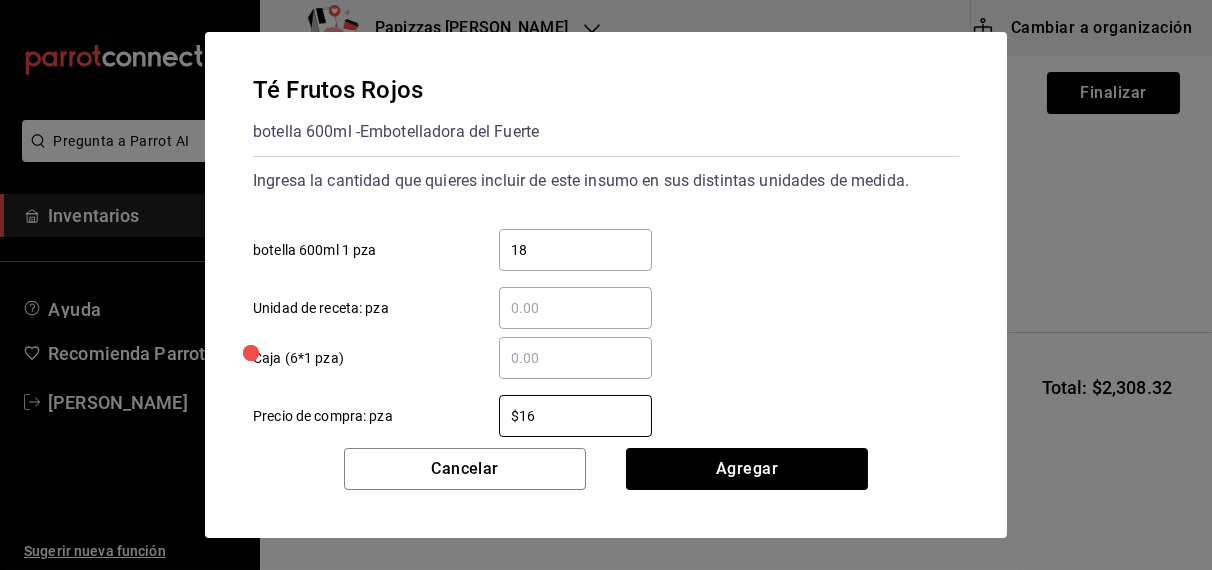 type on "$16.75" 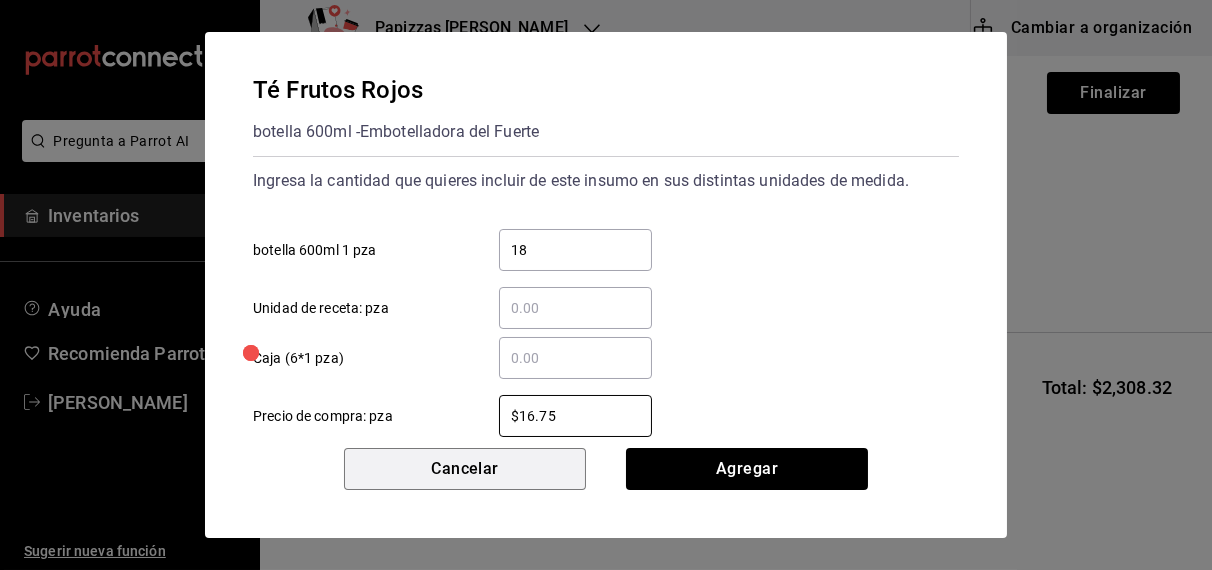 type 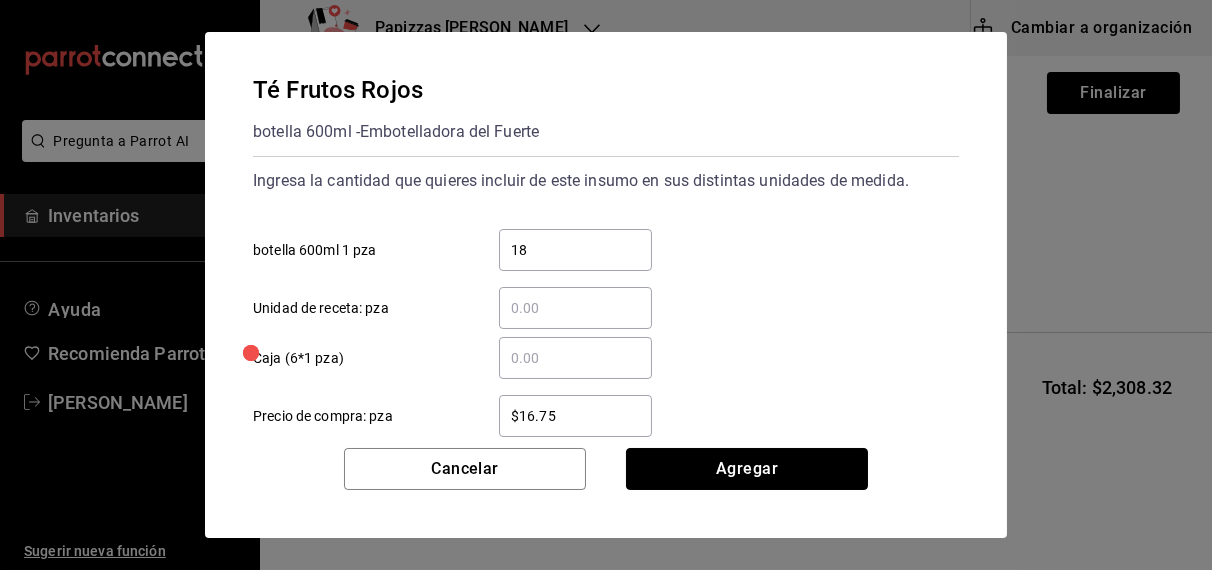 type 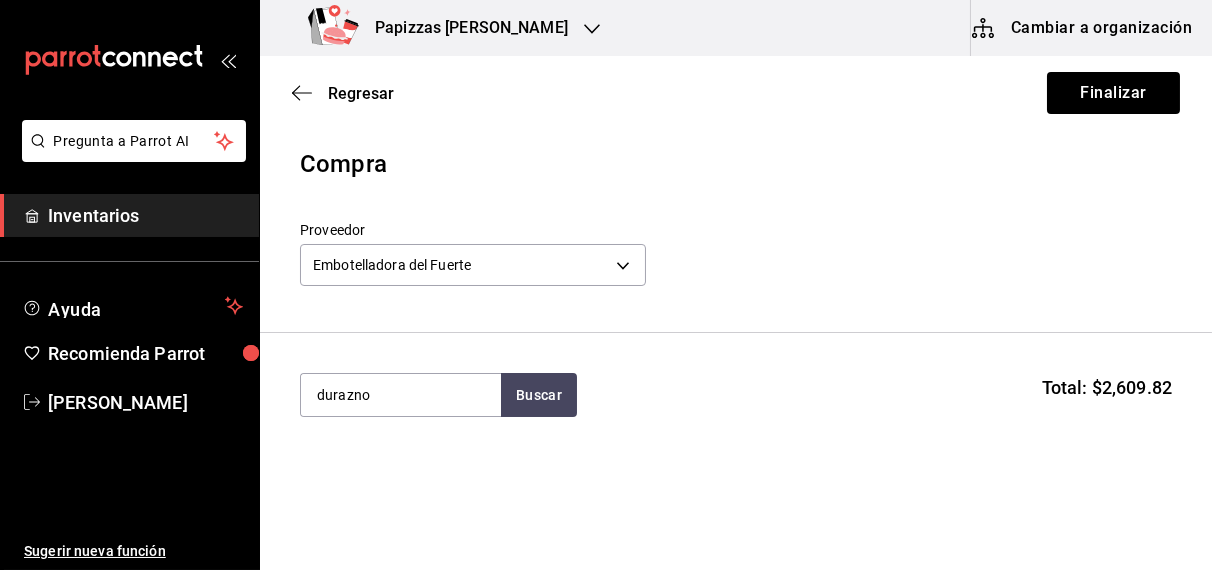 type on "durazno" 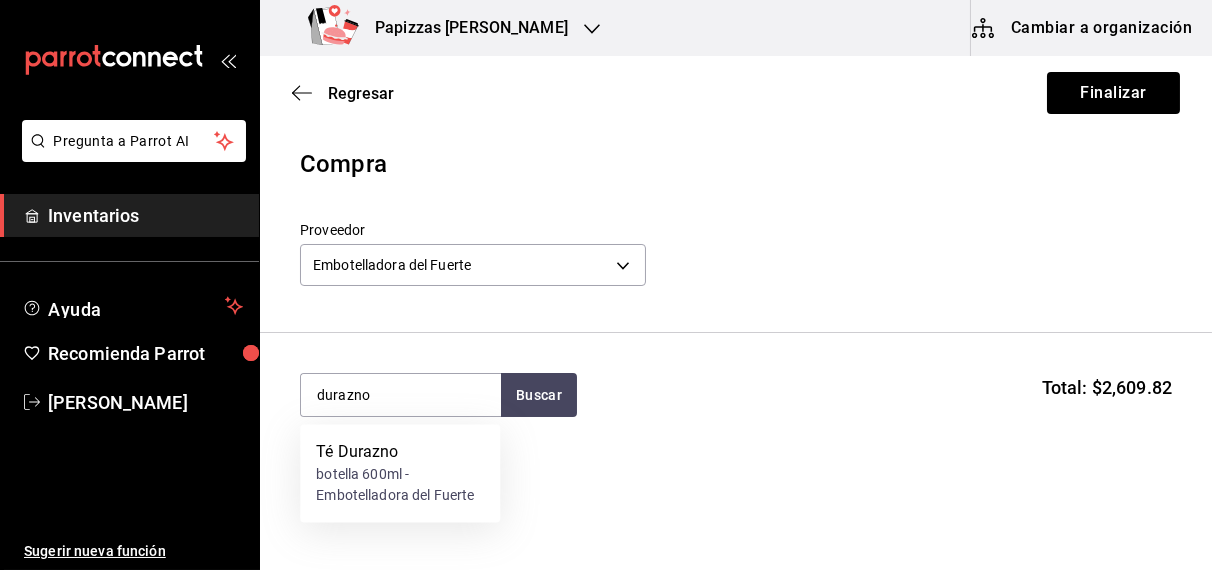 click on "botella 600ml - Embotelladora del Fuerte" at bounding box center [400, 486] 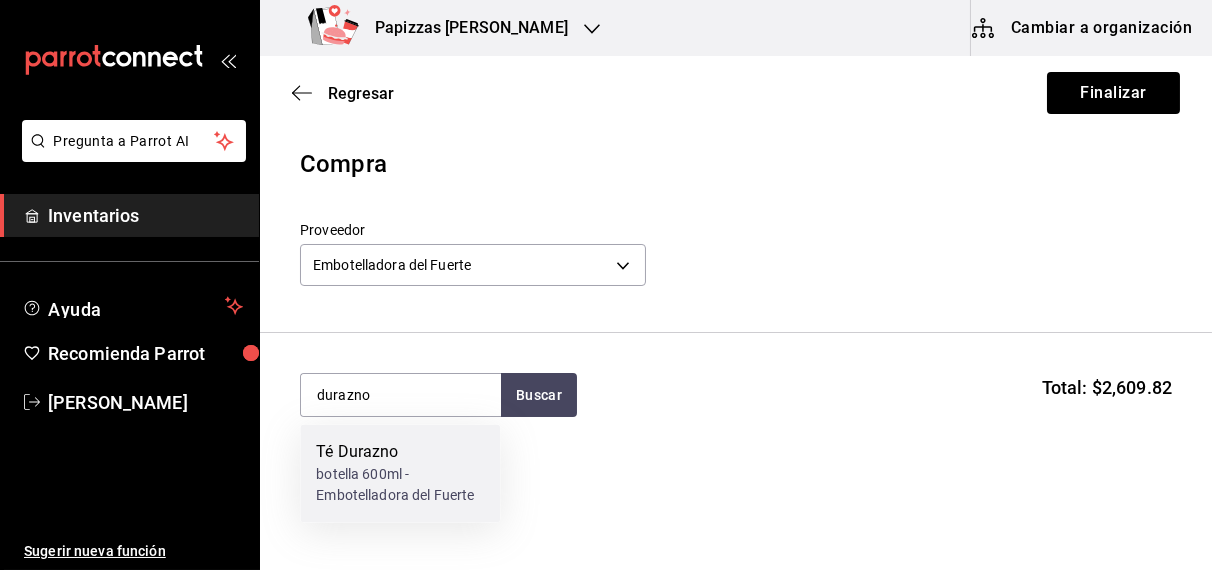type 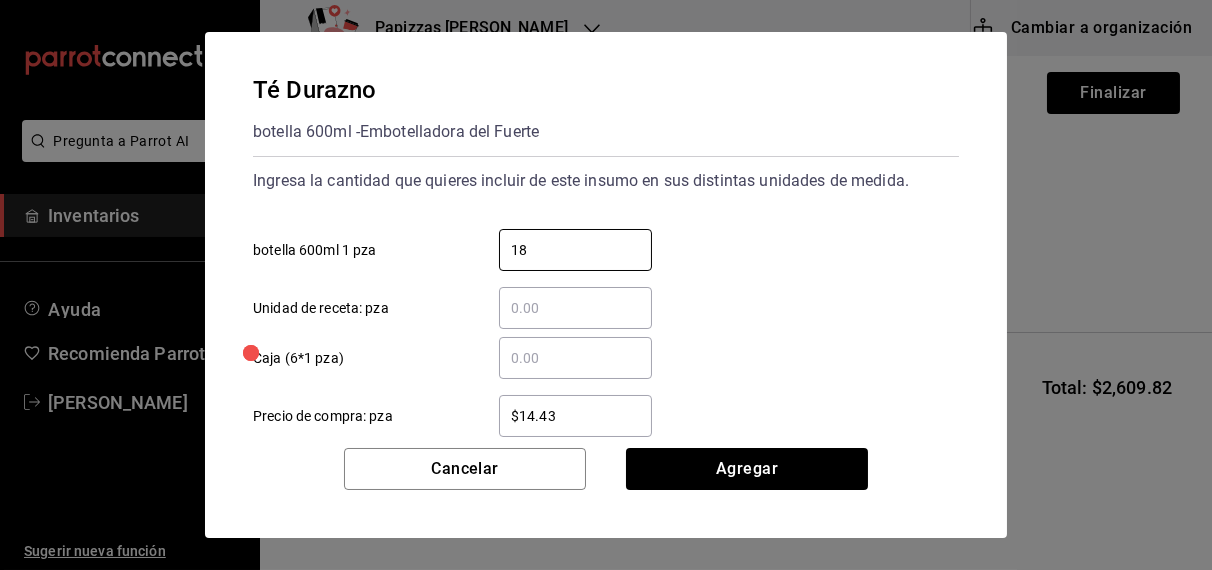 type on "18" 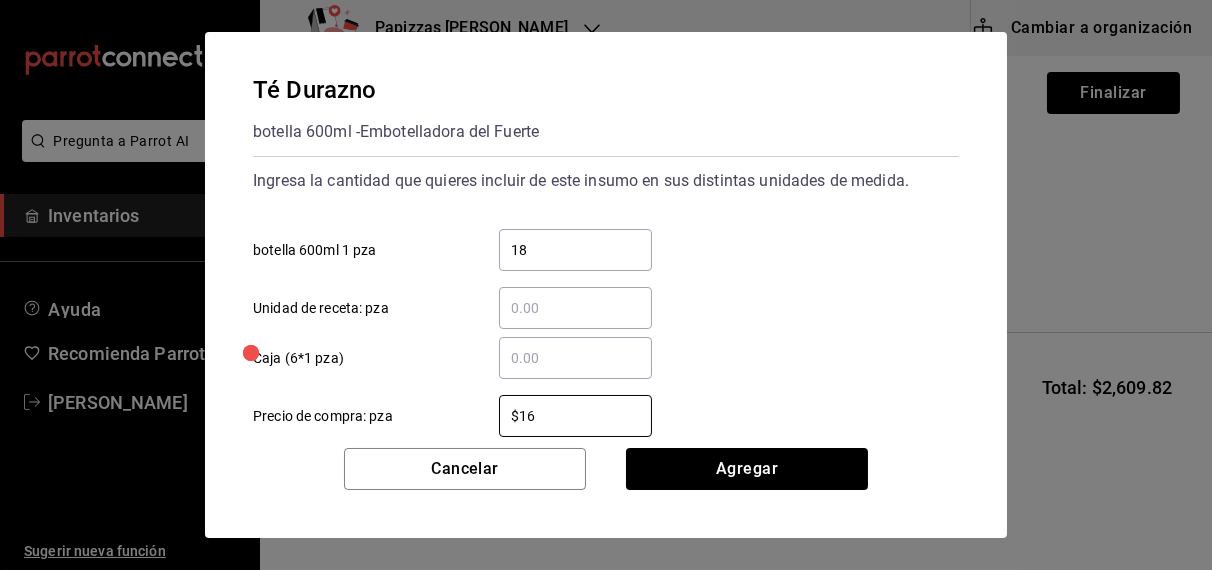 type on "$16.75" 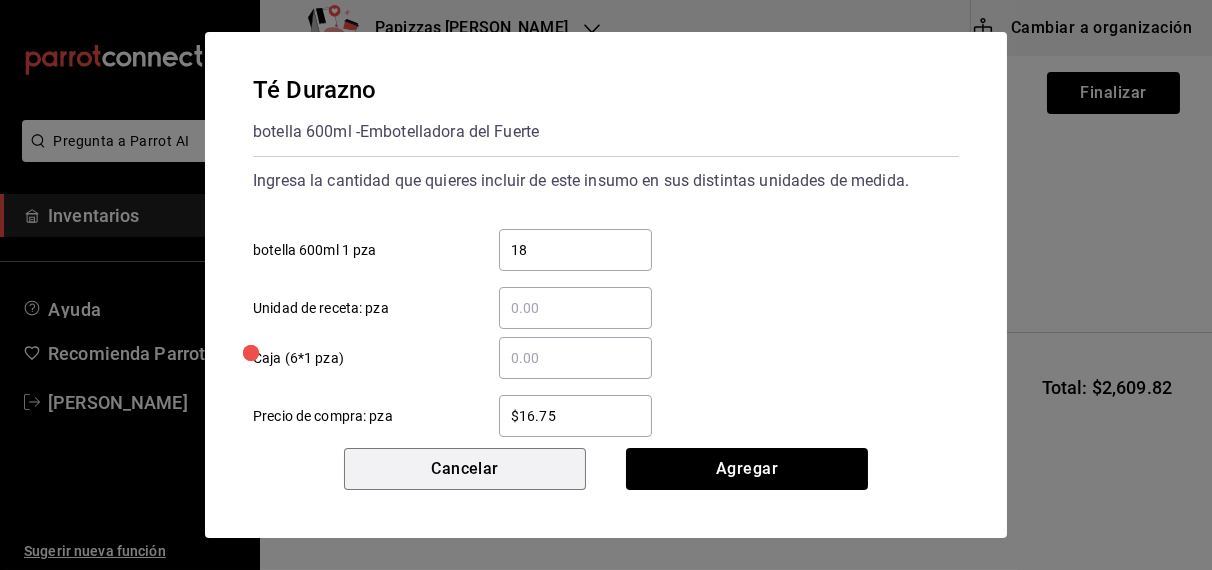type 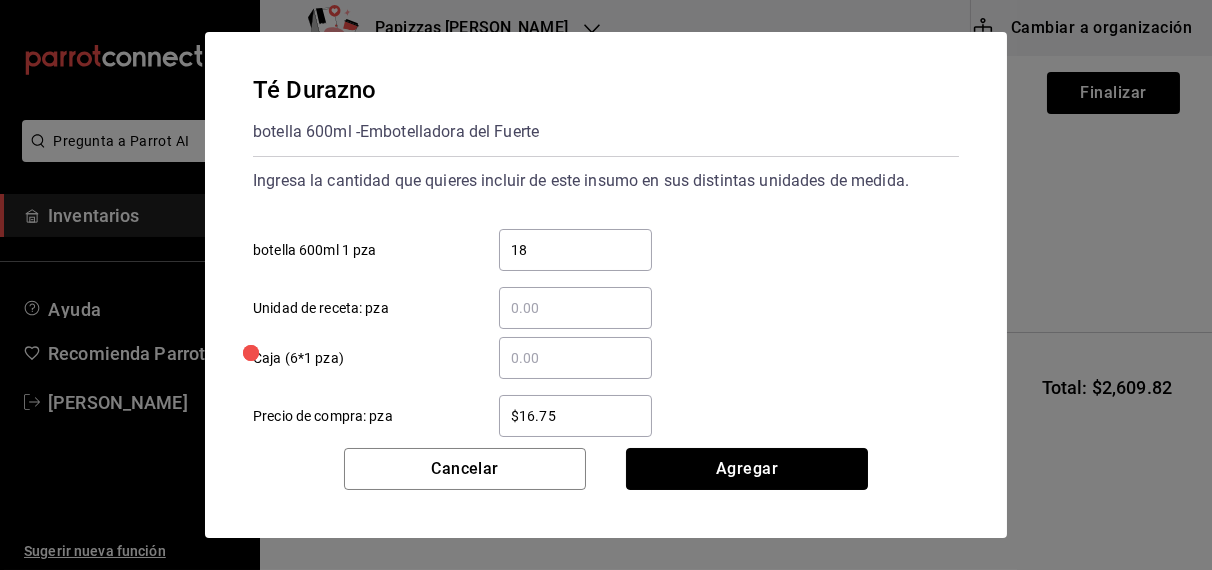 type 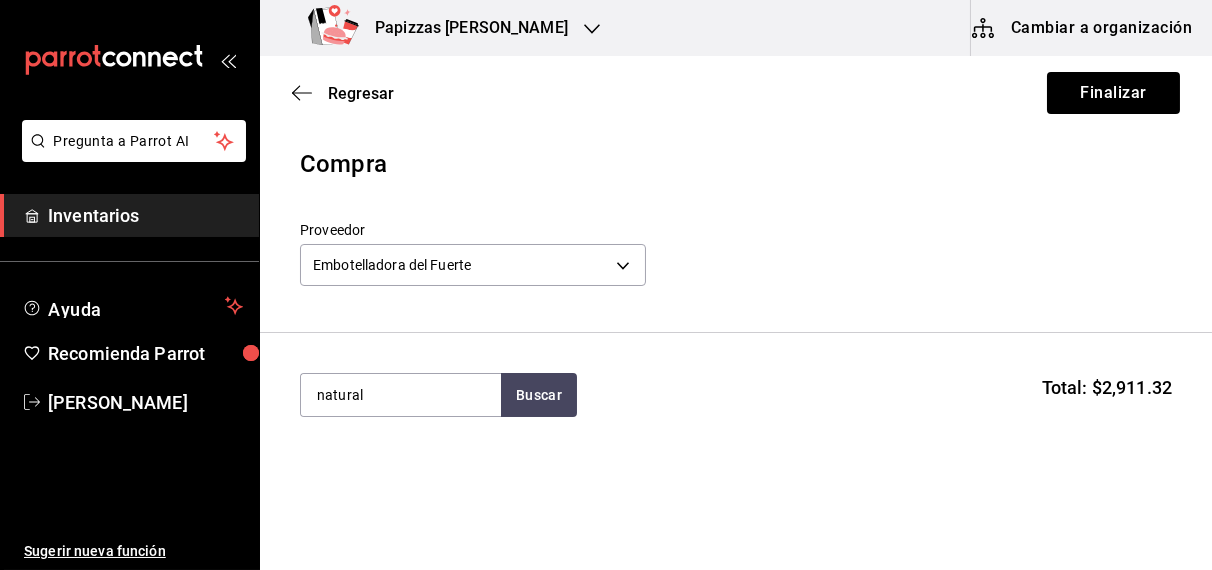 type on "natural" 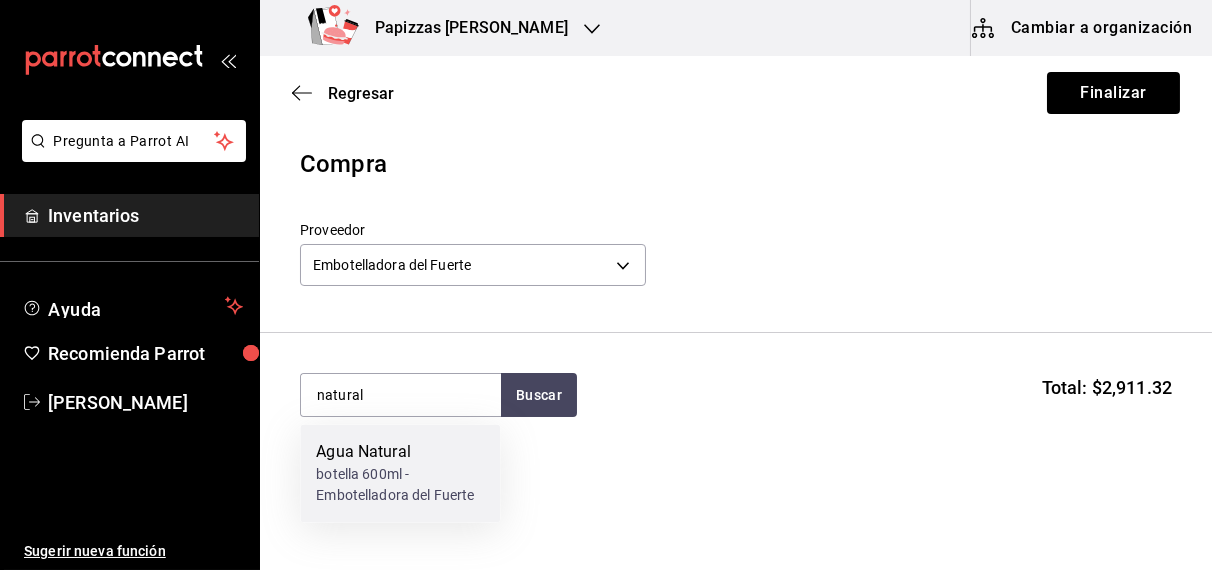 click on "botella 600ml - Embotelladora del Fuerte" at bounding box center [400, 486] 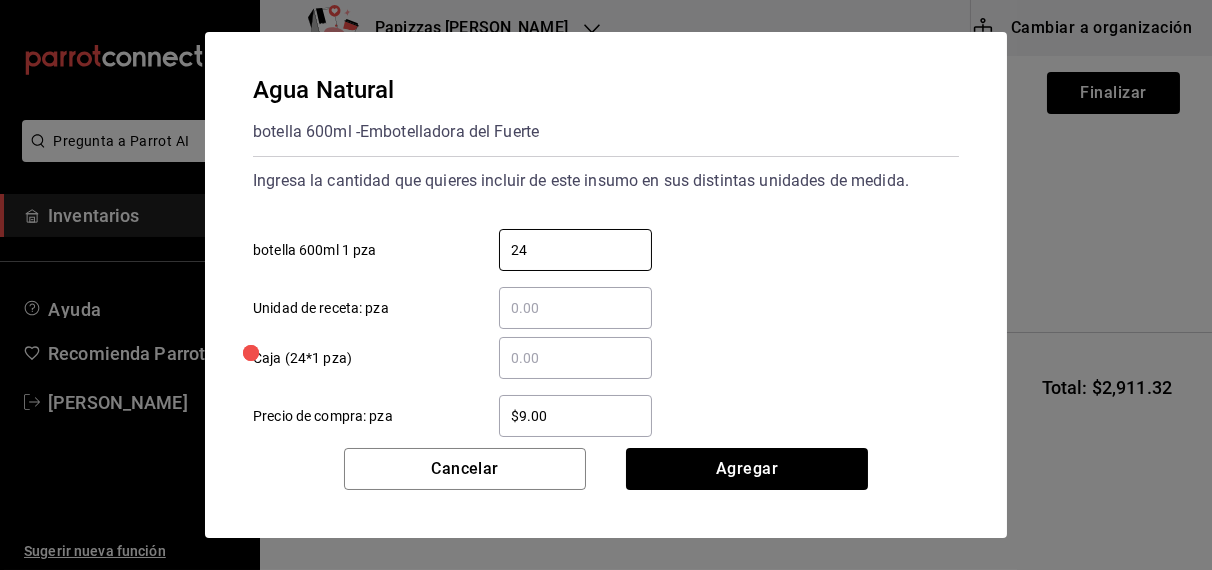 type on "24" 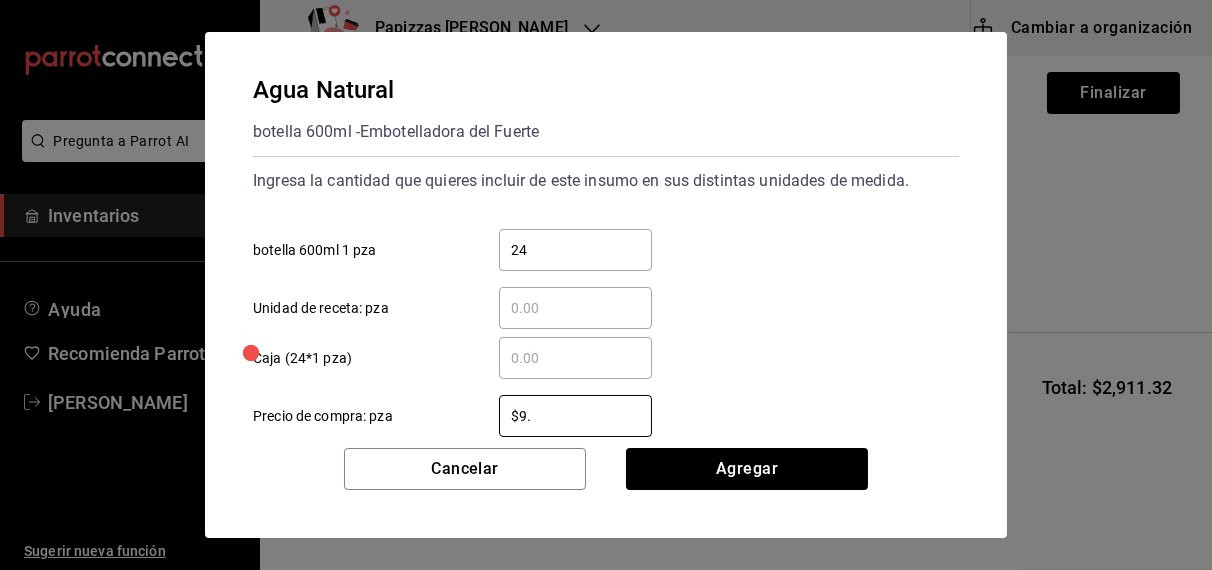 type on "$9.81" 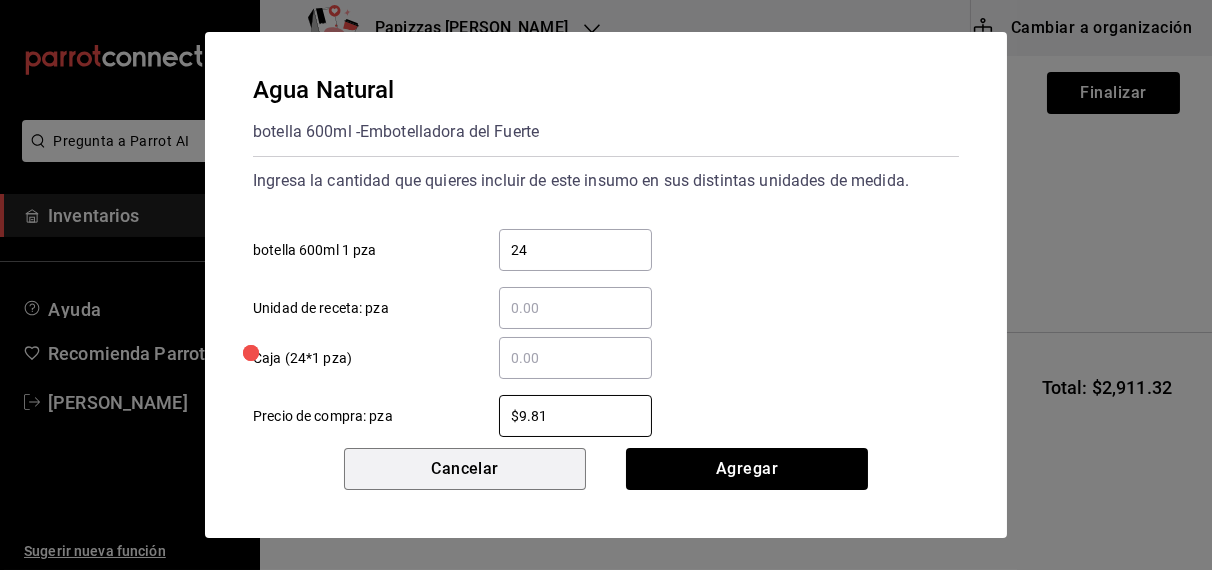 type 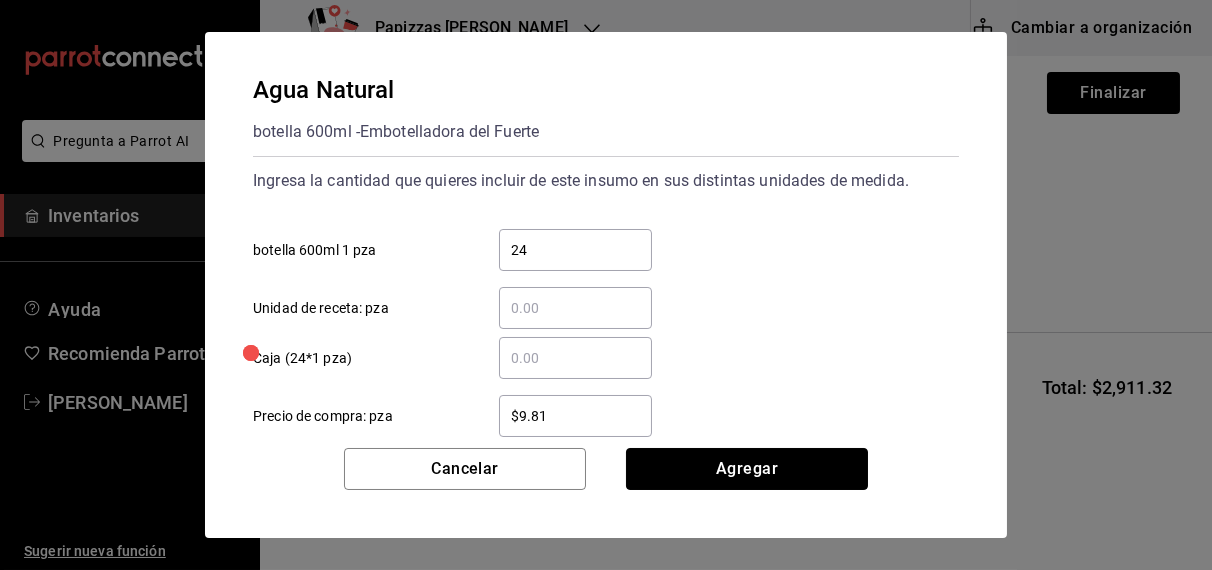 type 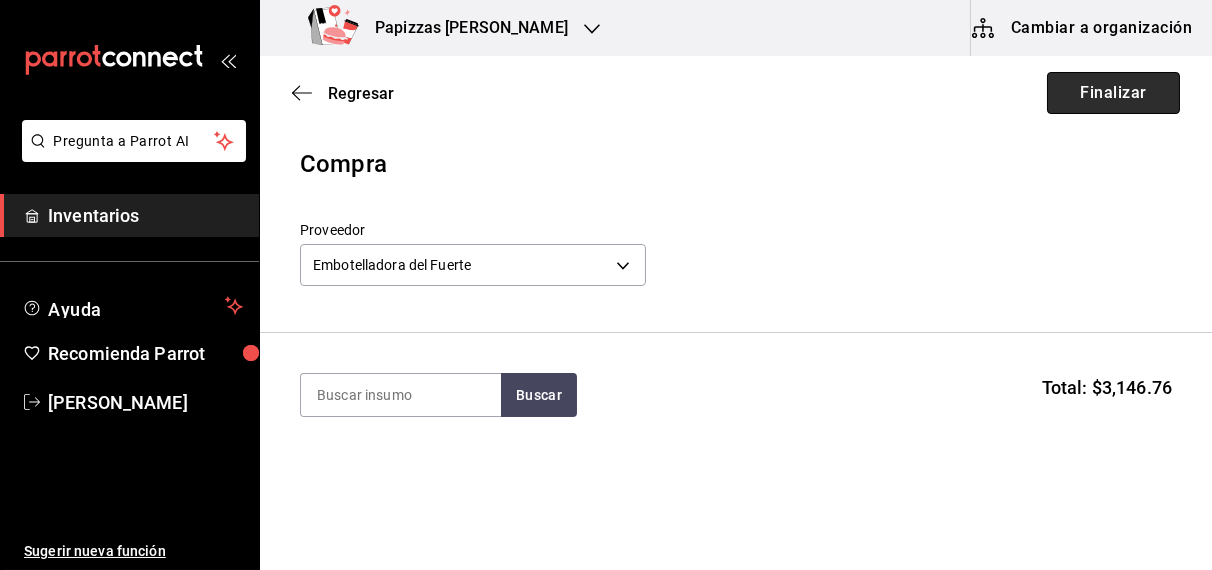 click on "Finalizar" at bounding box center [1113, 93] 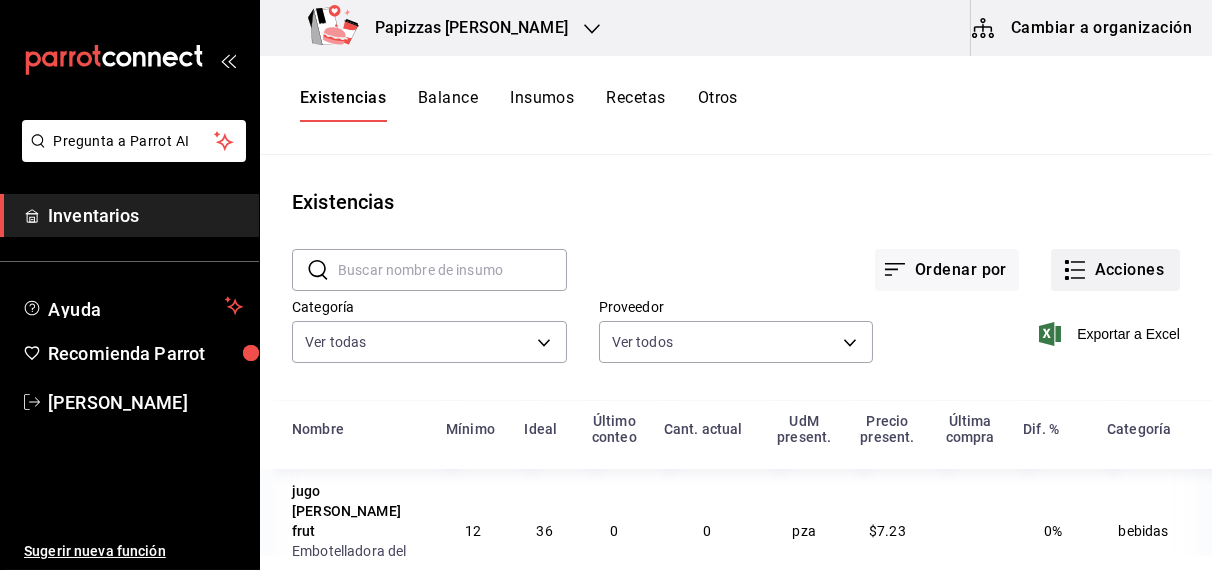 click on "Acciones" at bounding box center [1115, 270] 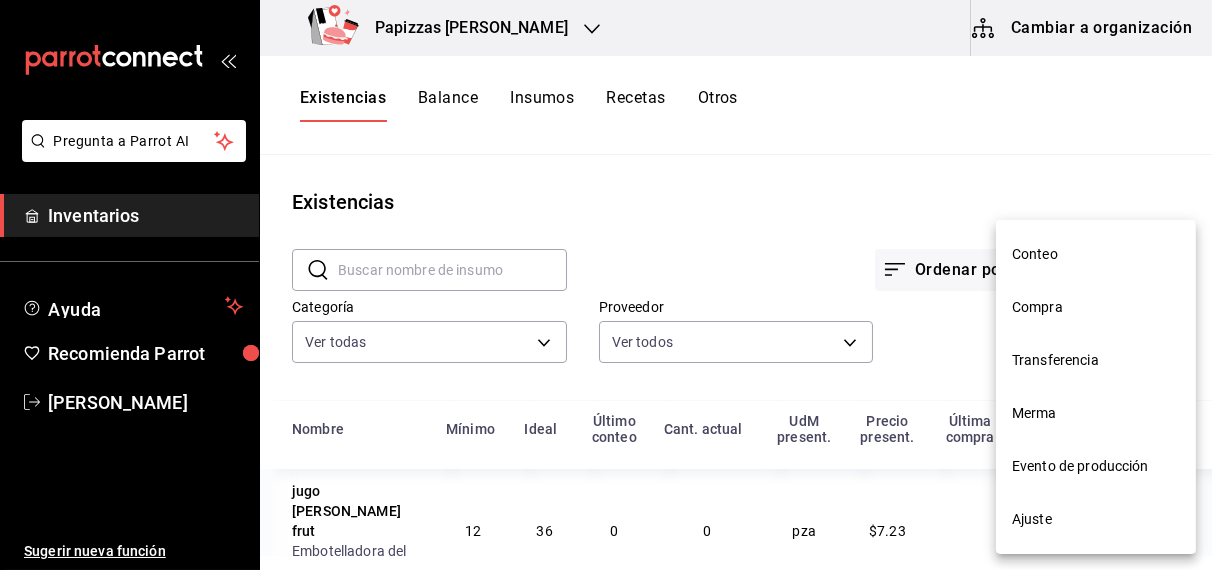 click on "Compra" at bounding box center (1096, 307) 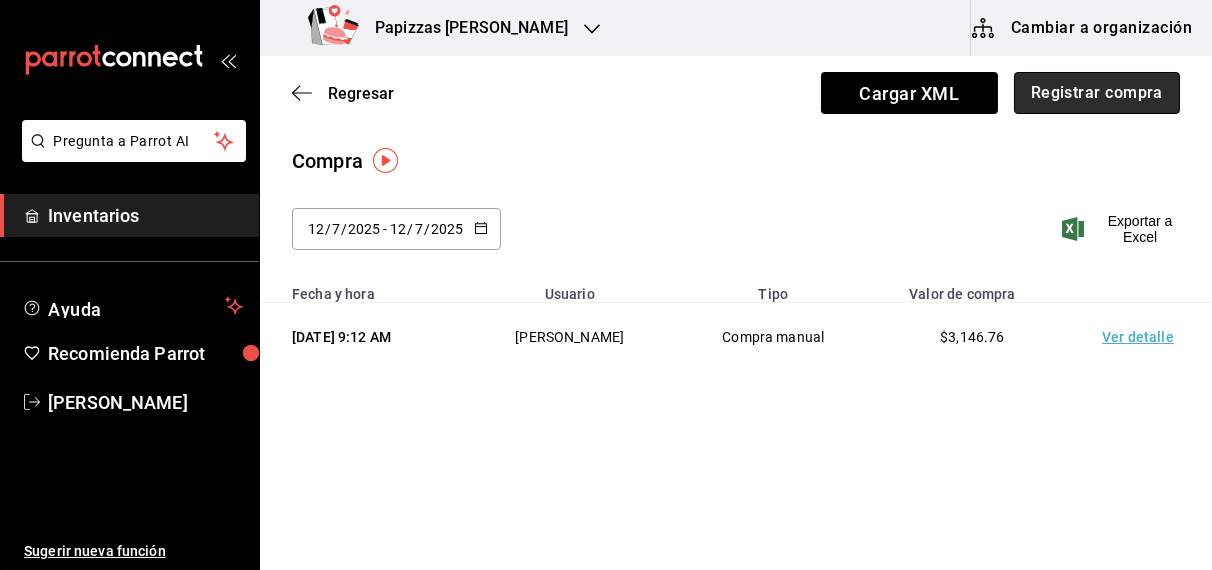 click on "Registrar compra" at bounding box center (1097, 93) 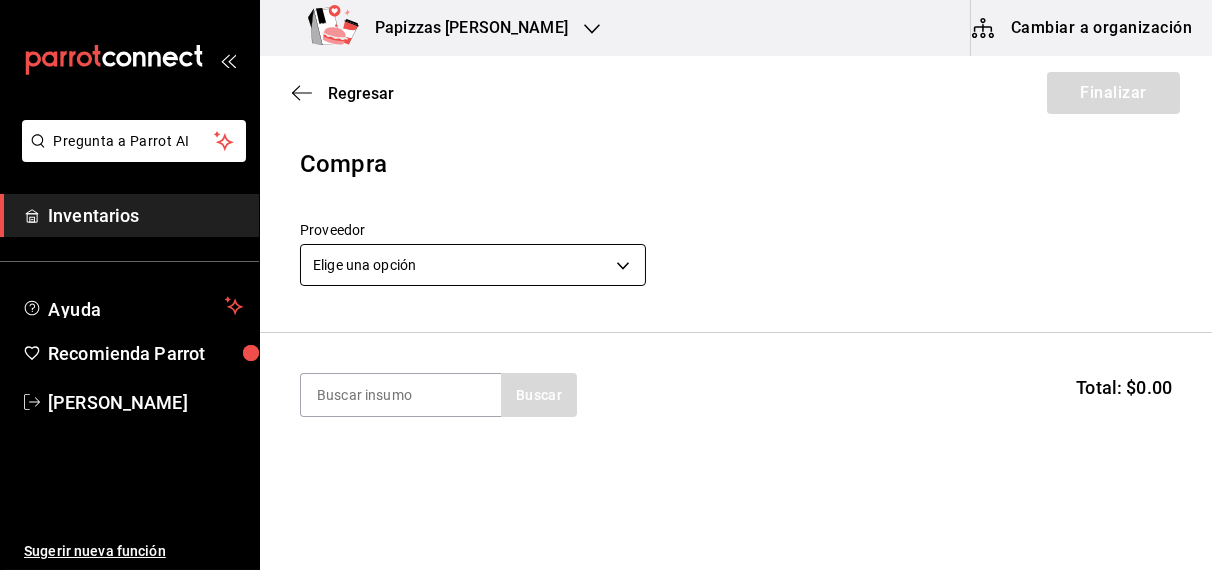 click on "Pregunta a Parrot AI Inventarios   Ayuda Recomienda Parrot   [PERSON_NAME]   Sugerir nueva función   Papizzas [PERSON_NAME] Cambiar a organización Regresar Finalizar Compra Proveedor Elige una opción default Buscar Total: $0.00 No hay insumos a mostrar. Busca un insumo para agregarlo a la lista Pregunta a Parrot AI Inventarios   Ayuda Recomienda Parrot   [PERSON_NAME]   Sugerir nueva función   GANA 1 MES GRATIS EN TU SUSCRIPCIÓN AQUÍ ¿Recuerdas cómo empezó tu restaurante?
[DATE] puedes ayudar a un colega a tener el mismo cambio que tú viviste.
Recomienda Parrot directamente desde tu Portal Administrador.
Es fácil y rápido.
🎁 Por cada restaurante que se una, ganas 1 mes gratis. Ver video tutorial Ir a video Editar Eliminar Visitar centro de ayuda [PHONE_NUMBER] [EMAIL_ADDRESS][DOMAIN_NAME] Visitar centro de ayuda [PHONE_NUMBER] [EMAIL_ADDRESS][DOMAIN_NAME]" at bounding box center [606, 228] 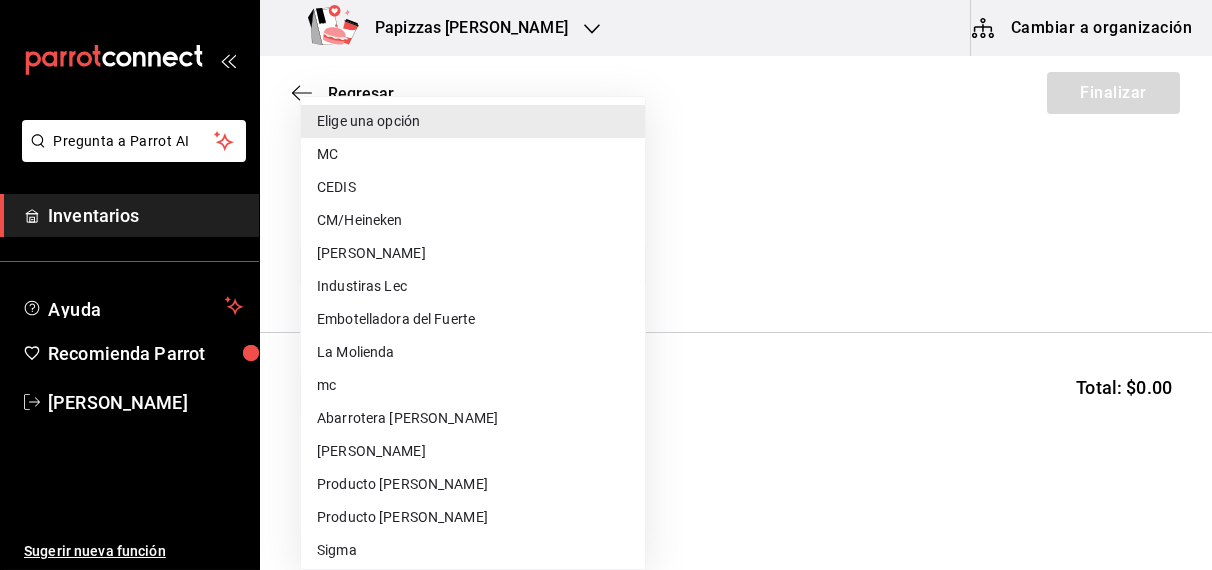 click on "MC" at bounding box center (473, 154) 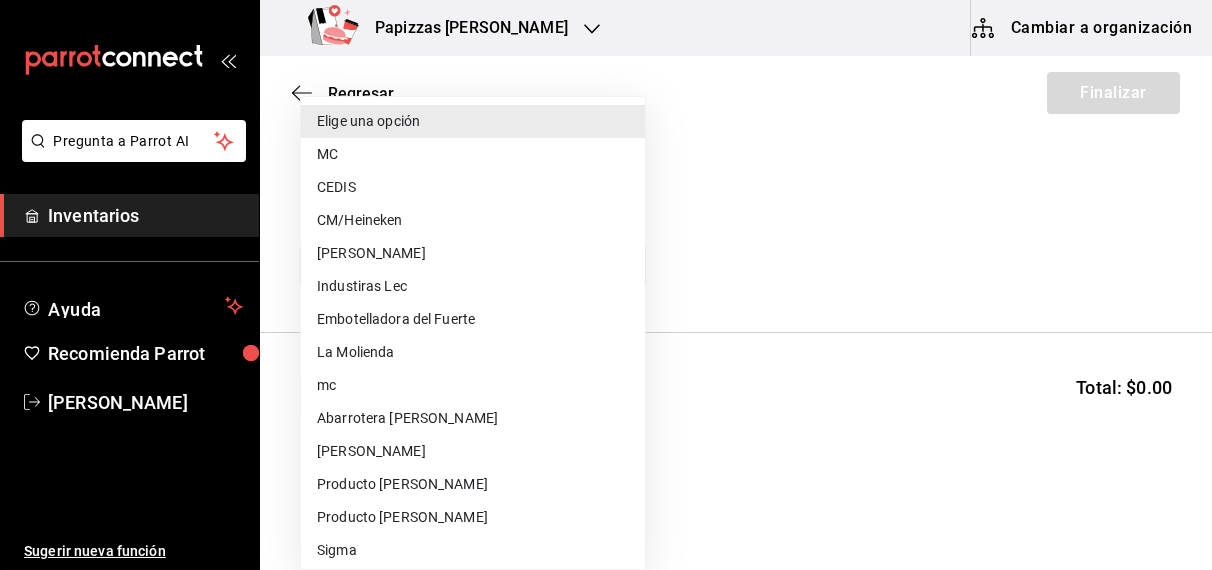 type on "59259b25-7b15-4529-a17f-fa8ef7e7484a" 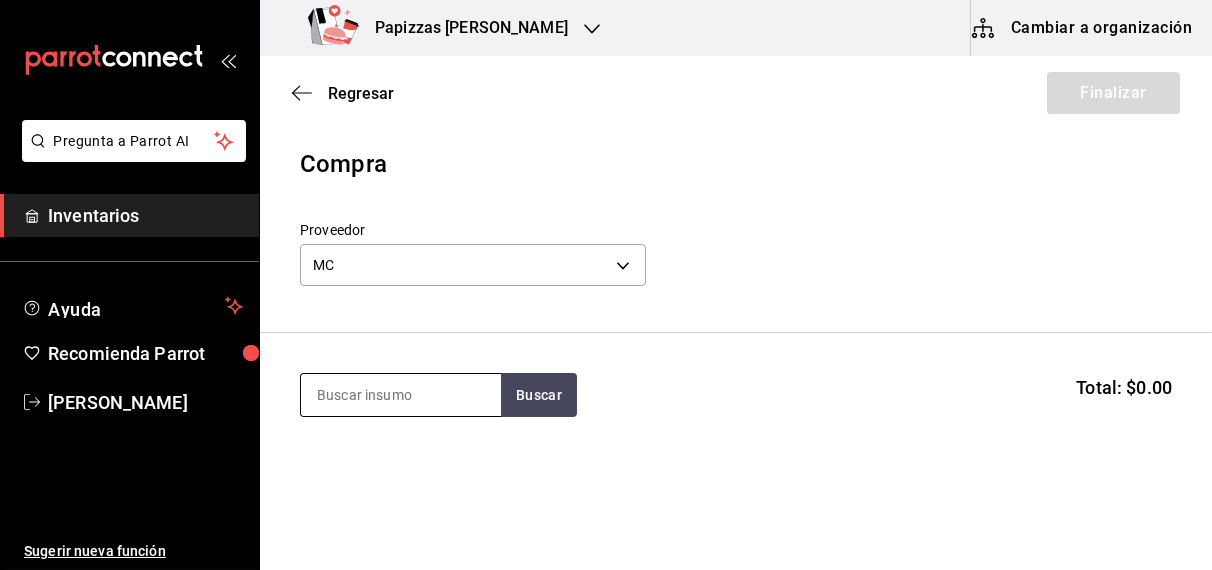click at bounding box center [401, 395] 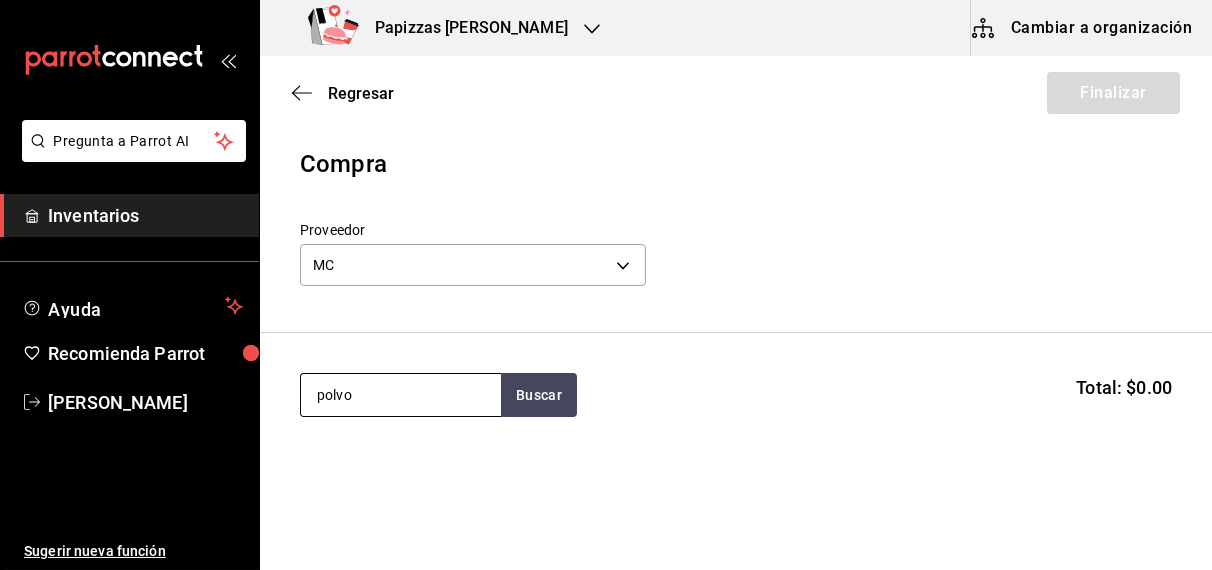type on "polvo" 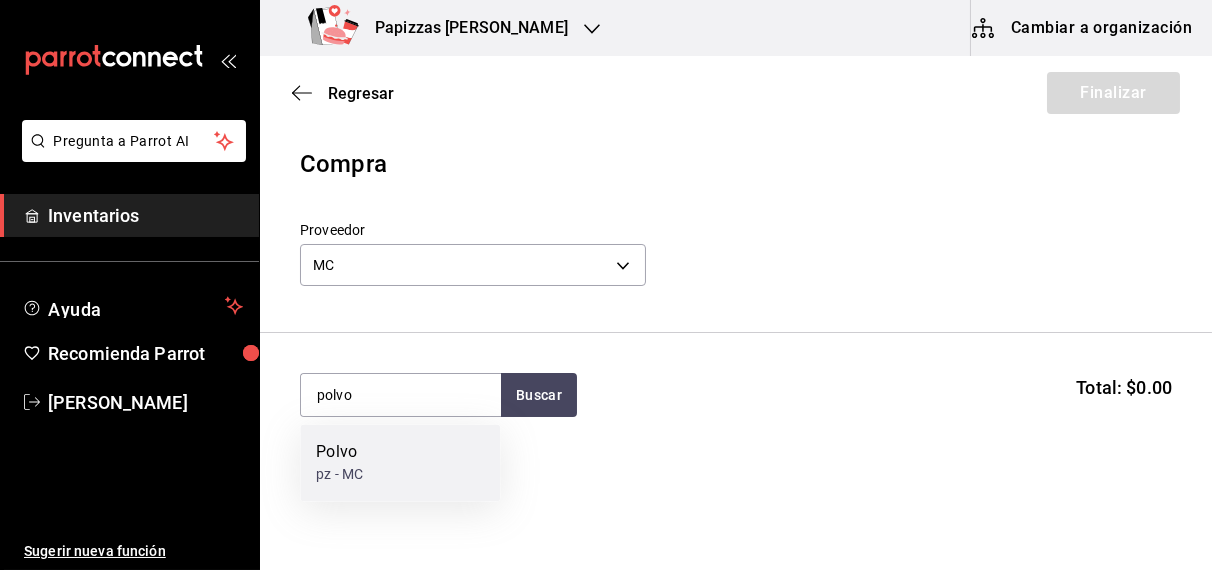 click on "Polvo pz - MC" at bounding box center [400, 463] 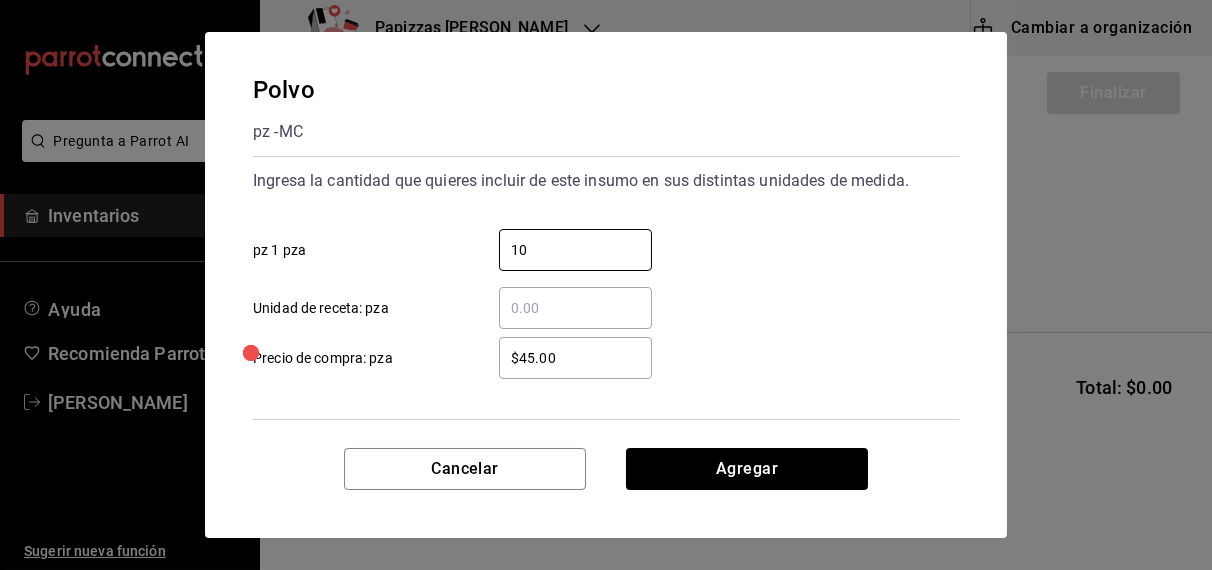 type on "10" 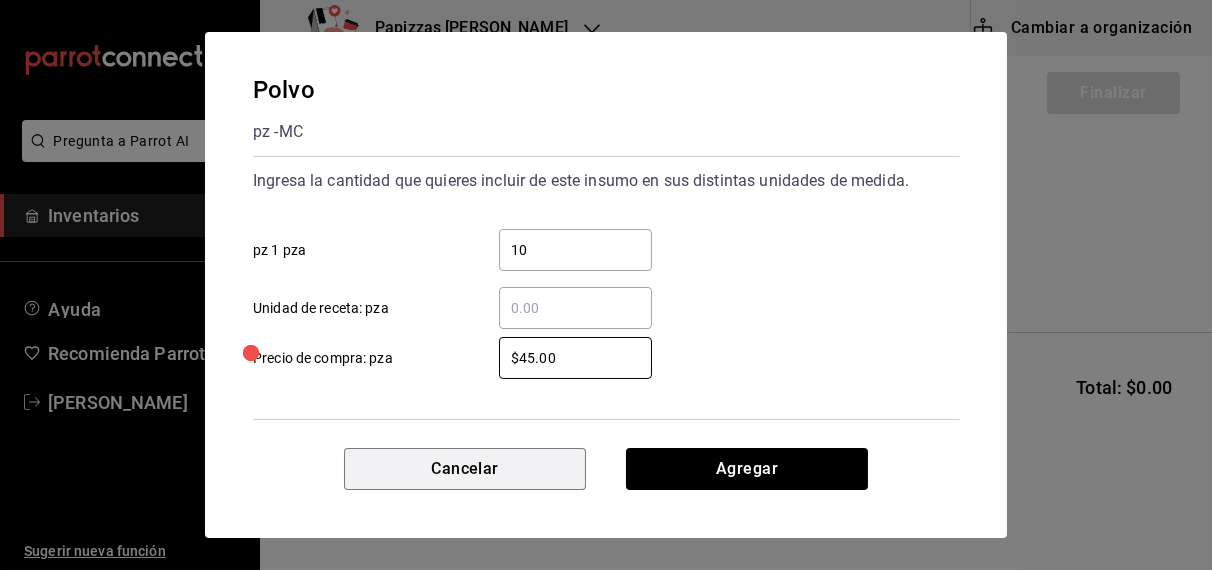 type 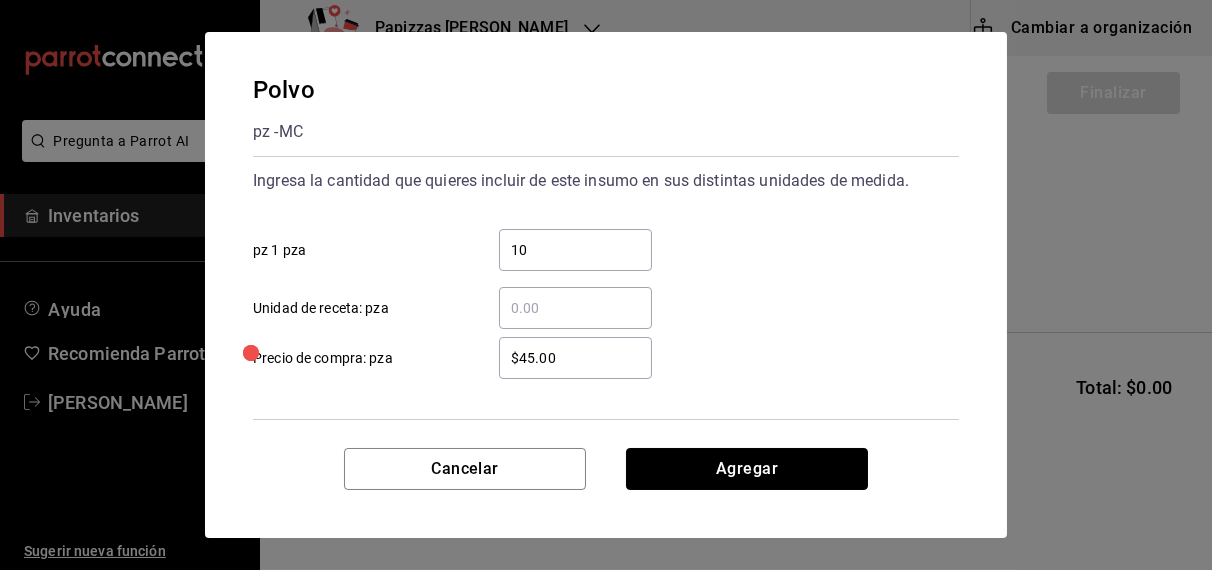 type 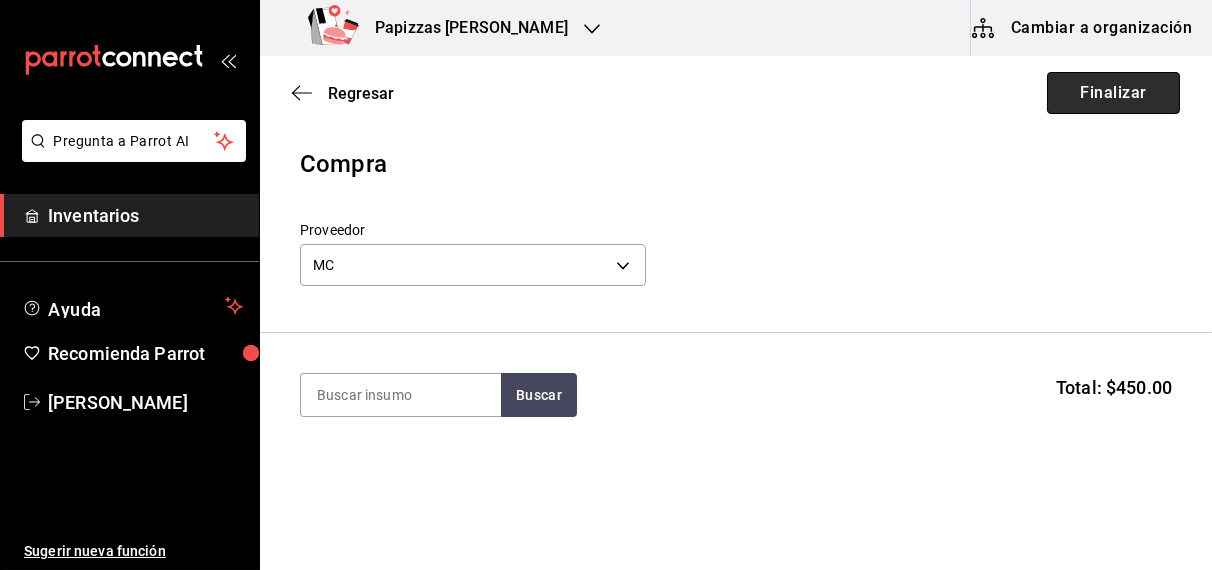 click on "Finalizar" at bounding box center [1113, 93] 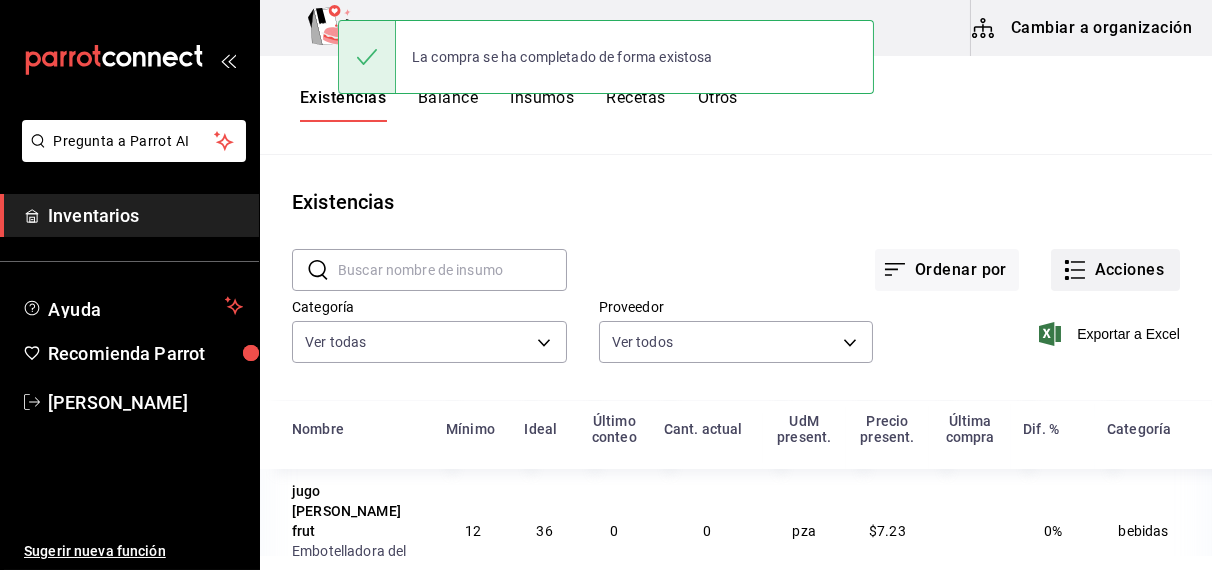 click on "Acciones" at bounding box center (1115, 270) 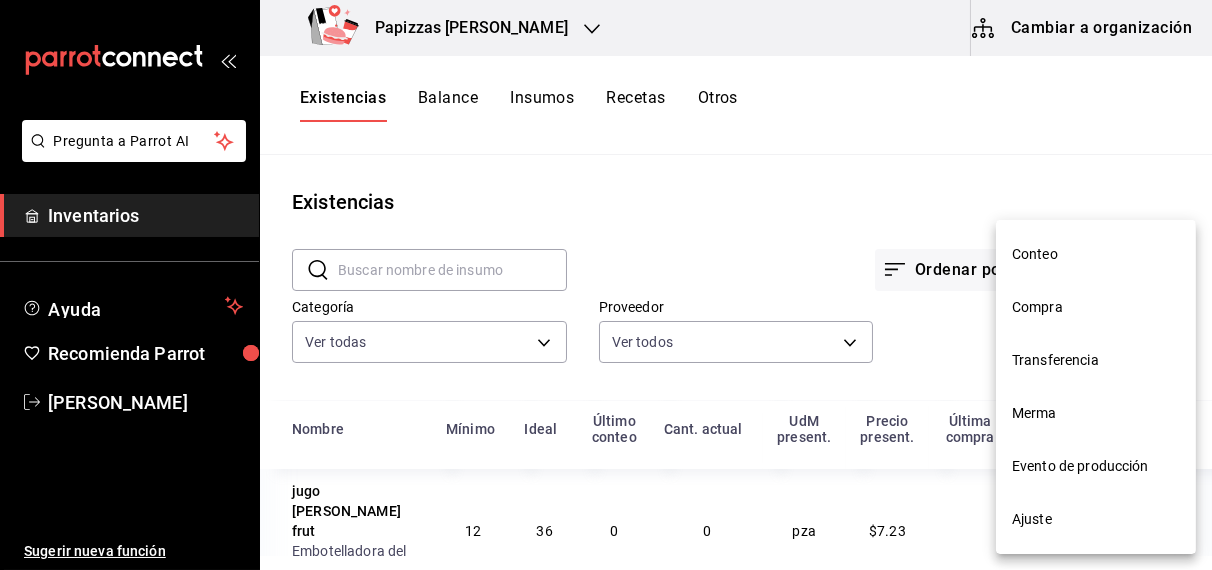 click on "Compra" at bounding box center (1096, 307) 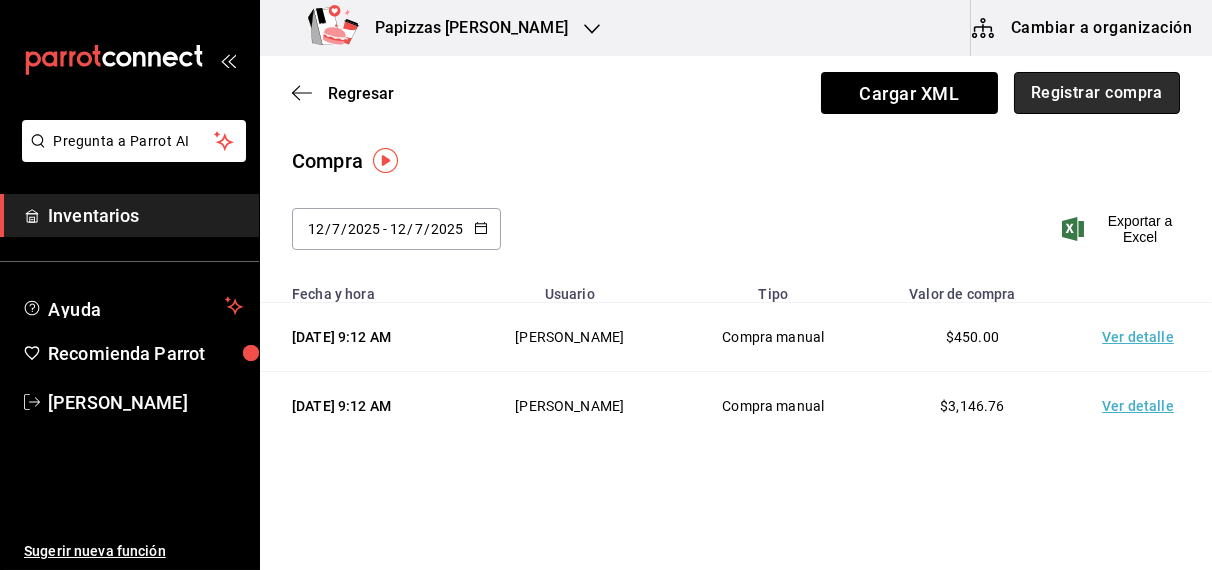 click on "Registrar compra" at bounding box center (1097, 93) 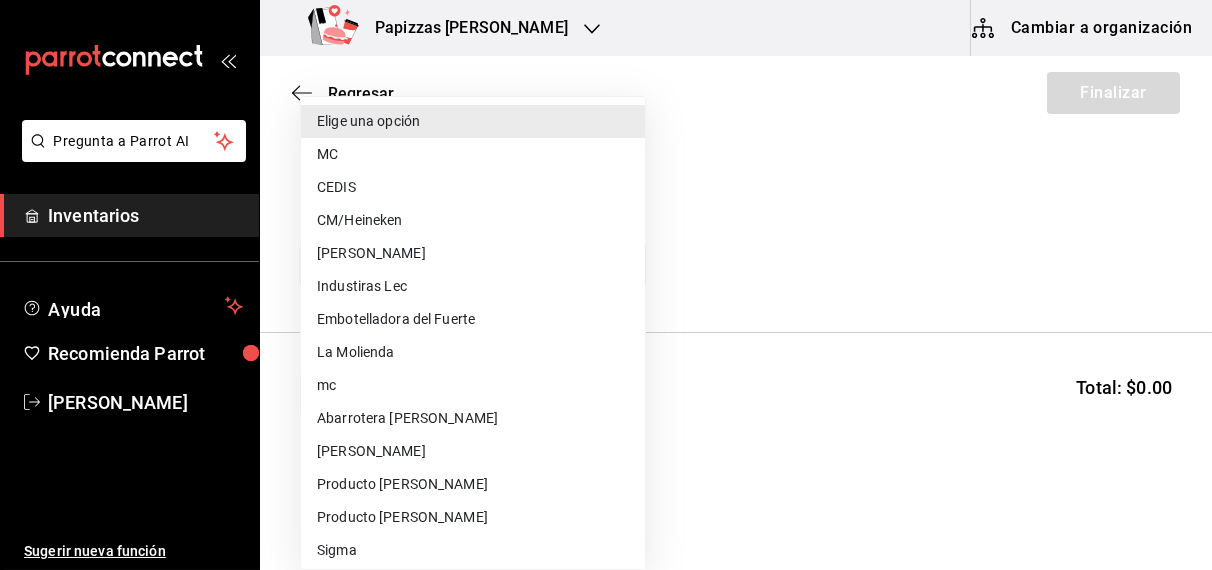 click on "Pregunta a Parrot AI Inventarios   Ayuda Recomienda Parrot   [PERSON_NAME]   Sugerir nueva función   Papizzas [PERSON_NAME] Cambiar a organización Regresar Finalizar Compra Proveedor Elige una opción default Buscar Total: $0.00 No hay insumos a mostrar. Busca un insumo para agregarlo a la lista Pregunta a Parrot AI Inventarios   Ayuda Recomienda Parrot   [PERSON_NAME]   Sugerir nueva función   GANA 1 MES GRATIS EN TU SUSCRIPCIÓN AQUÍ ¿Recuerdas cómo empezó tu restaurante?
[DATE] puedes ayudar a un colega a tener el mismo cambio que tú viviste.
Recomienda Parrot directamente desde tu Portal Administrador.
Es fácil y rápido.
🎁 Por cada restaurante que se una, ganas 1 mes gratis. Ver video tutorial Ir a video Editar Eliminar Visitar centro de ayuda [PHONE_NUMBER] [EMAIL_ADDRESS][DOMAIN_NAME] Visitar centro de ayuda [PHONE_NUMBER] [EMAIL_ADDRESS][DOMAIN_NAME] Elige una opción MC CEDIS CM/Heineken Pescaderia [PERSON_NAME] Industiras Lec Embotelladora del Fuerte La Molienda mc" at bounding box center [606, 228] 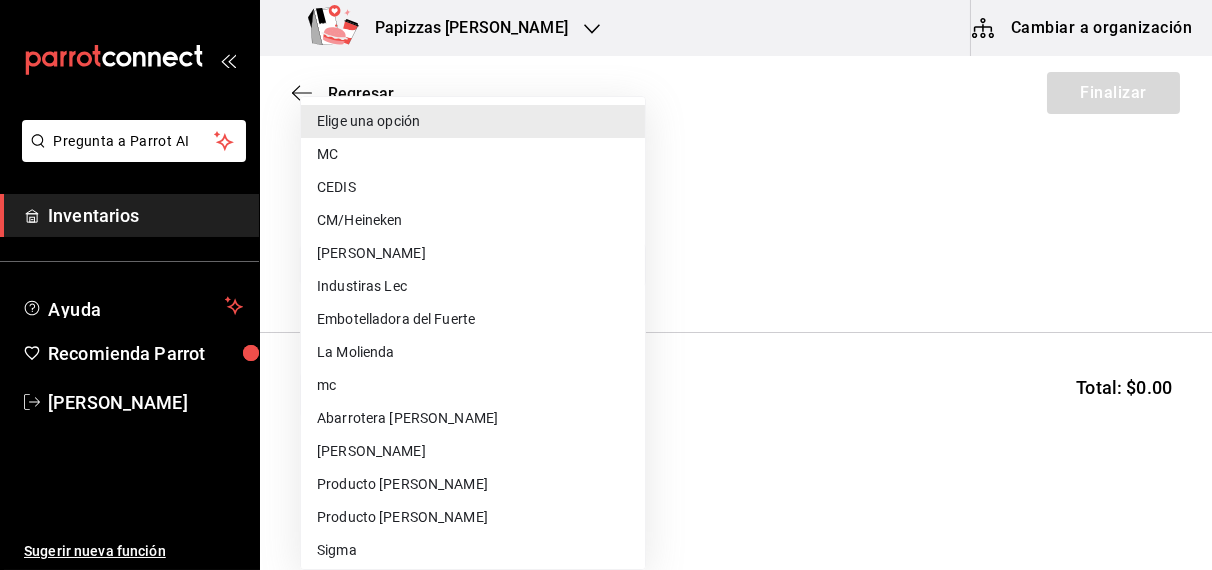 click on "CEDIS" at bounding box center (473, 187) 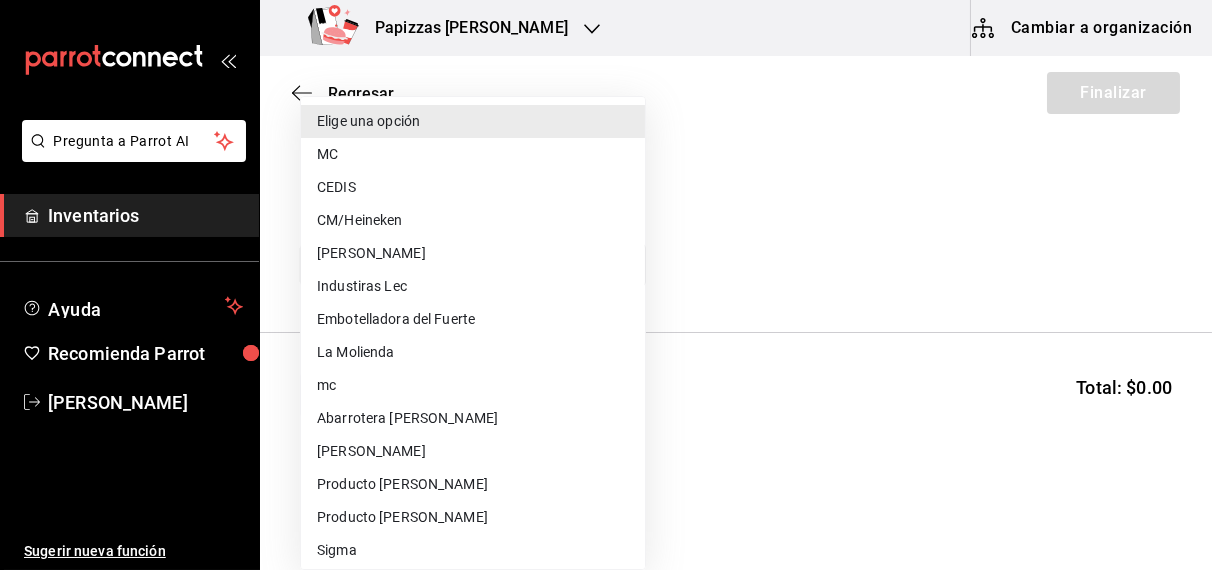 type on "fd93c39f-859b-4130-830c-b038fbd442a0" 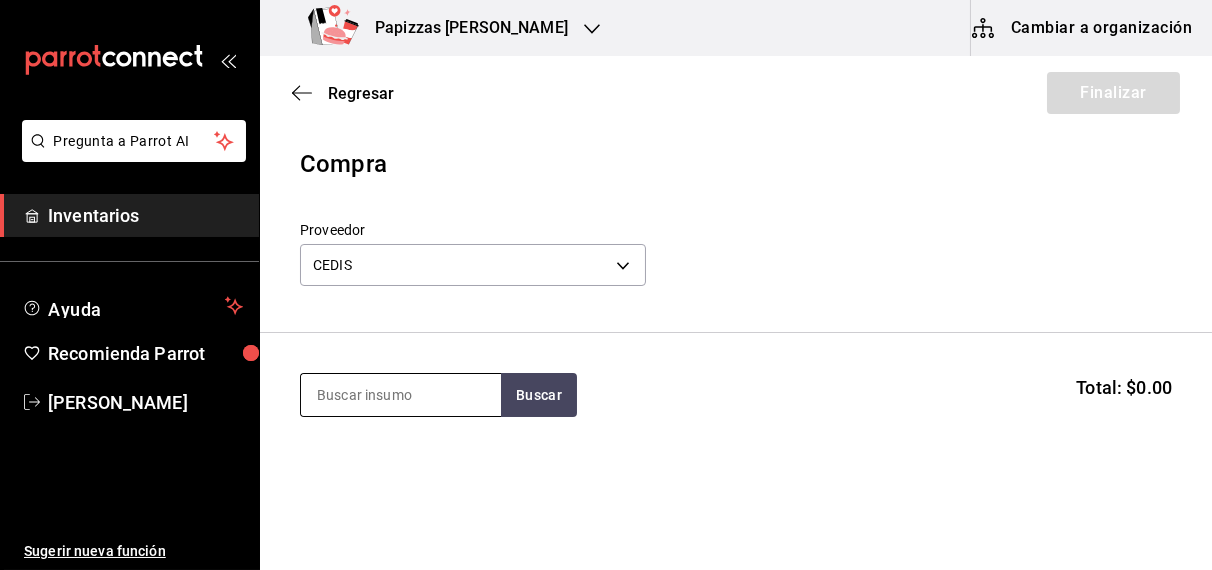 click at bounding box center (401, 395) 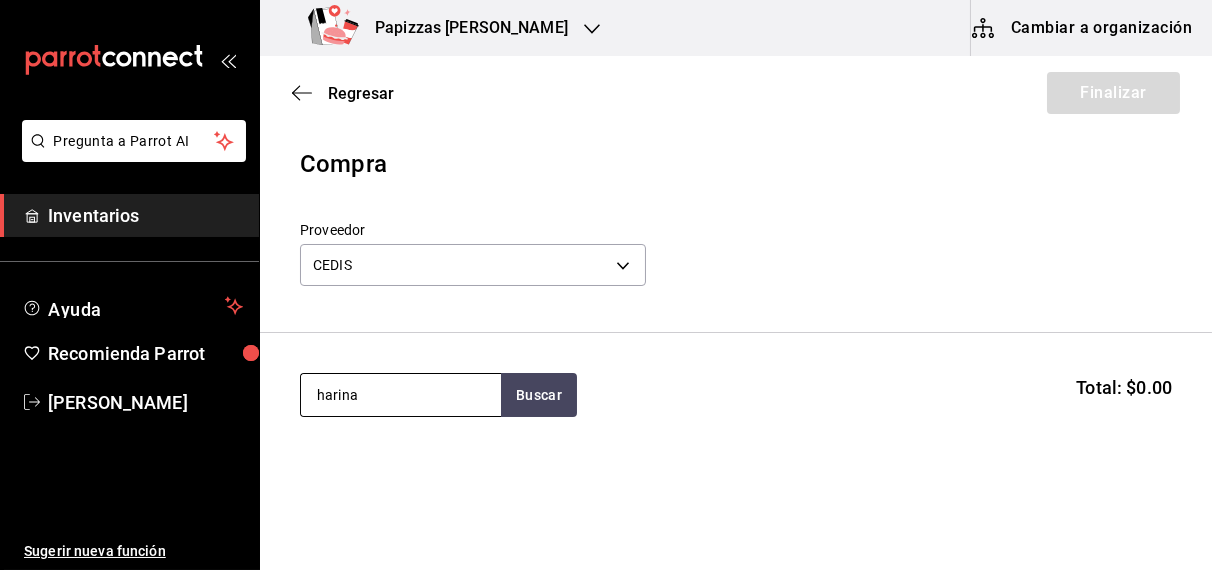 type on "harina" 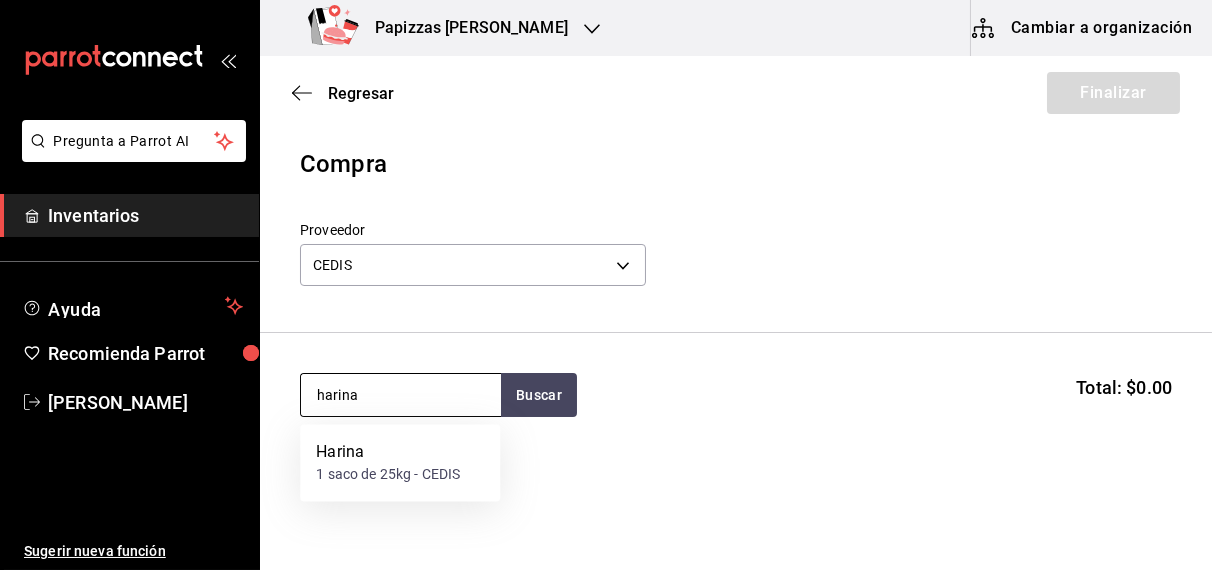 click on "1 saco de 25kg - CEDIS" at bounding box center [388, 475] 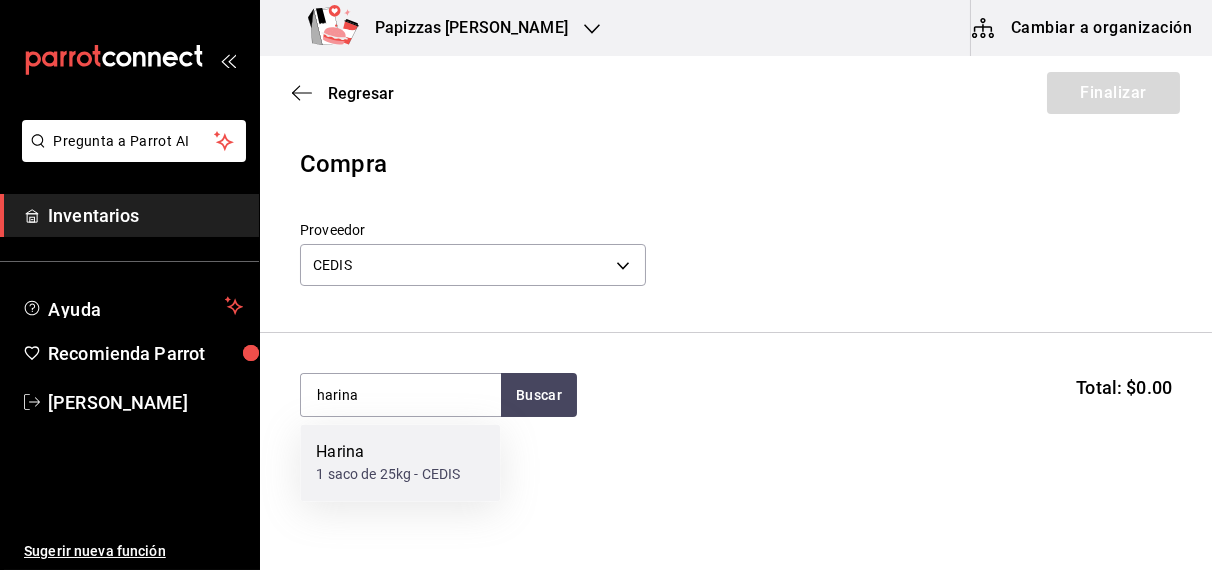 type 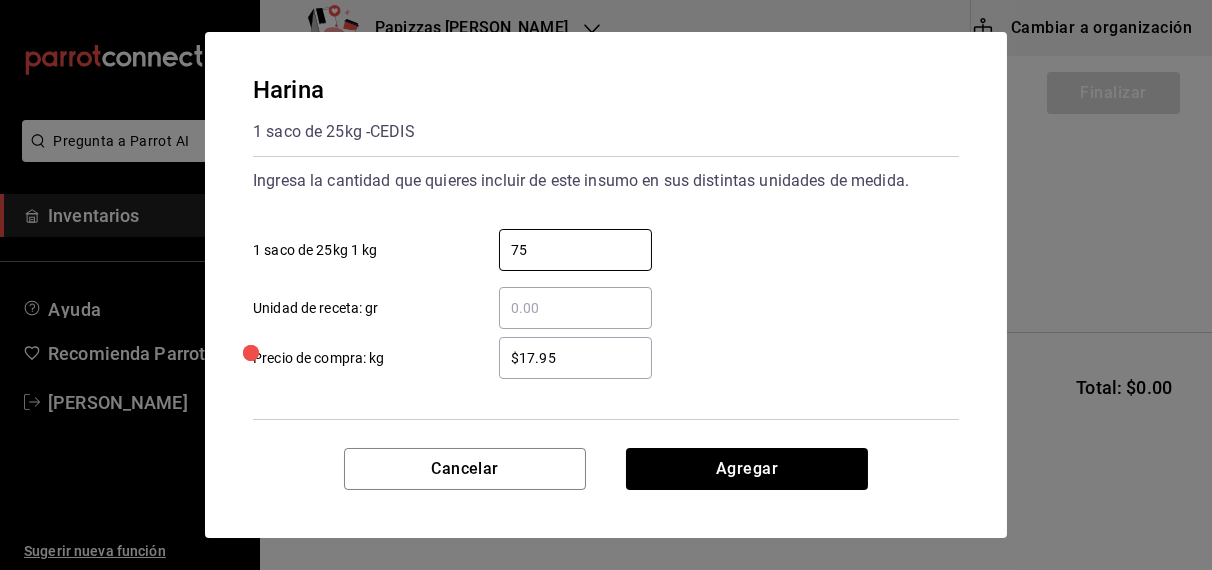 type on "75" 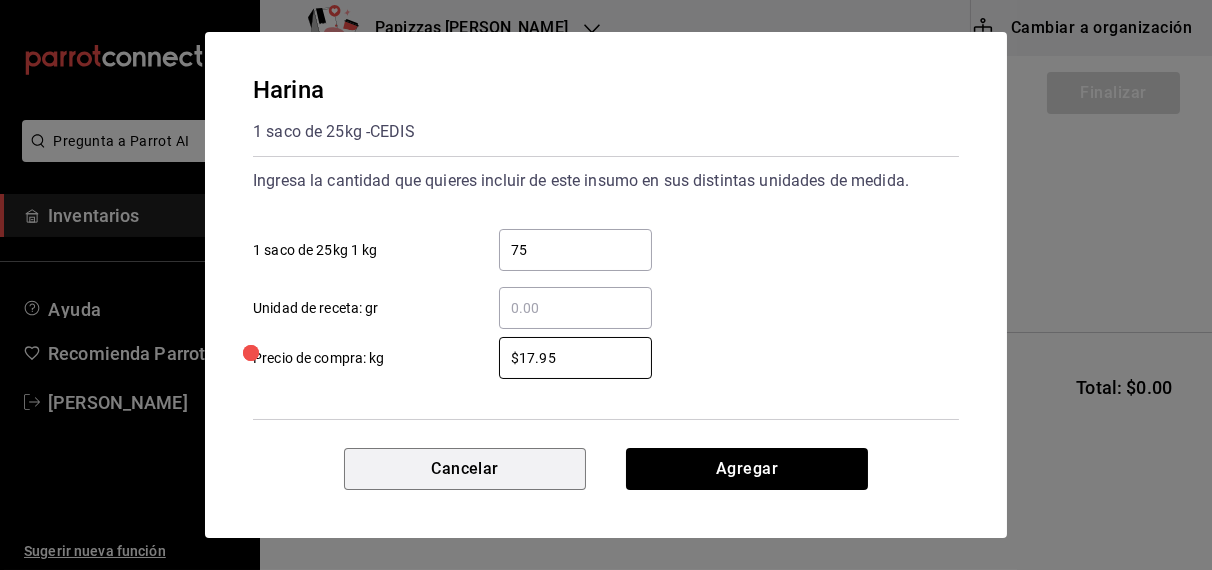 type 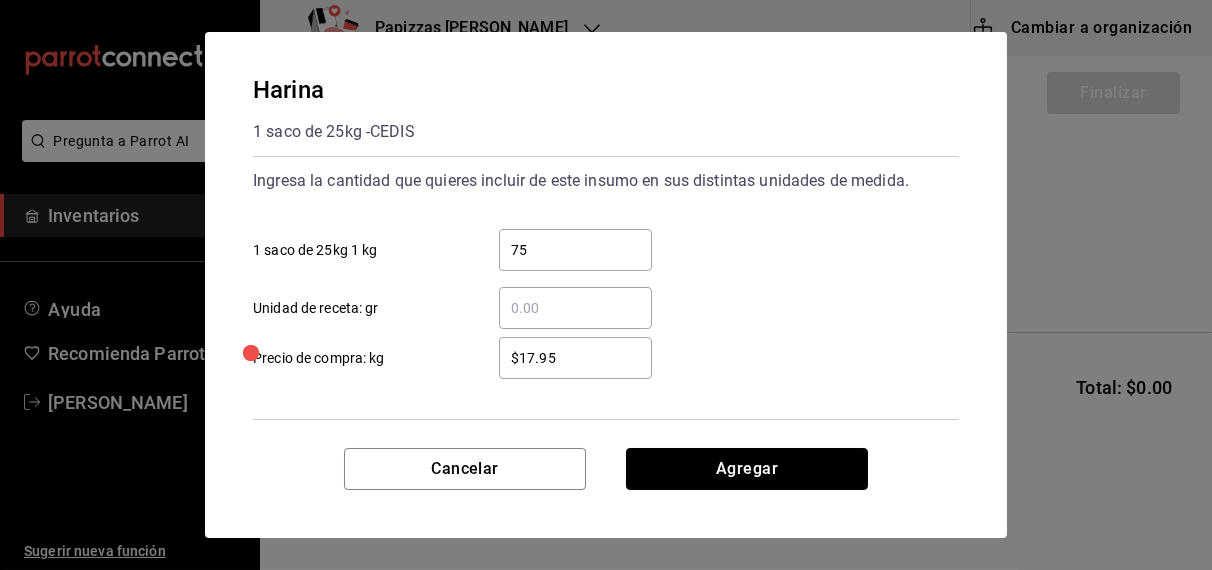 type 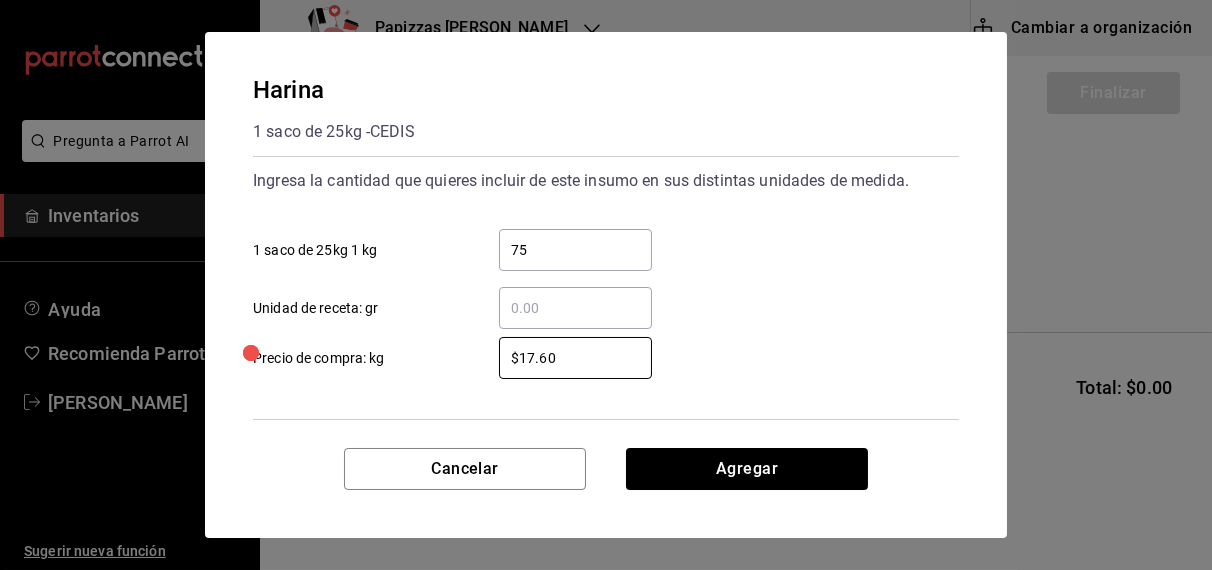 type on "$17.60" 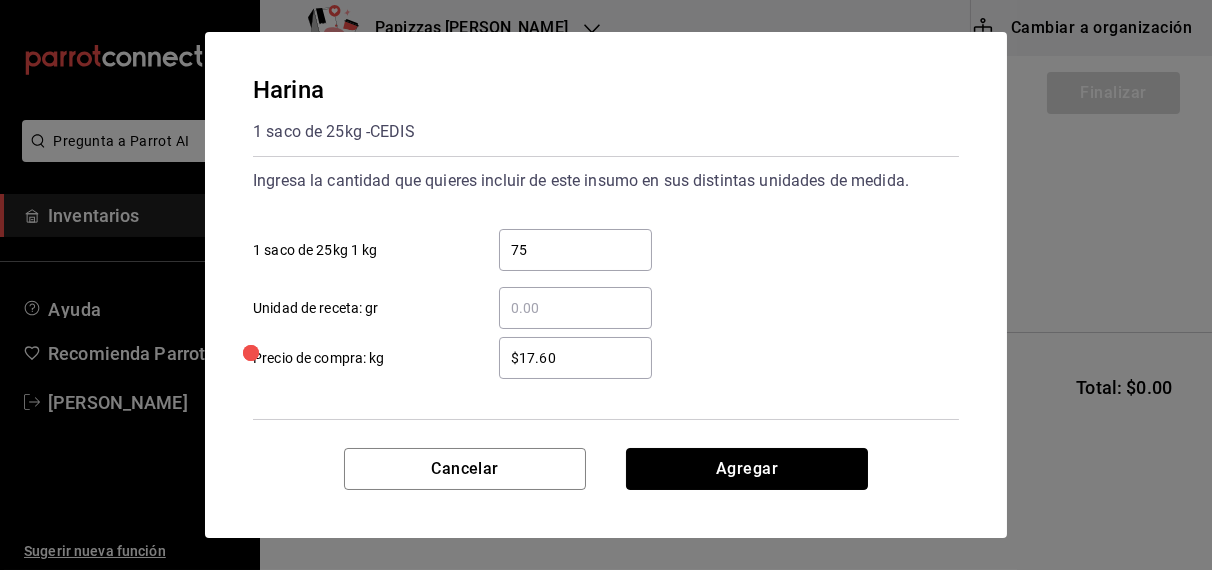 click on "Agregar" at bounding box center [747, 469] 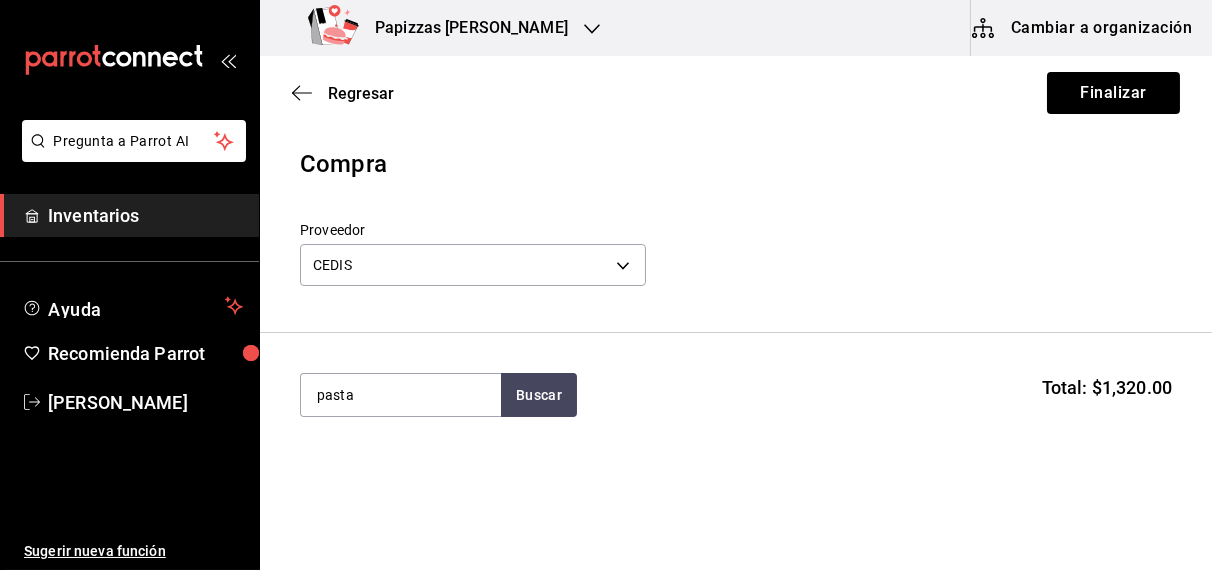 type on "pasta" 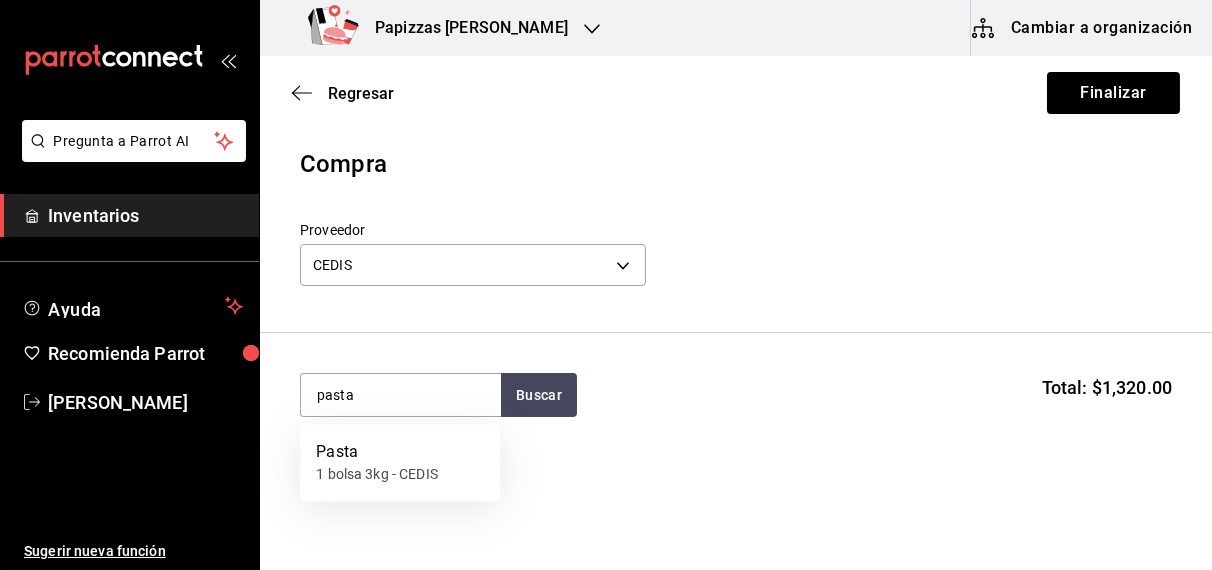 click on "1 bolsa 3kg - CEDIS" at bounding box center [377, 475] 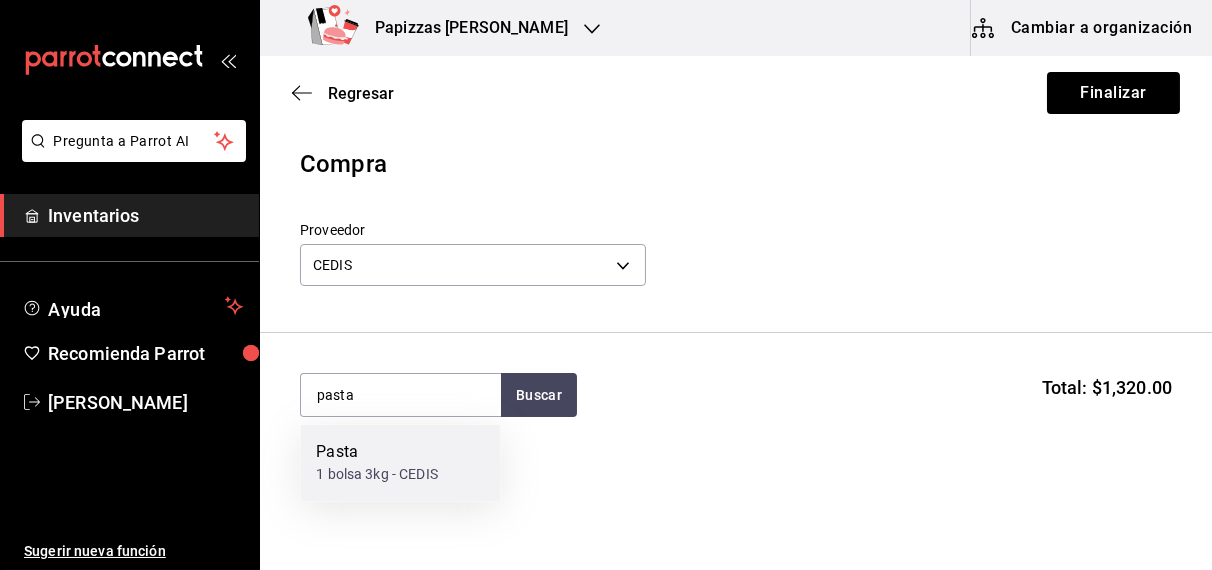 type 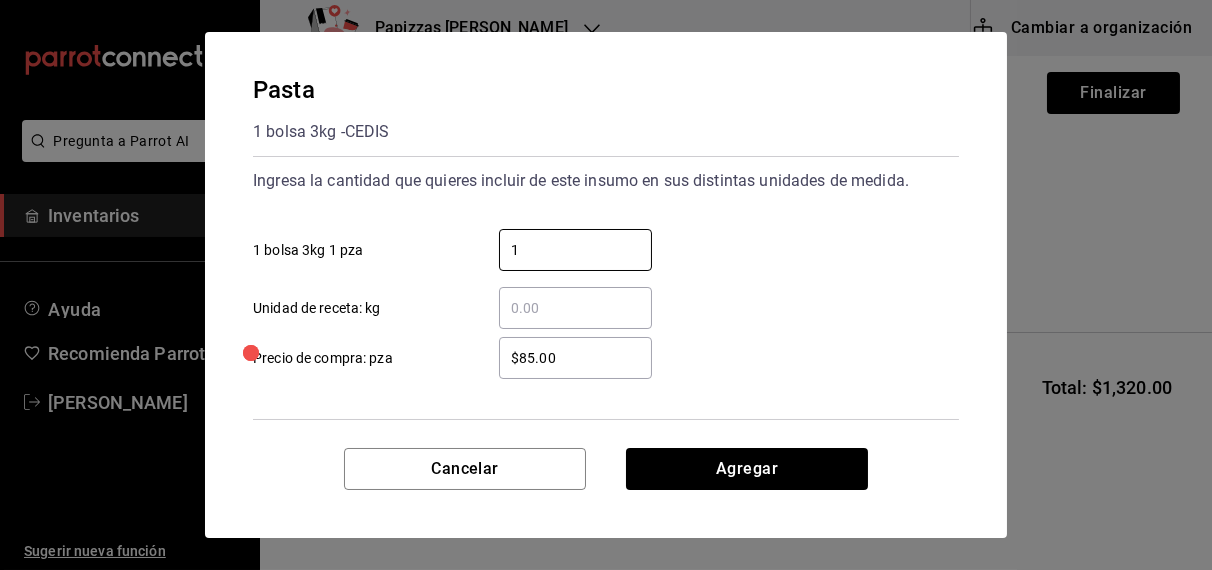 type on "1" 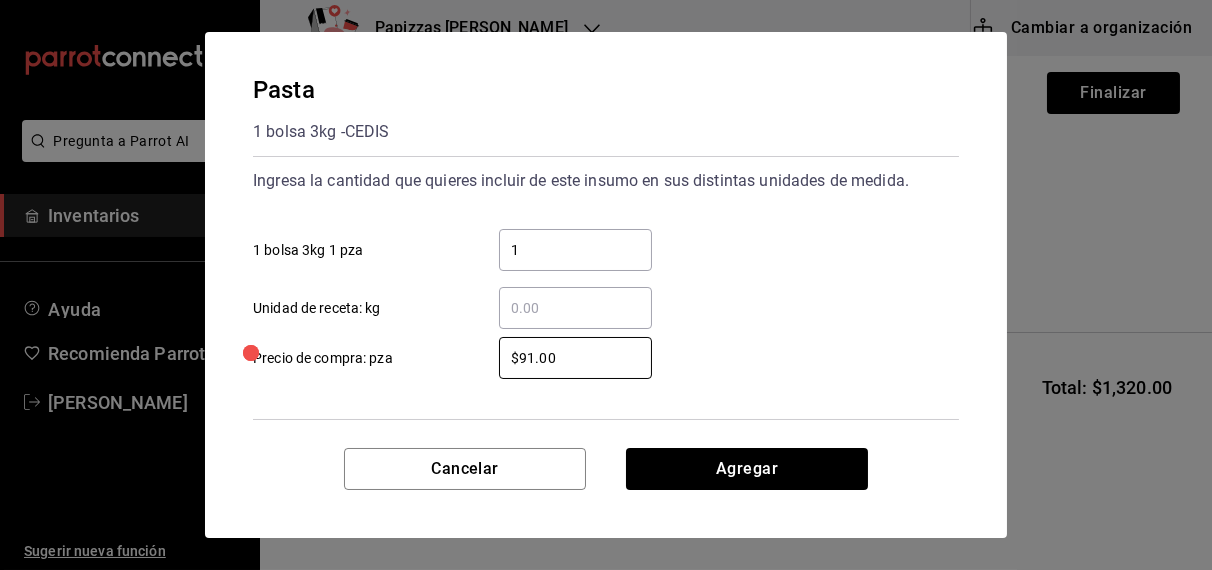 type on "$91.00" 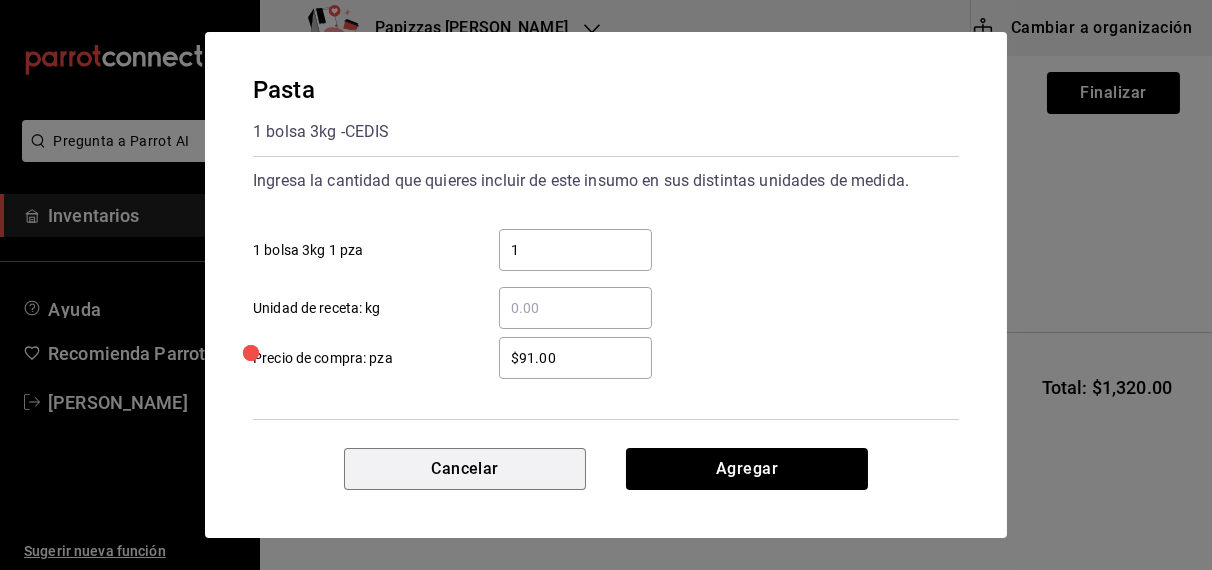 type 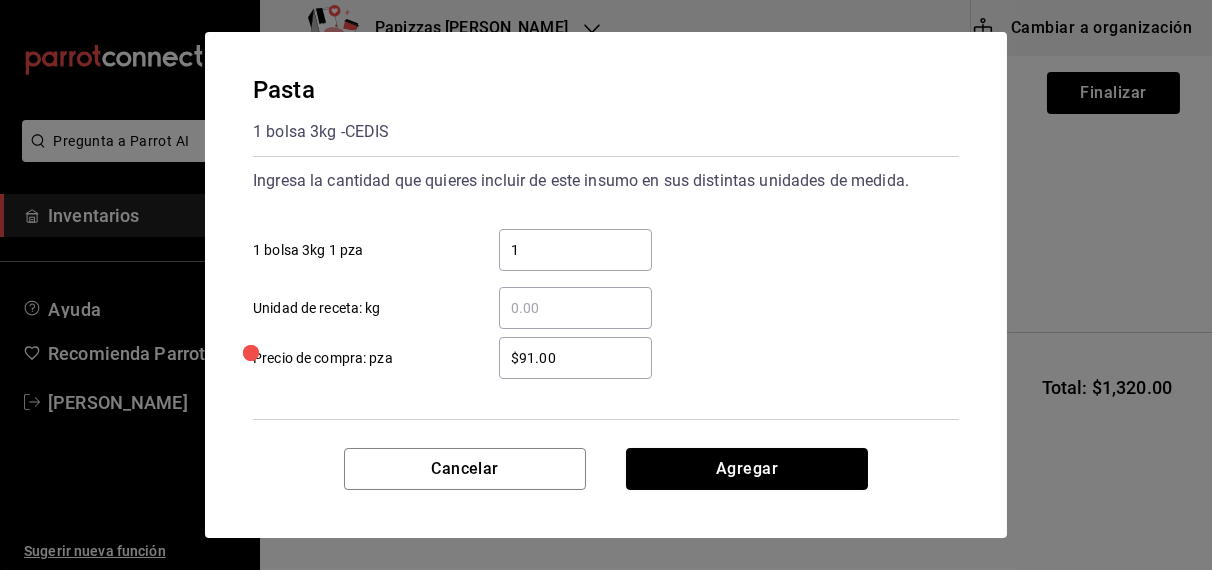 type 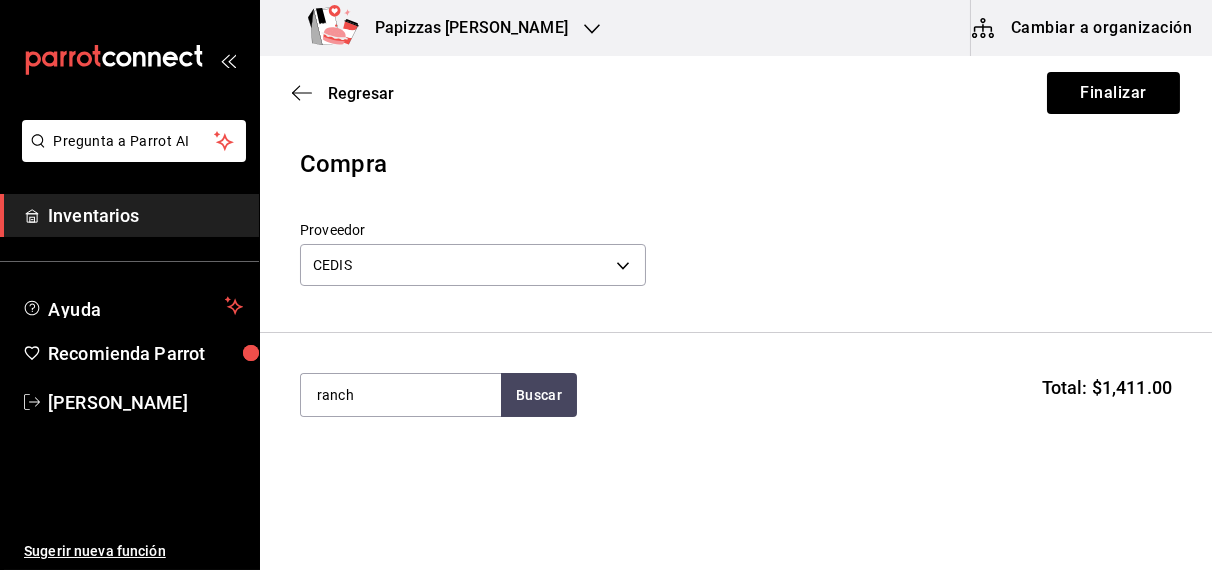 type on "ranch" 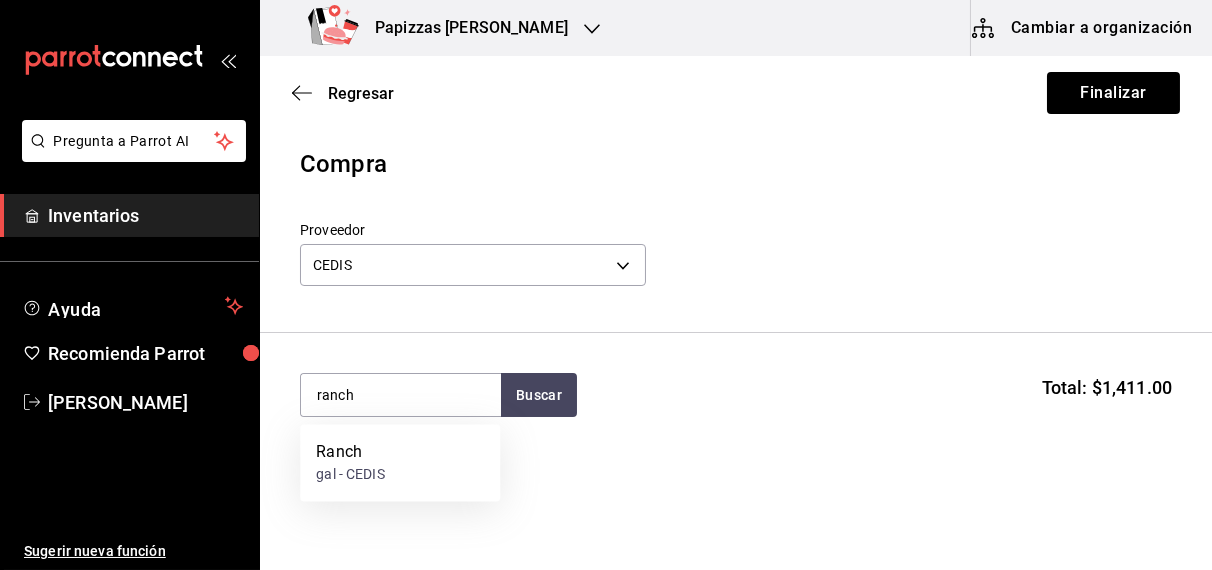 click on "Ranch gal - CEDIS" at bounding box center [400, 463] 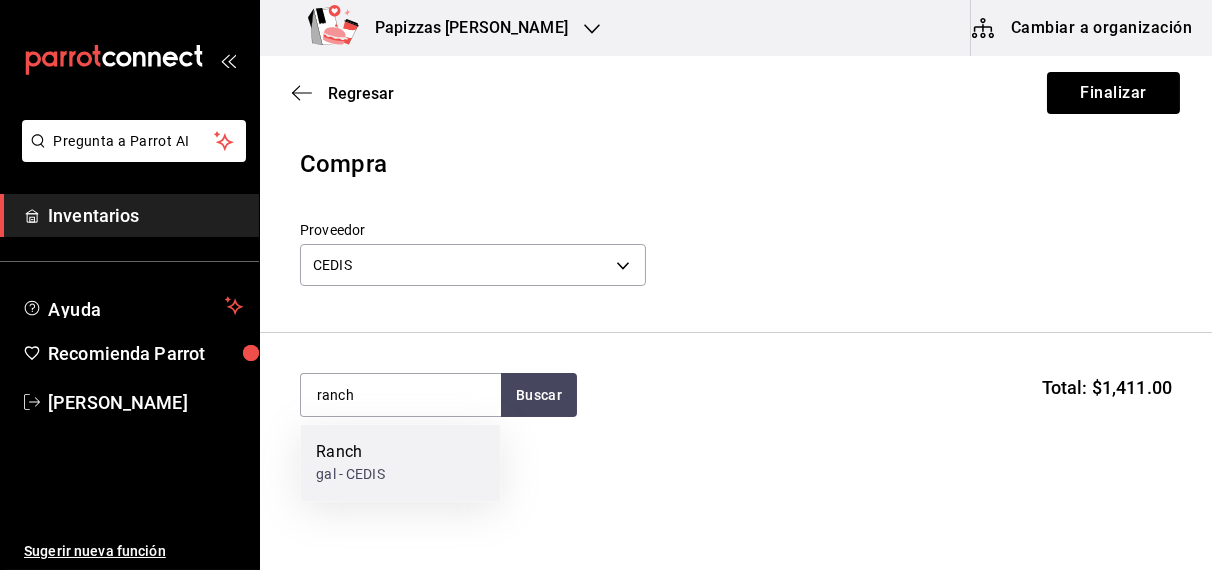 type 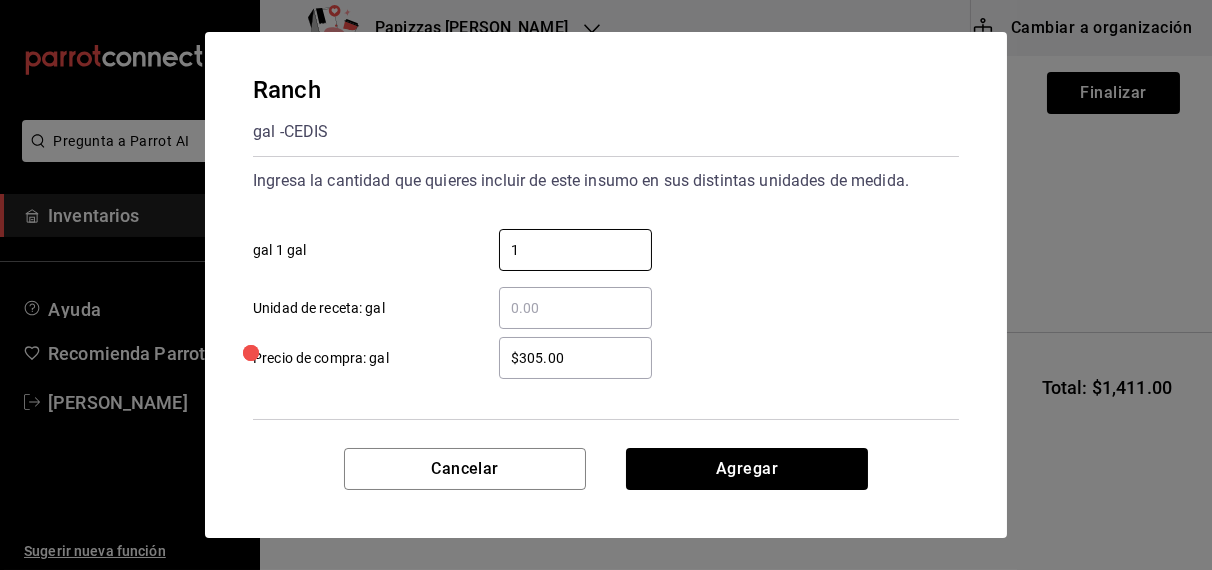type on "1" 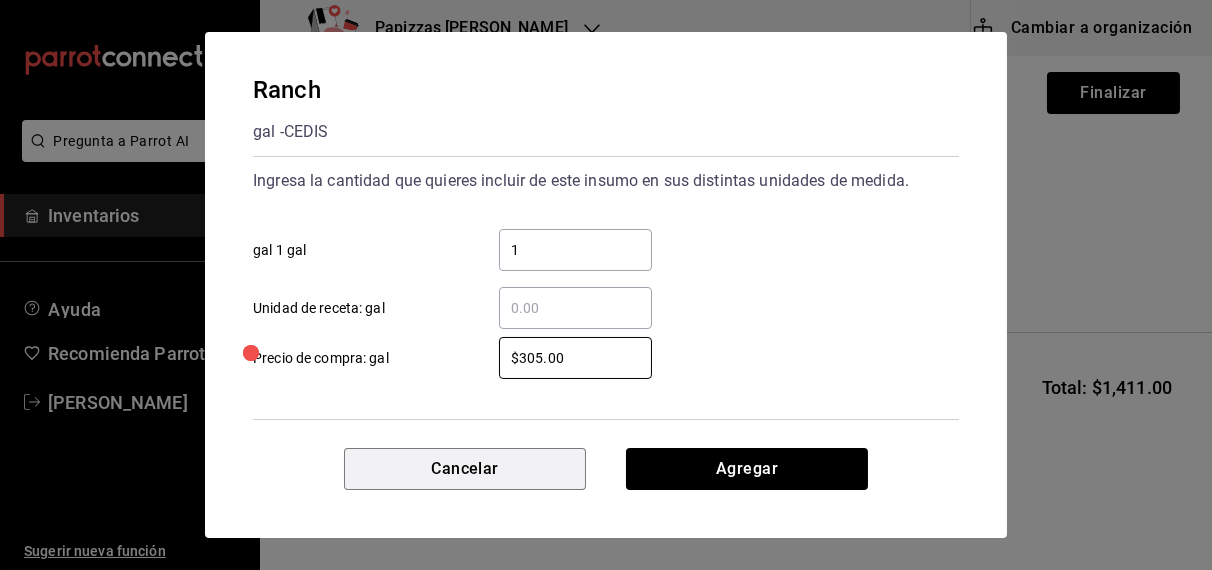 type 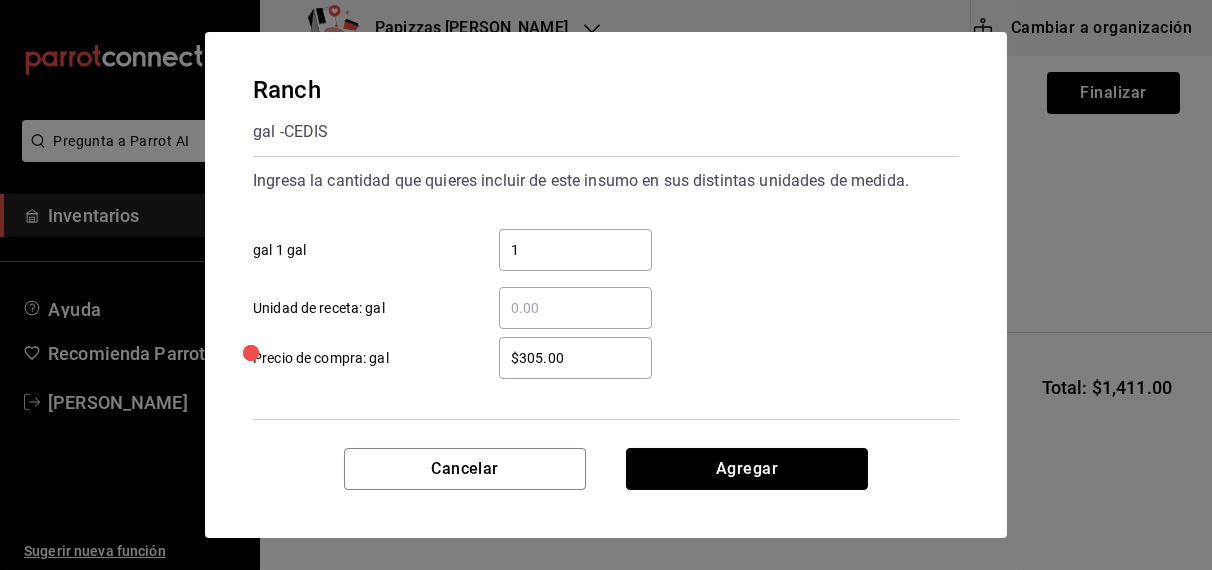 type 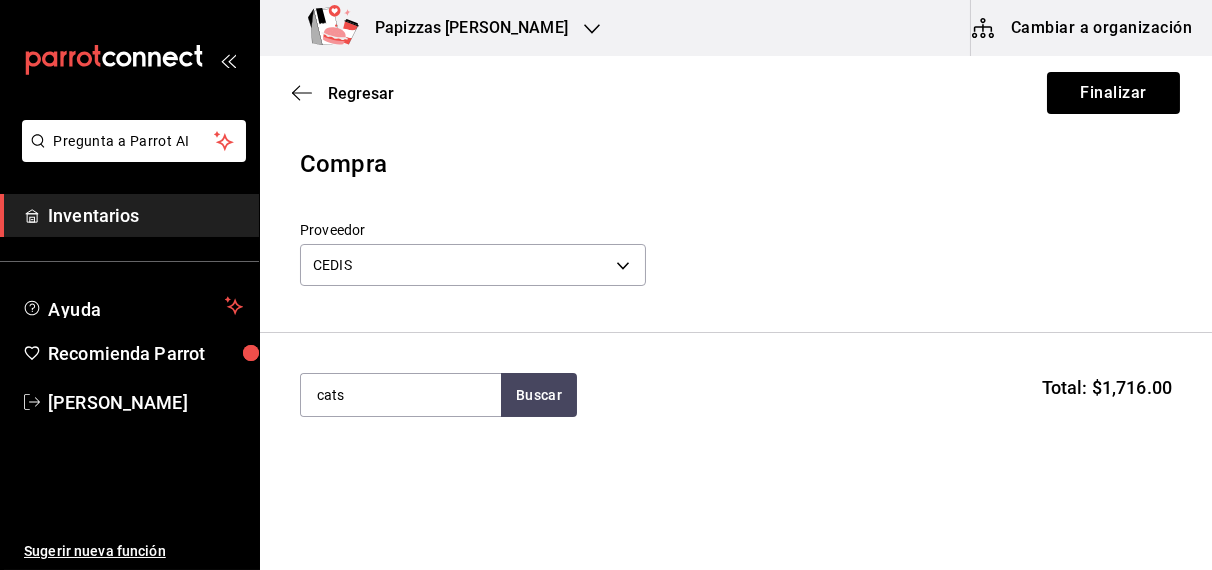 type on "cats" 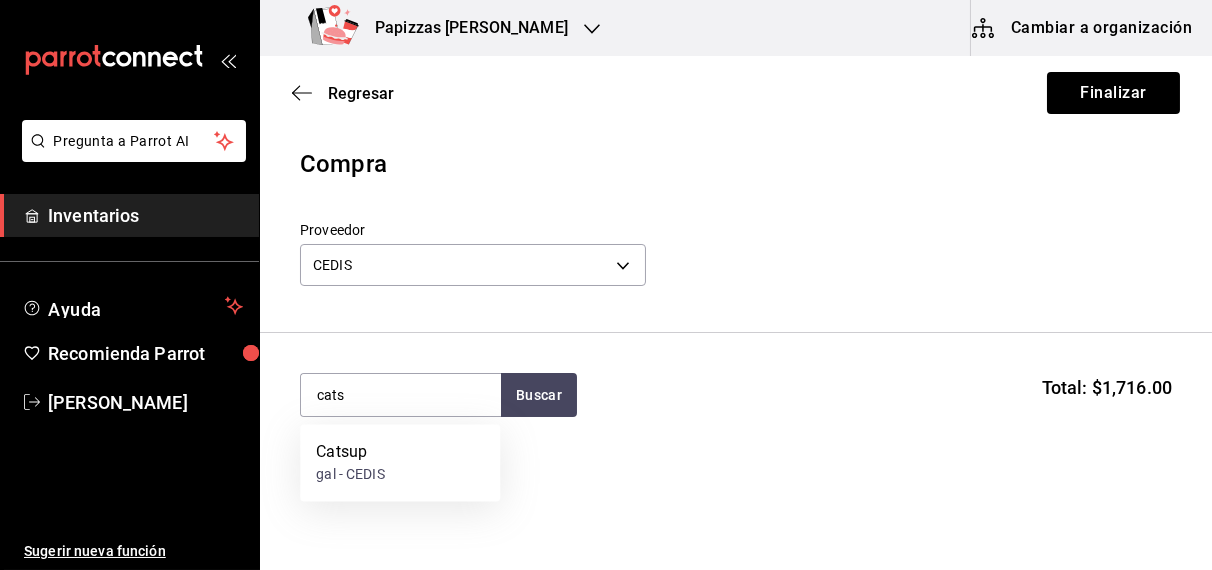 click on "gal - CEDIS" at bounding box center [350, 475] 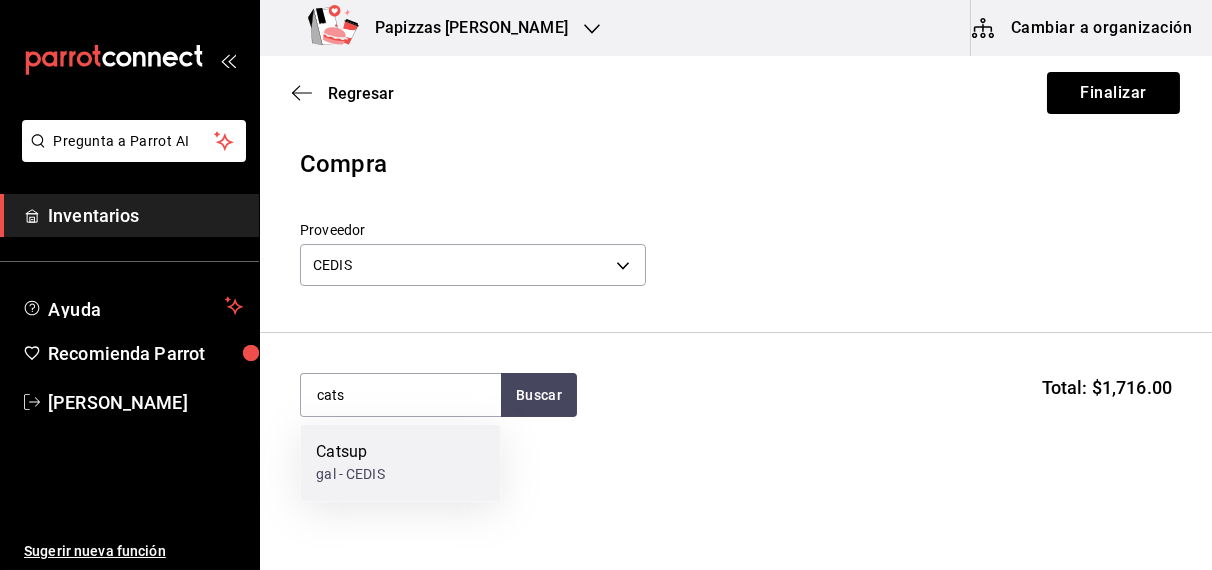type 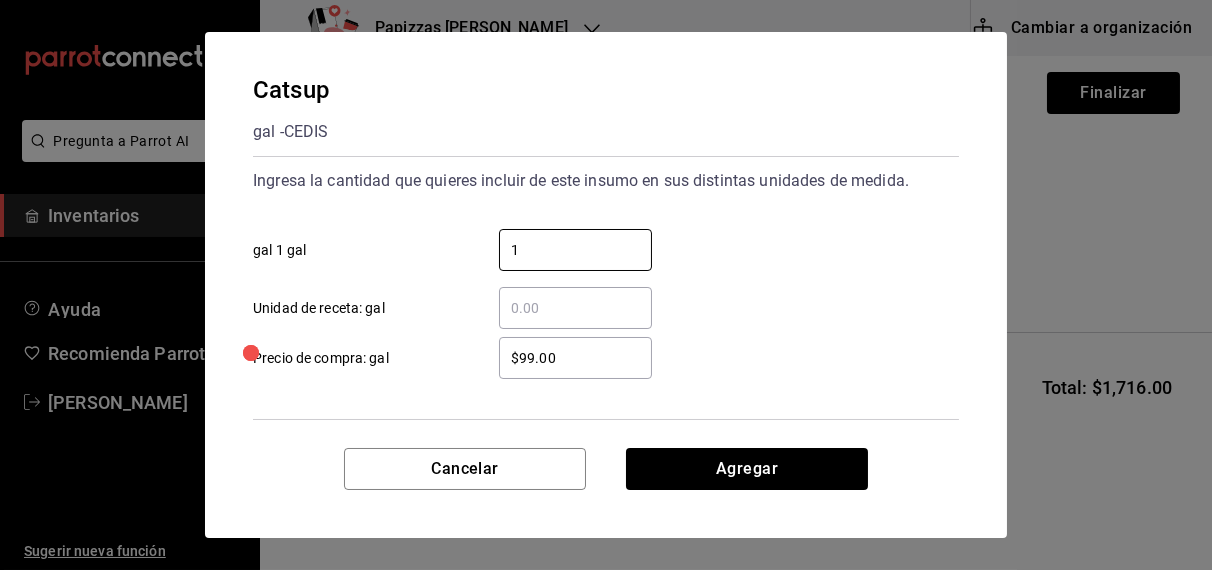 type on "1" 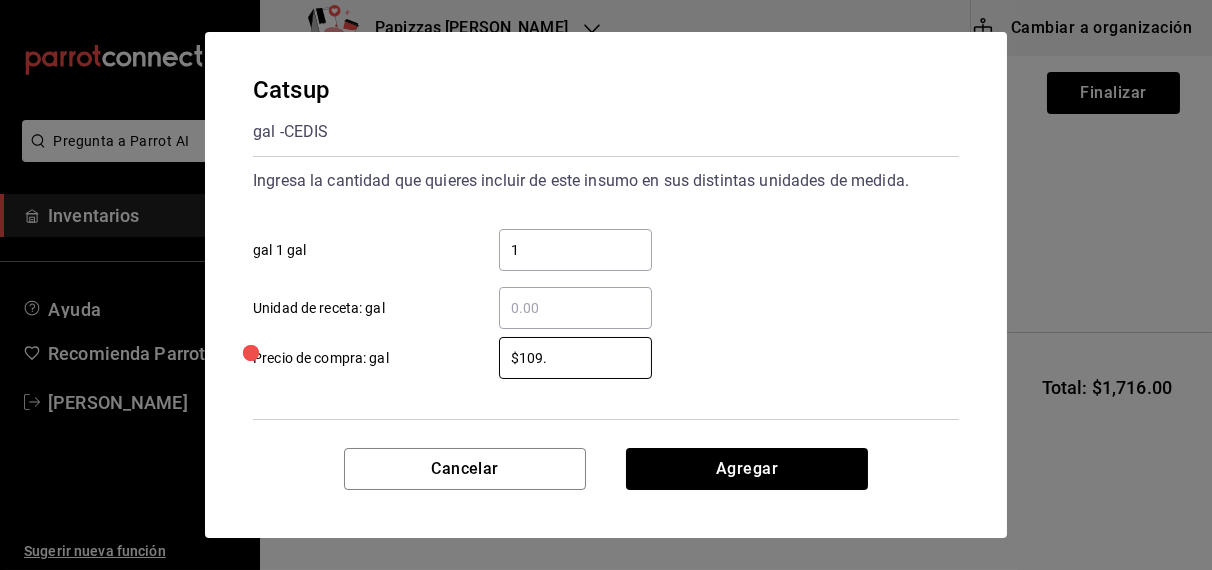 type on "$109.00" 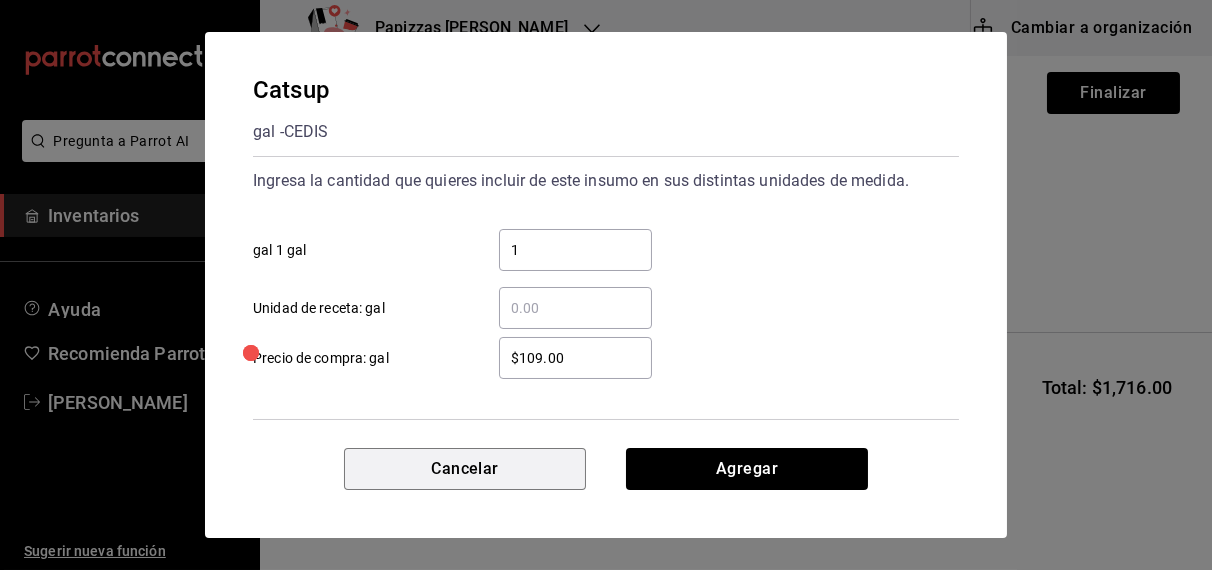 type 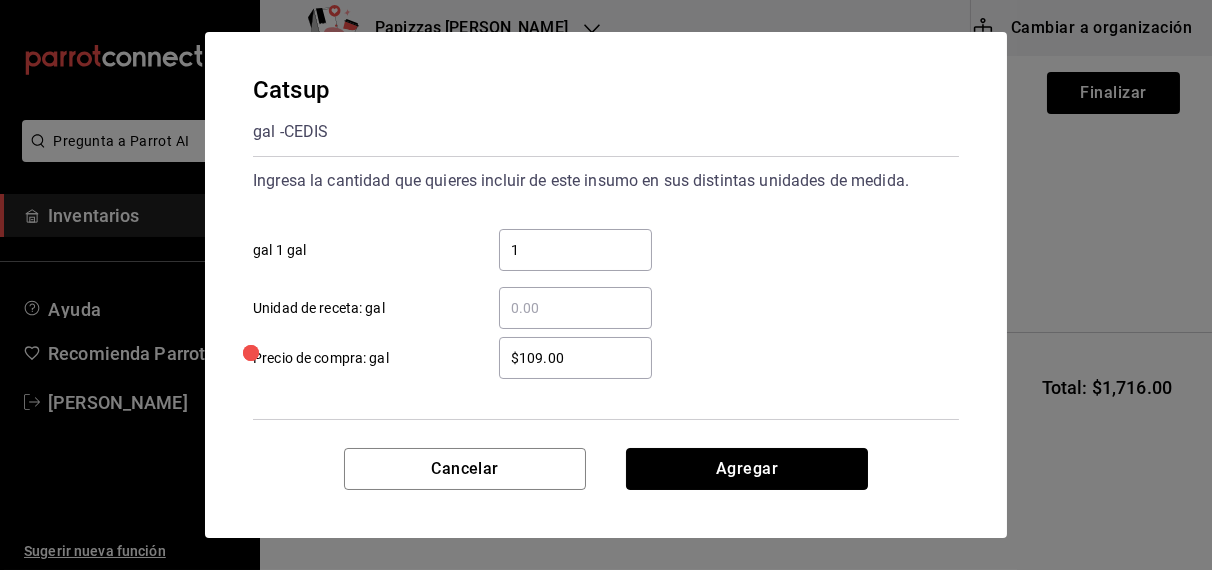 type 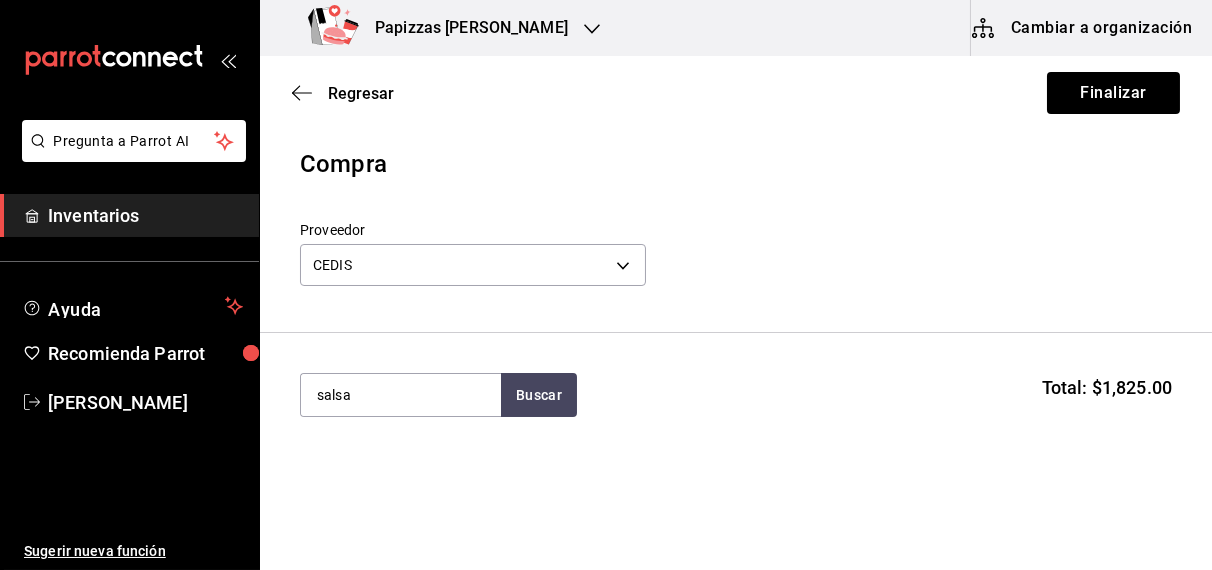 type on "salsa" 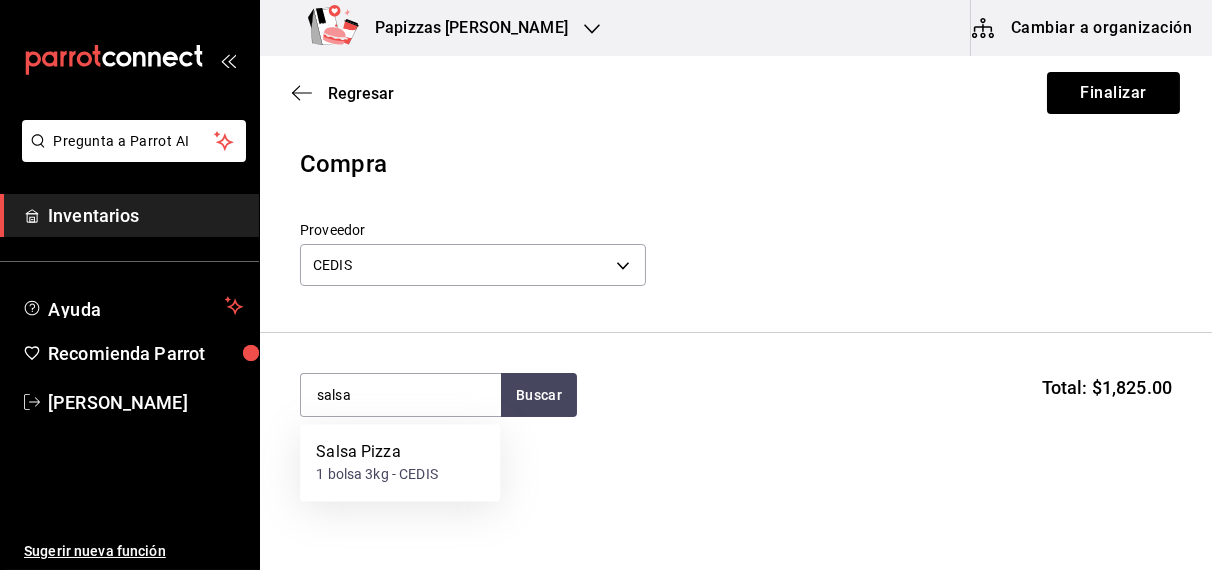 click on "1 bolsa 3kg - CEDIS" at bounding box center (377, 475) 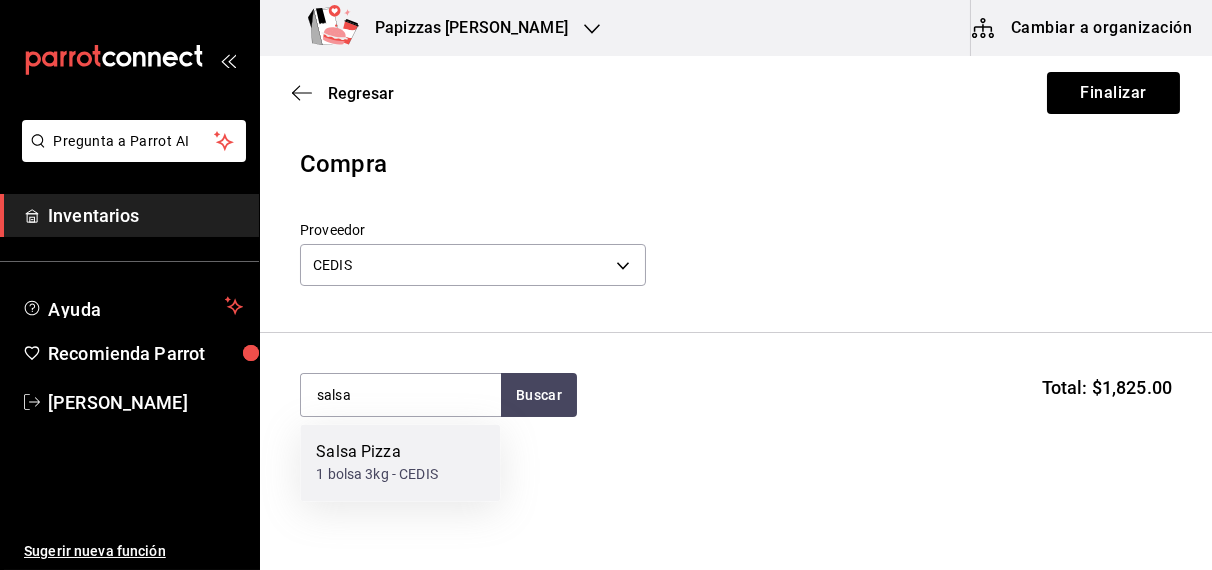 type 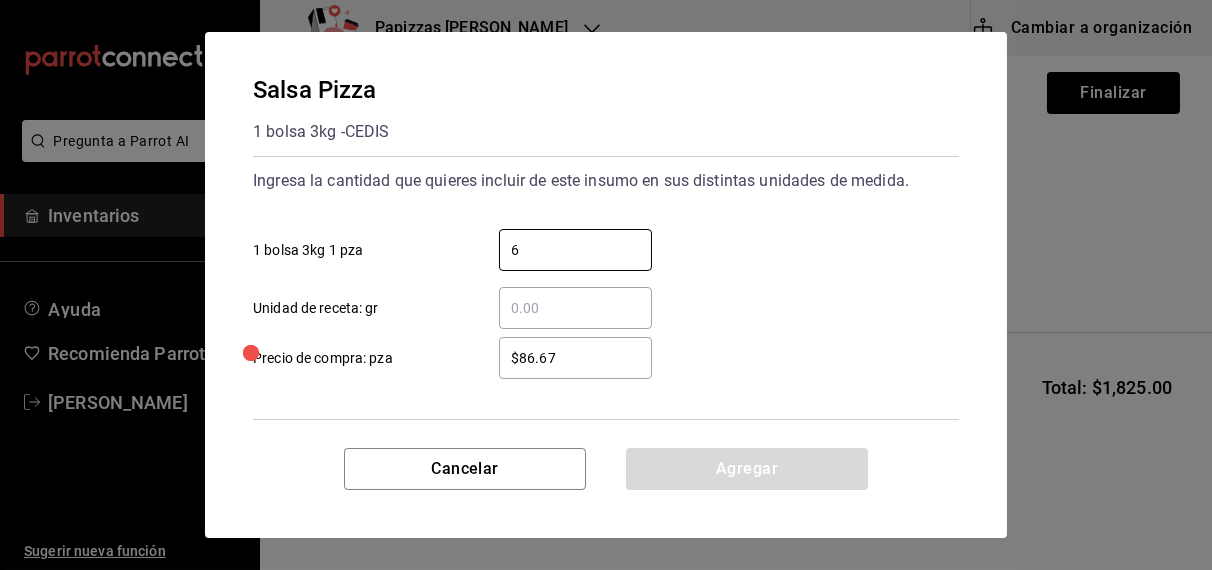type on "6" 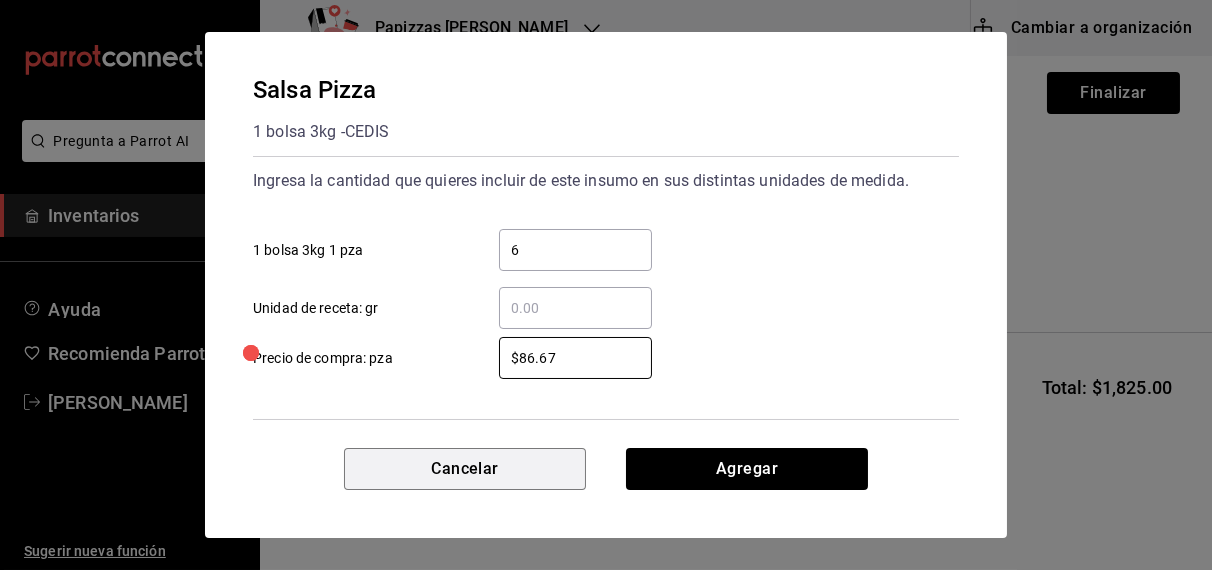 type 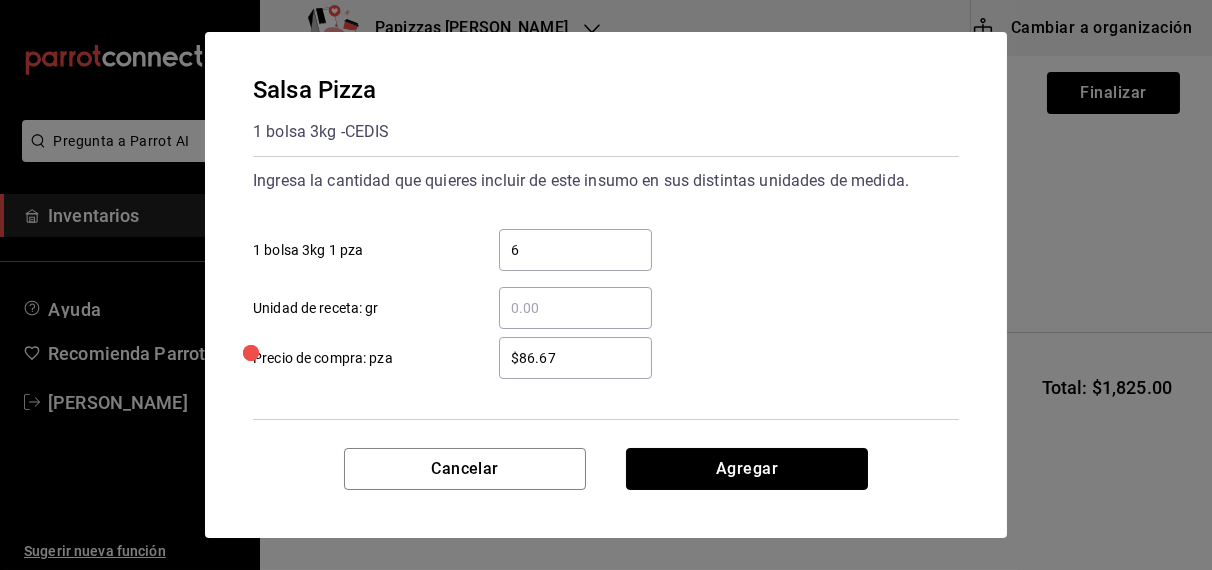 type 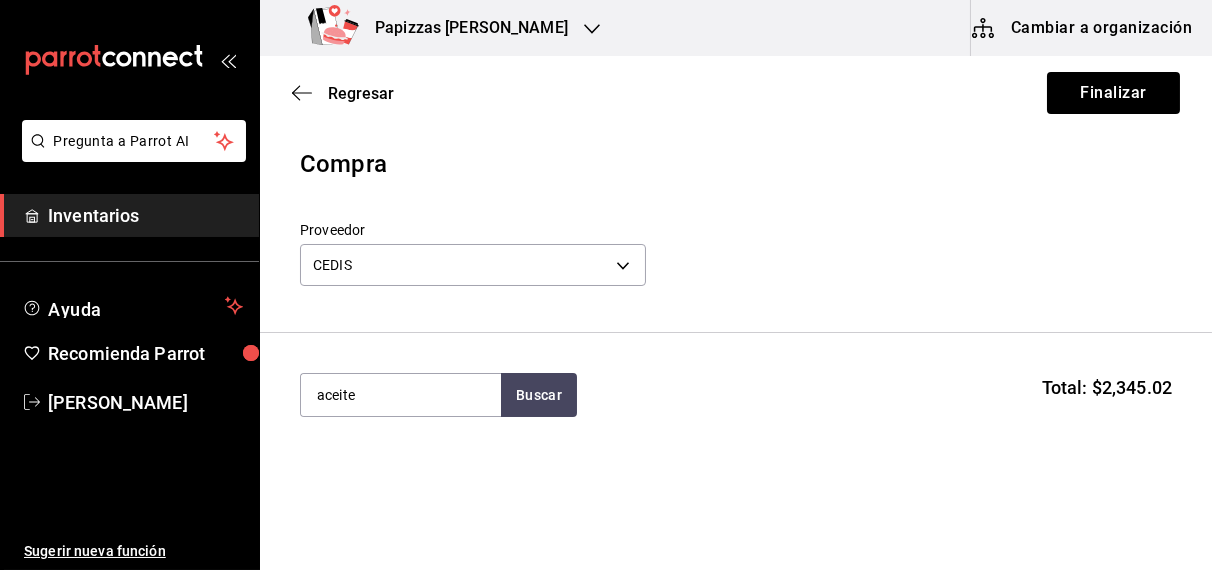 type on "aceite" 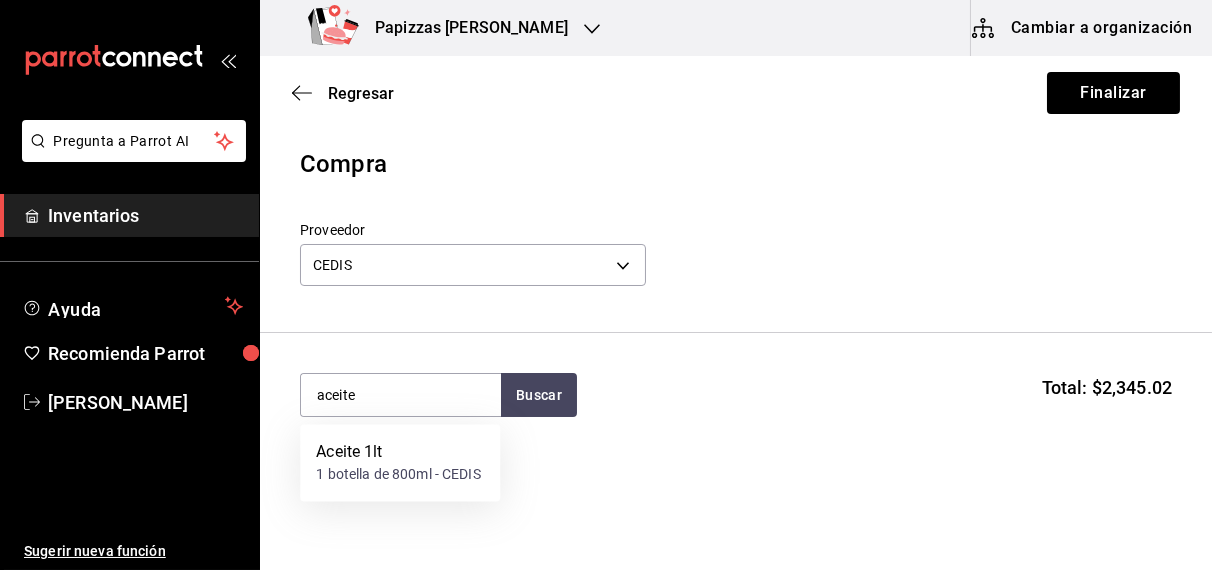 click on "Aceite 1lt 1 botella de 800ml - CEDIS" at bounding box center [400, 463] 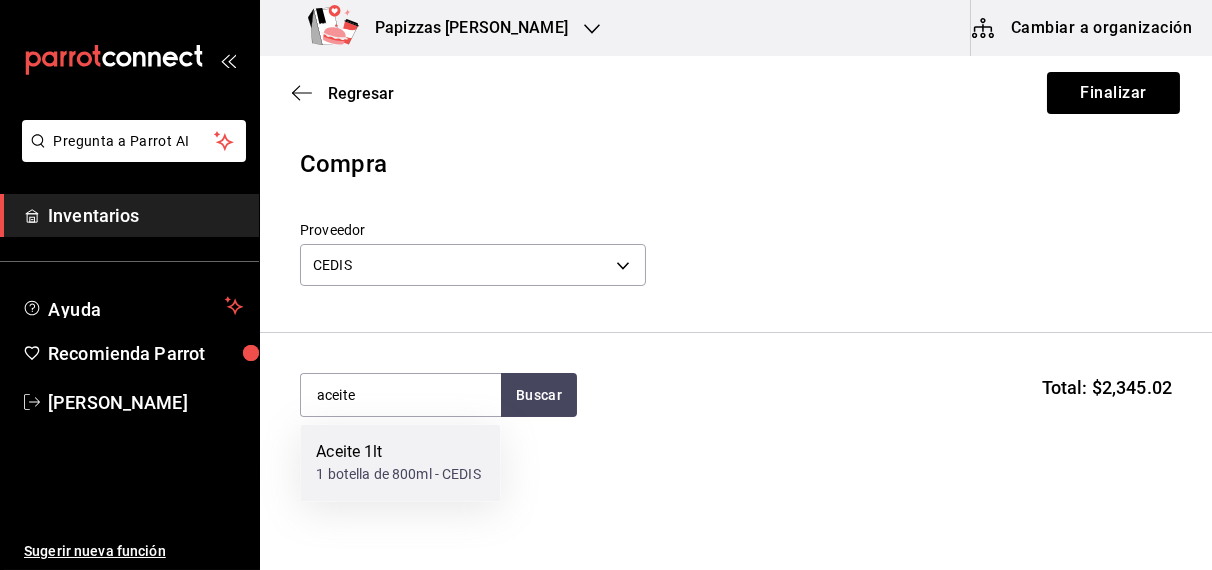 type 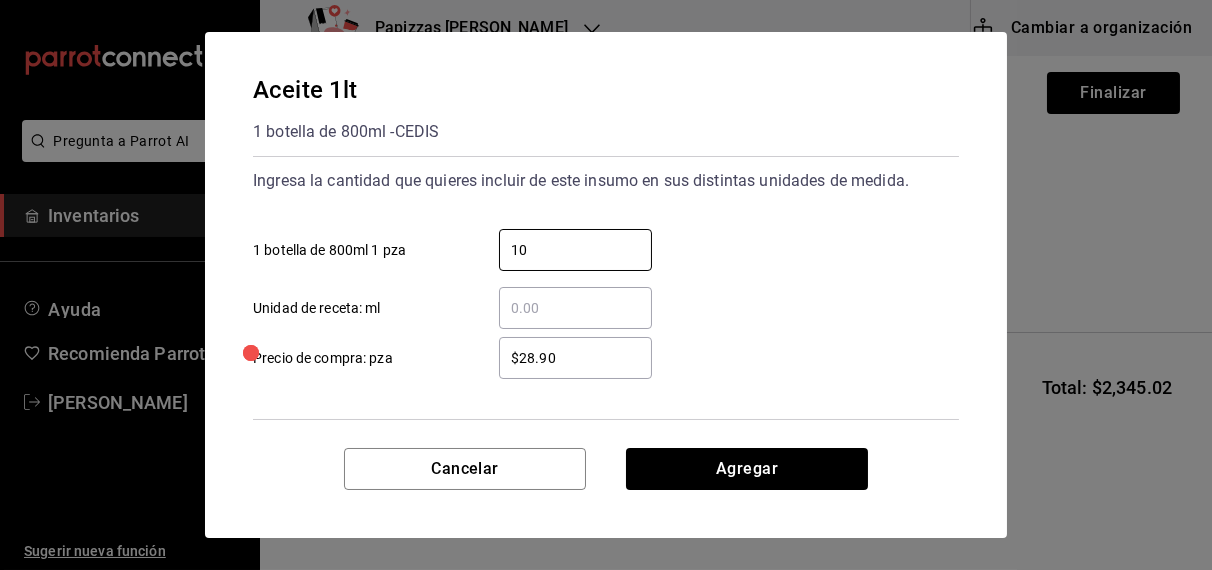 type on "10" 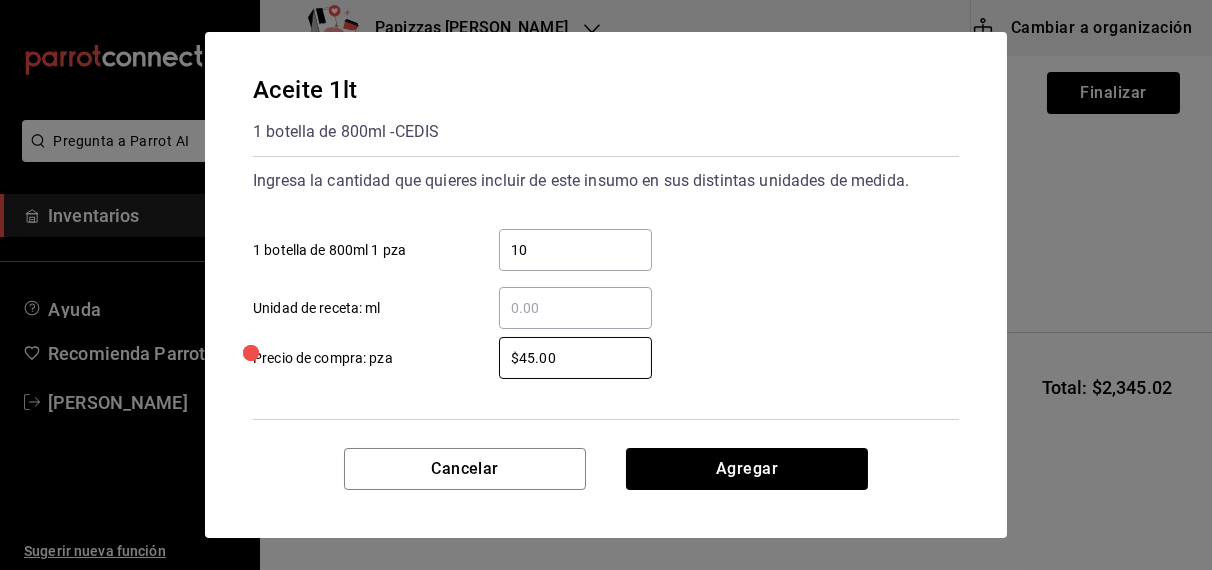 type on "$45.00" 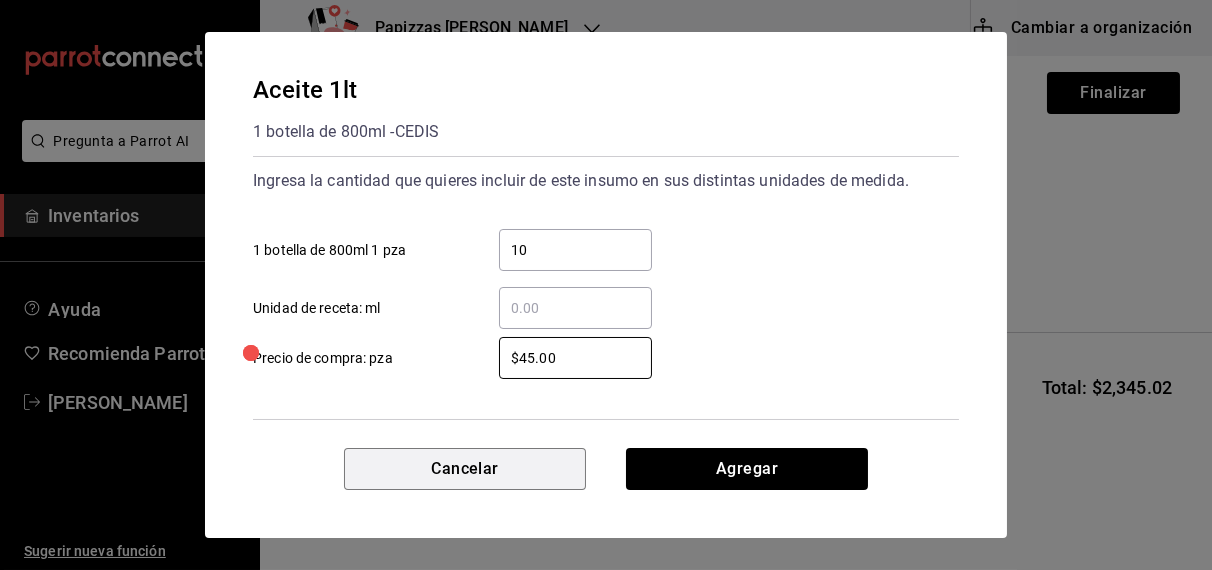 type 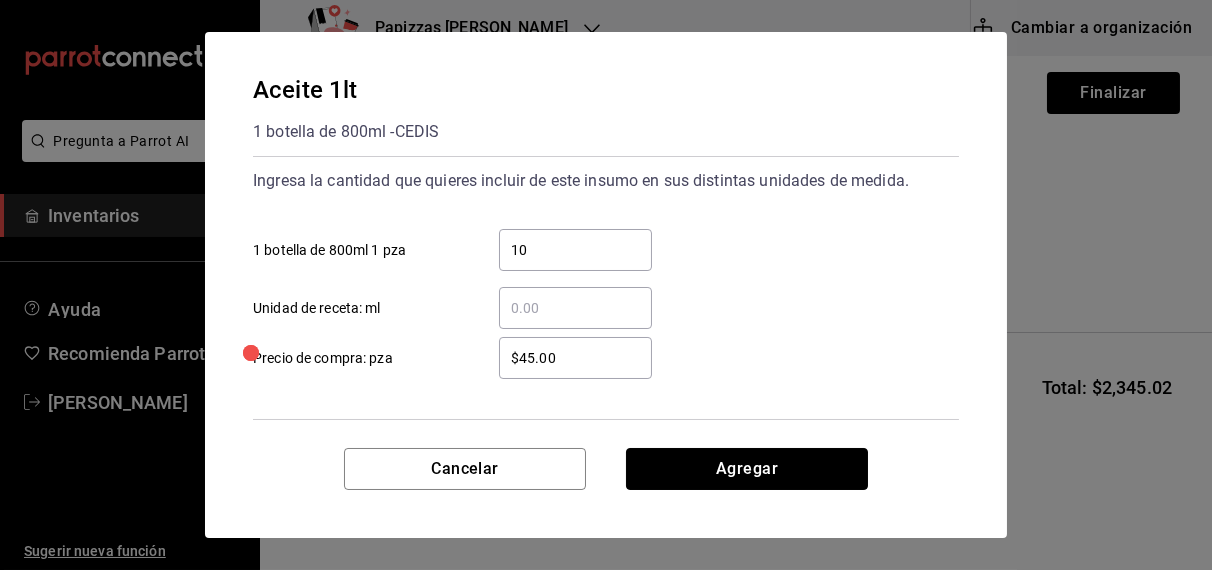 type 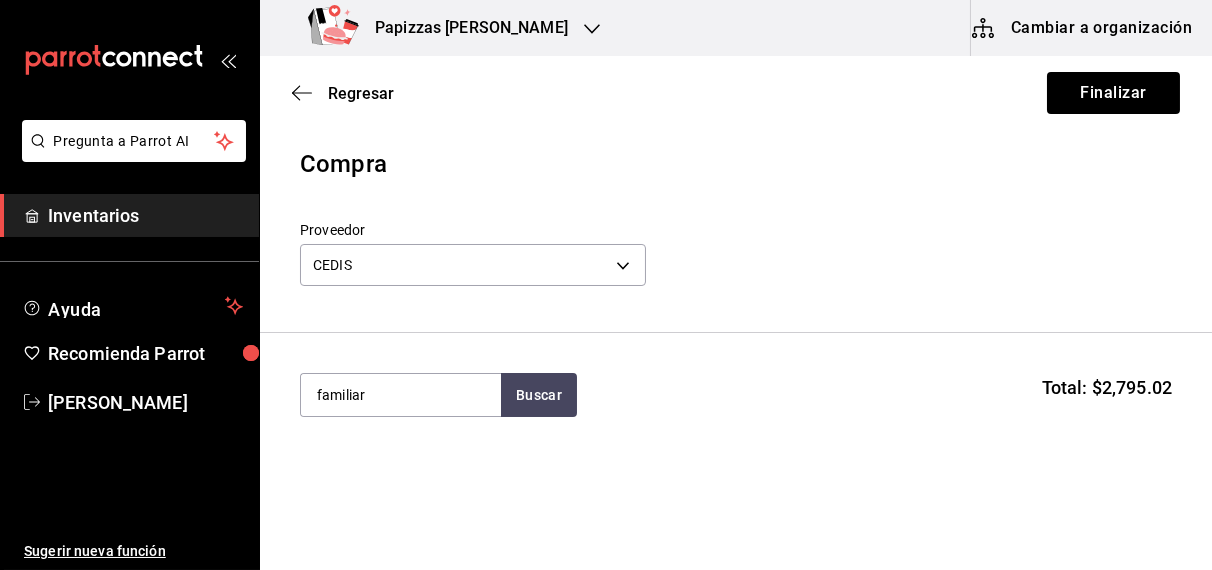 type on "familiar" 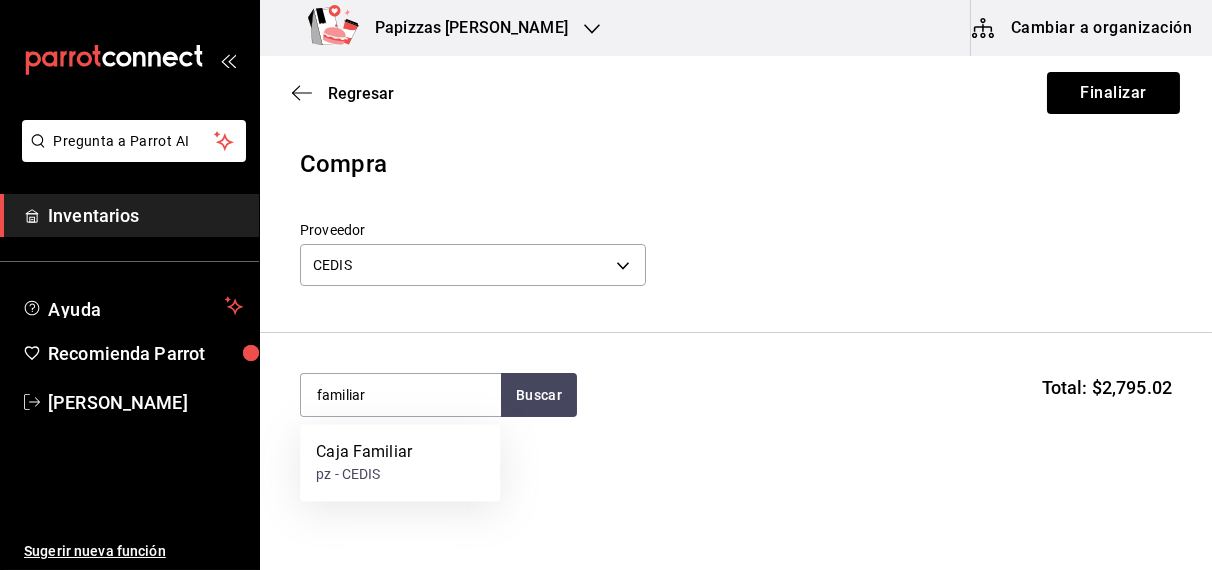 click on "pz - CEDIS" at bounding box center (364, 475) 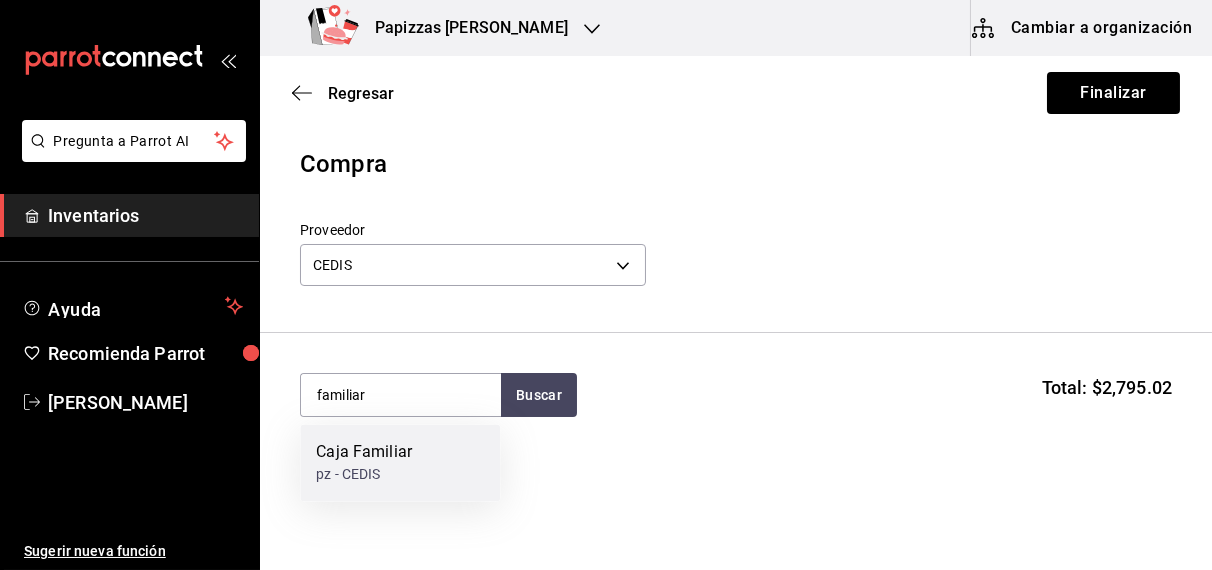 type 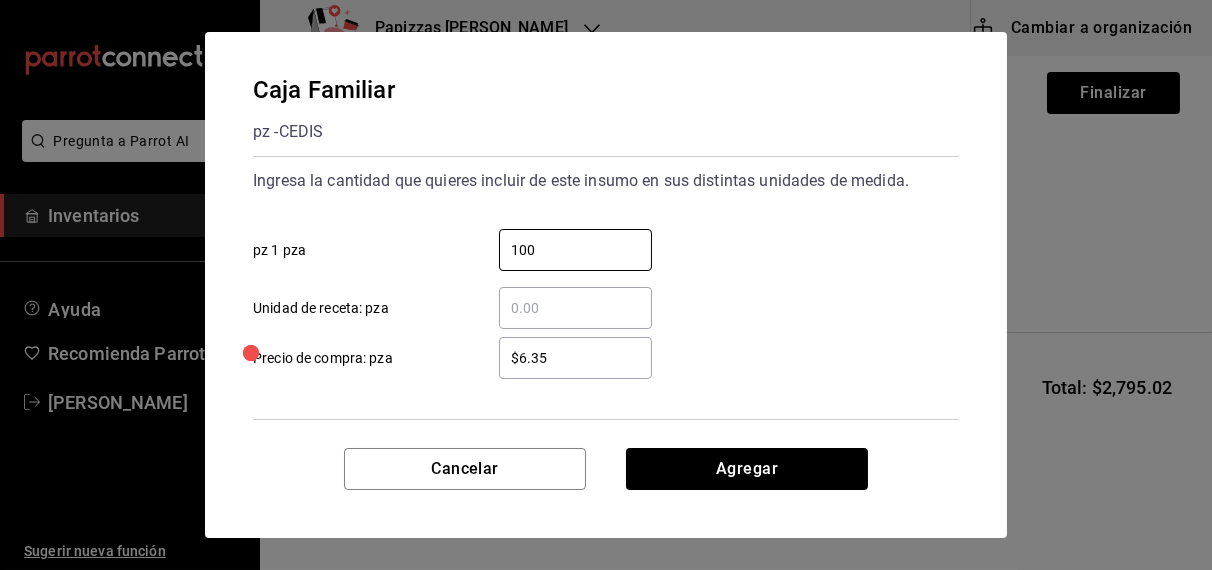 type on "100" 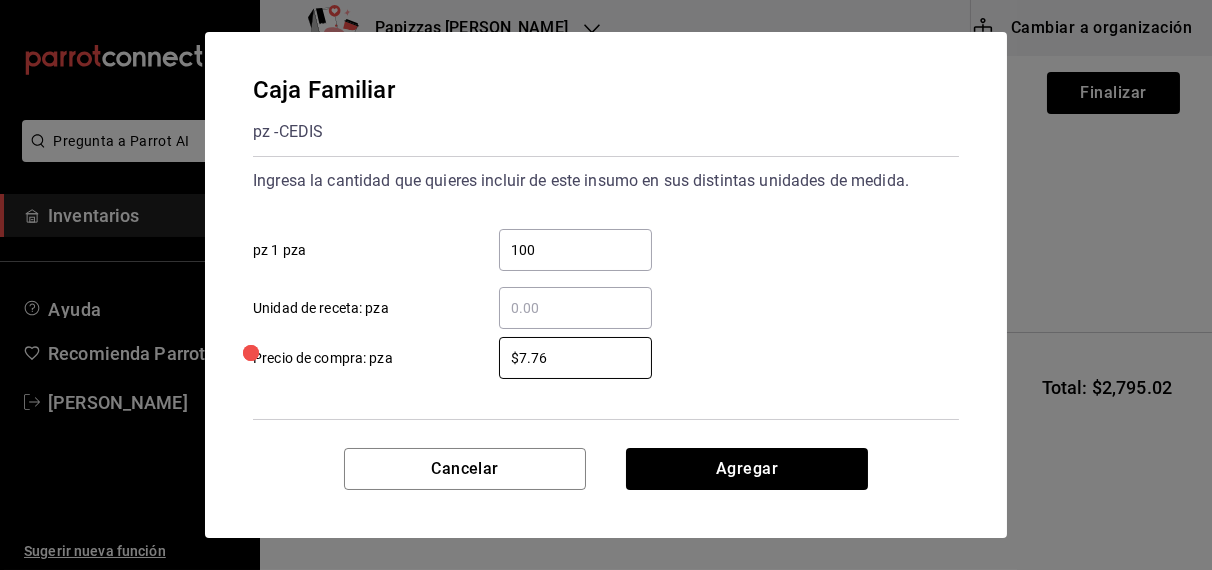 type on "$7.76" 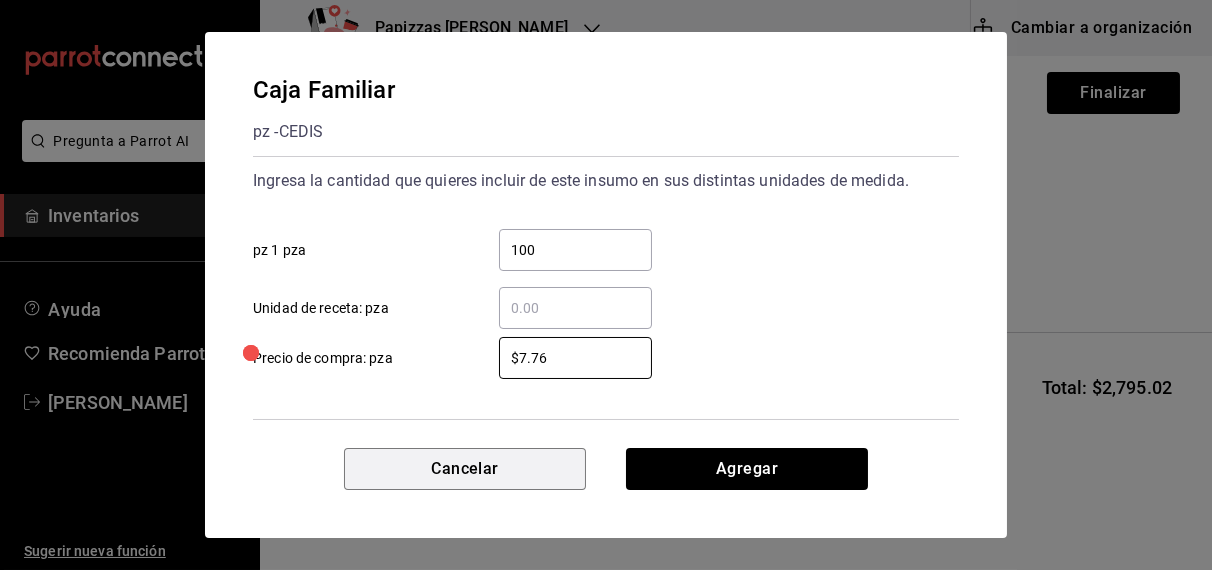type 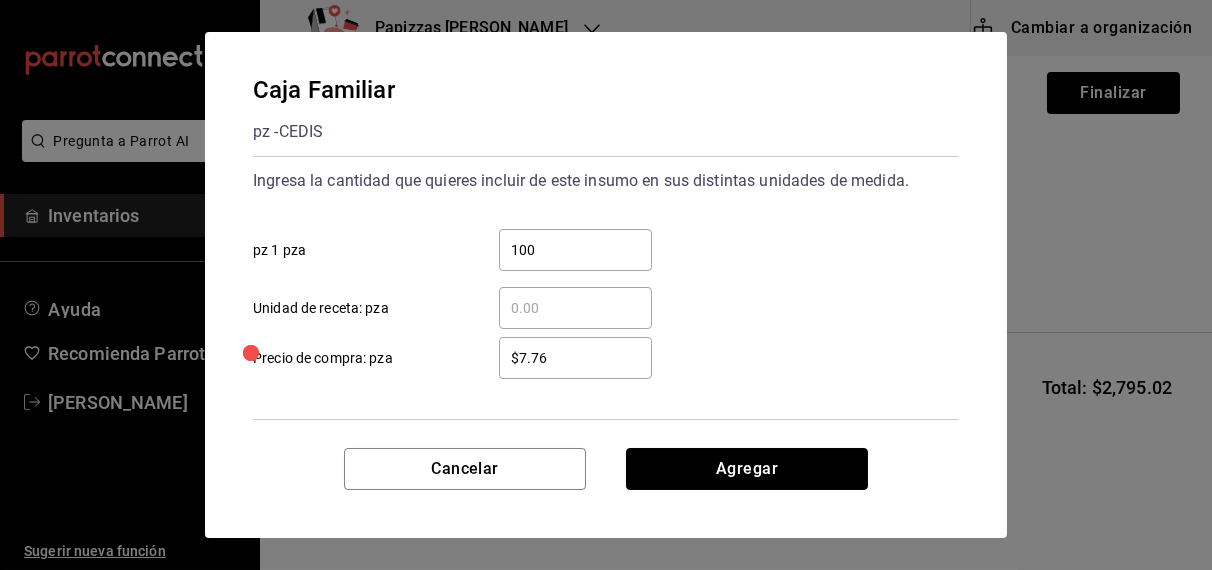 type 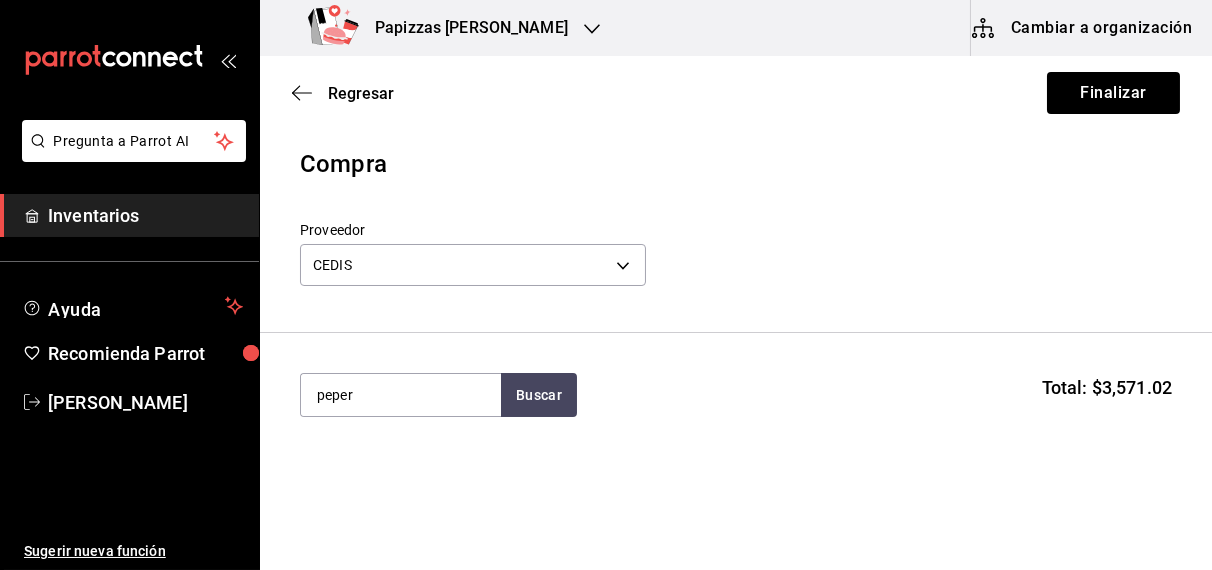 type on "peper" 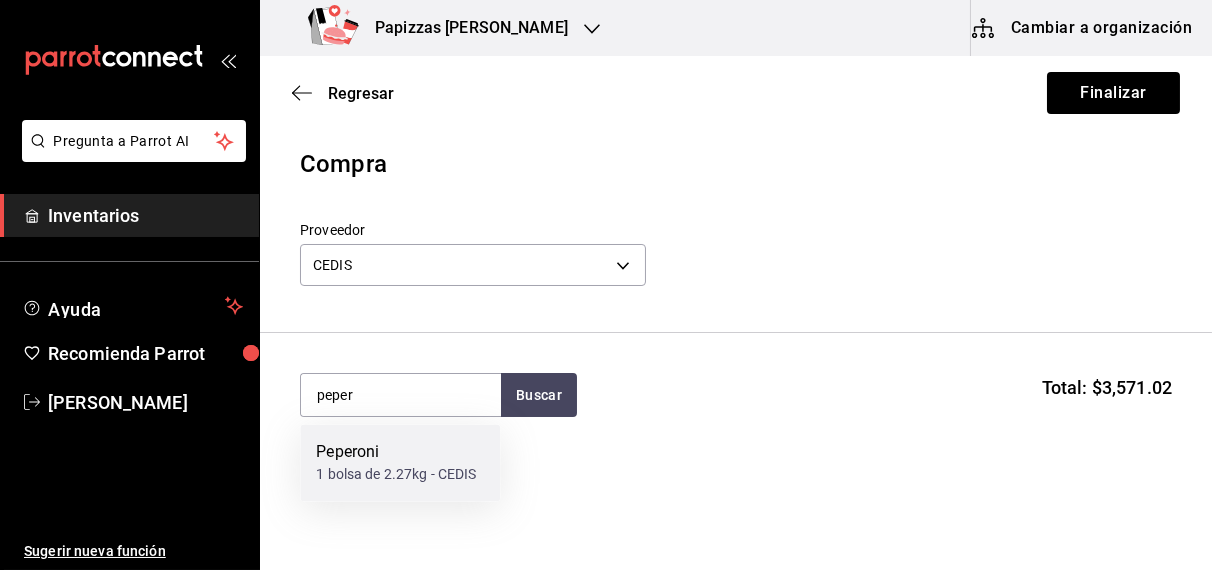 click on "Peperoni 1 bolsa de 2.27kg - CEDIS" at bounding box center (400, 463) 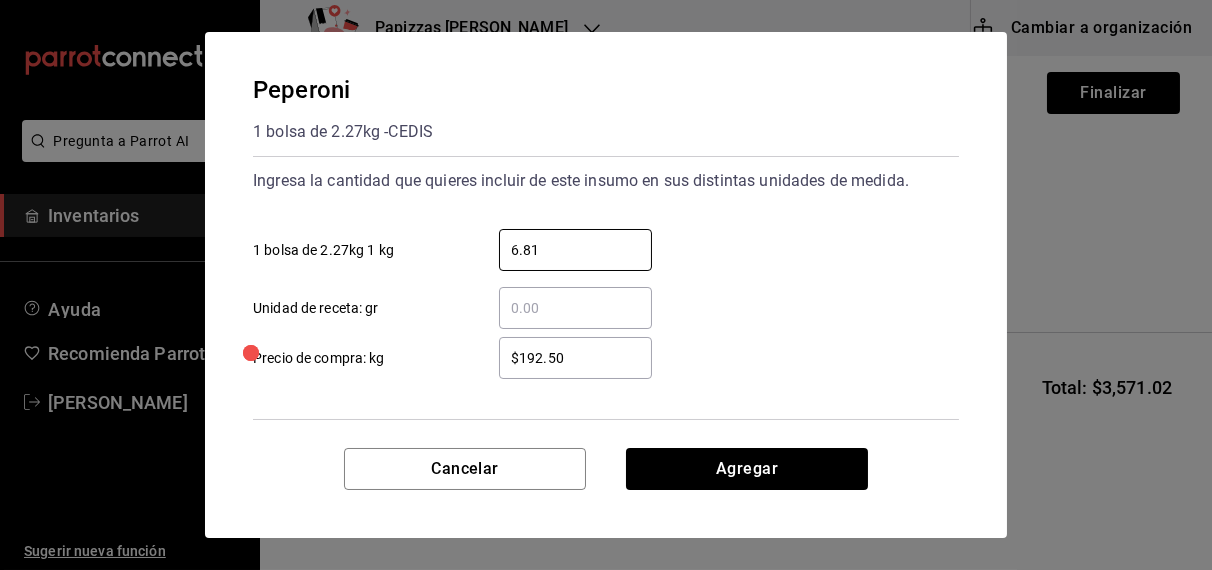 type on "6.81" 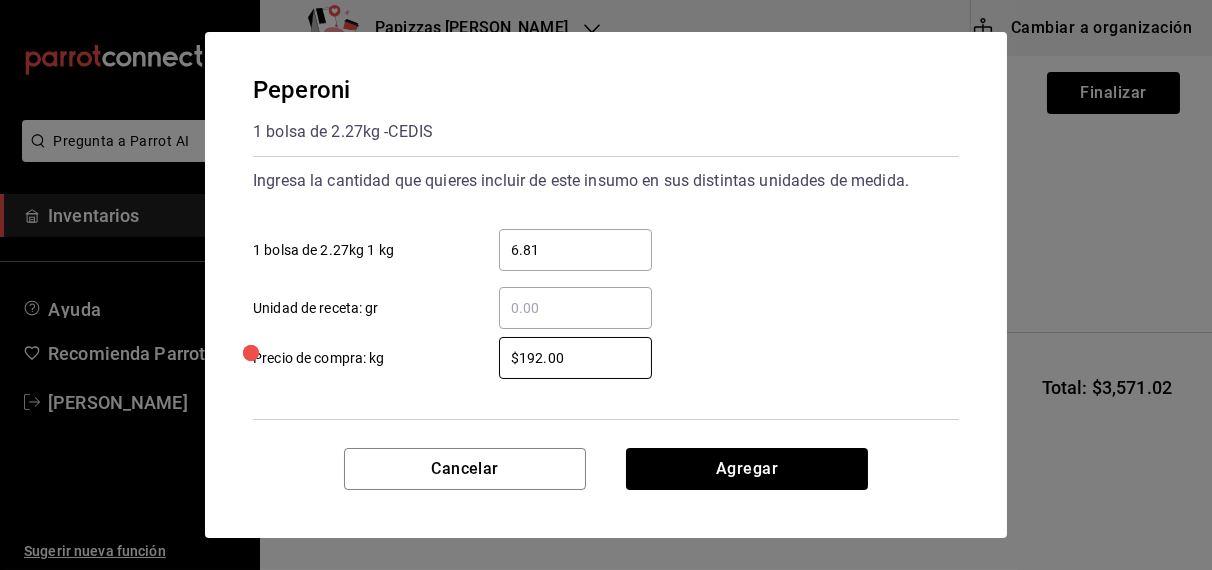 type on "$192.00" 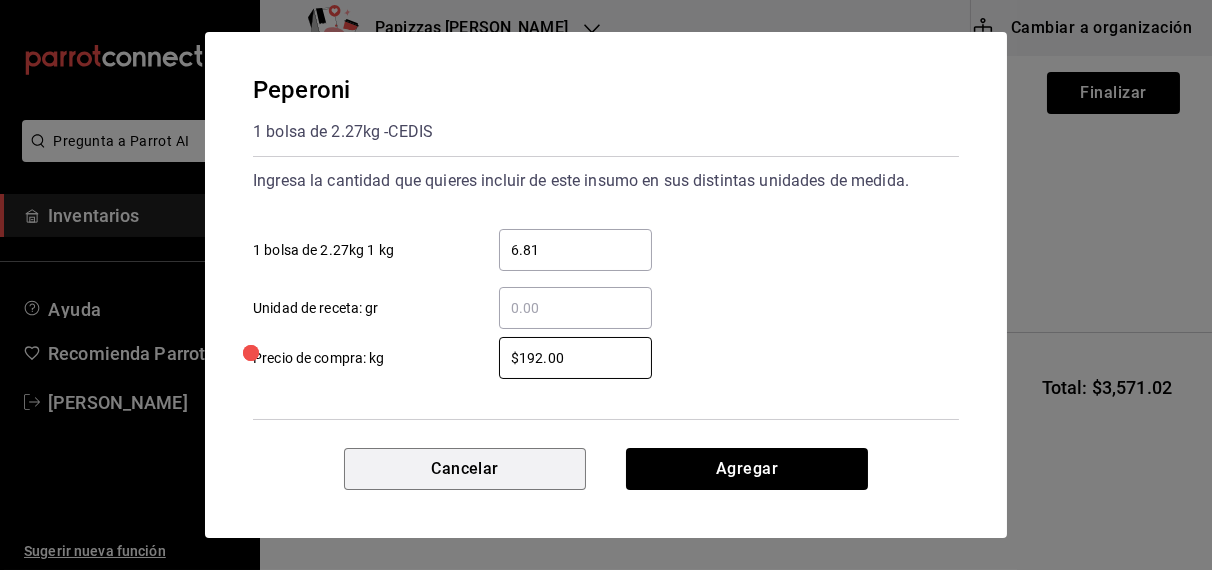 type 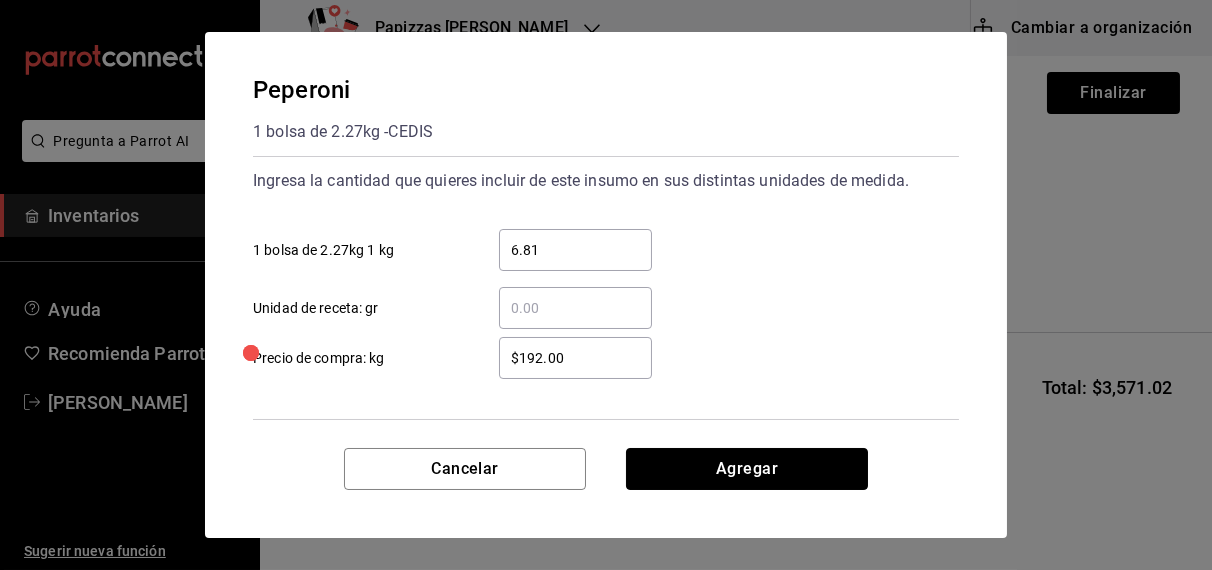 type 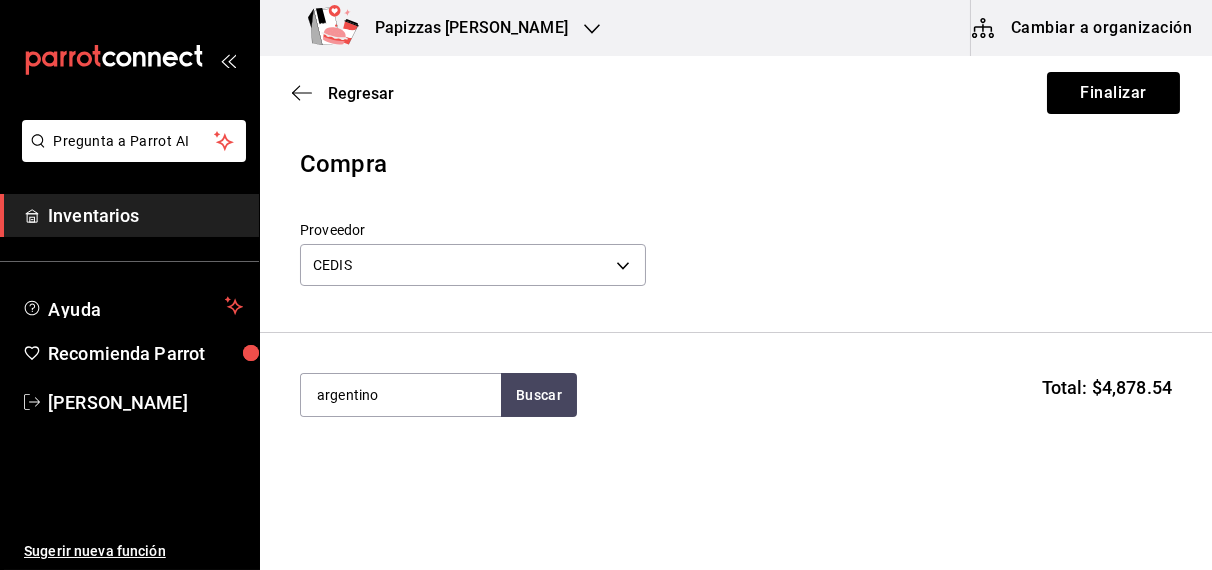 type on "argentino" 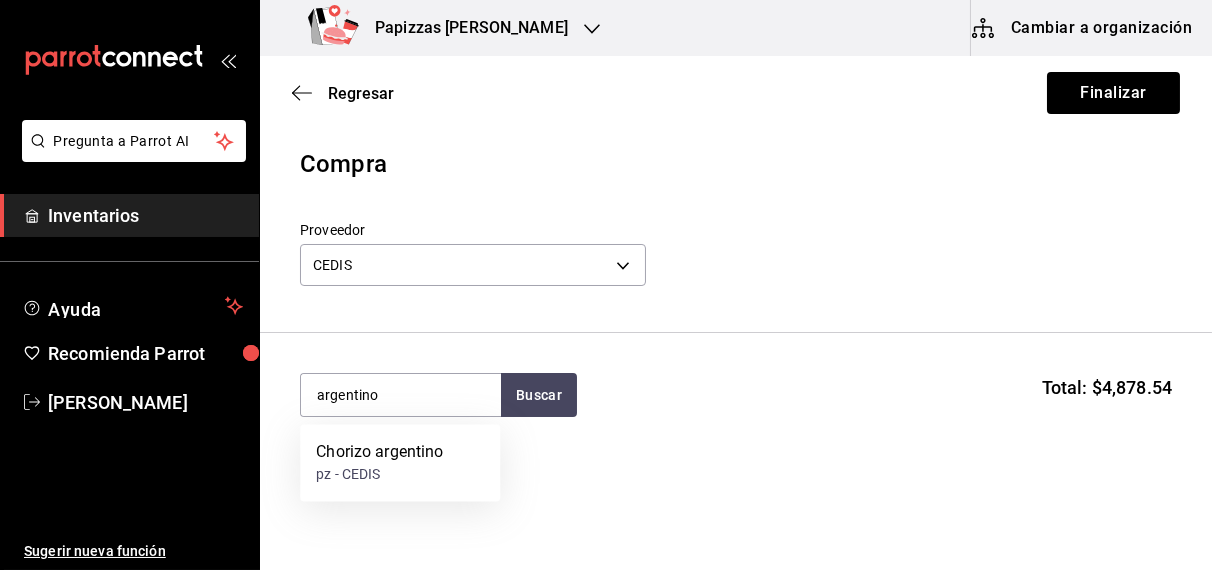 click on "pz - CEDIS" at bounding box center (379, 475) 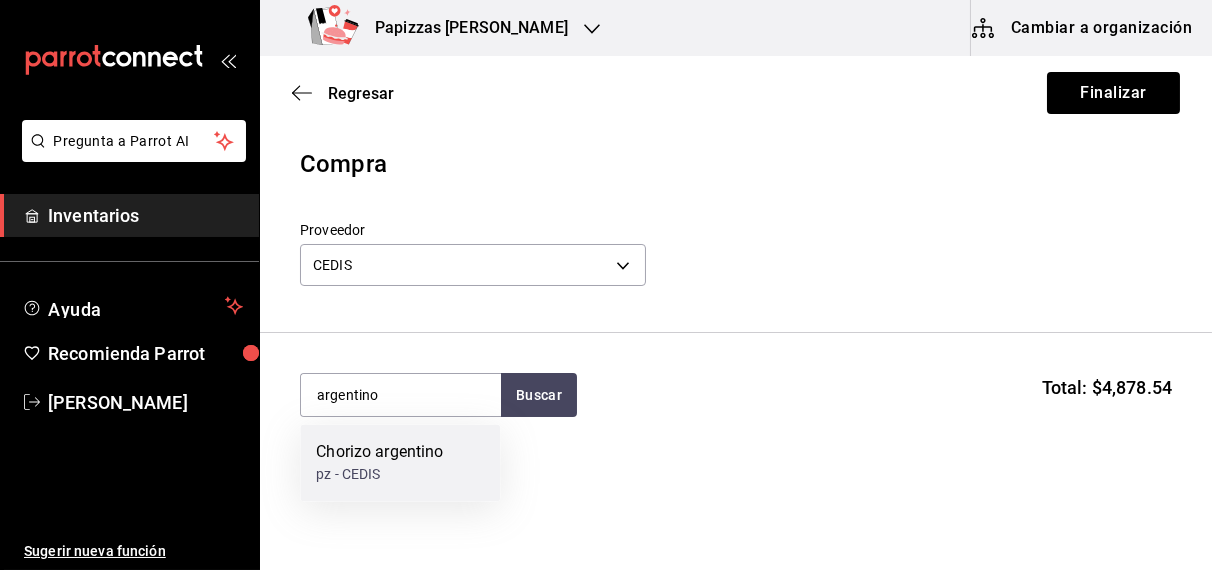 type 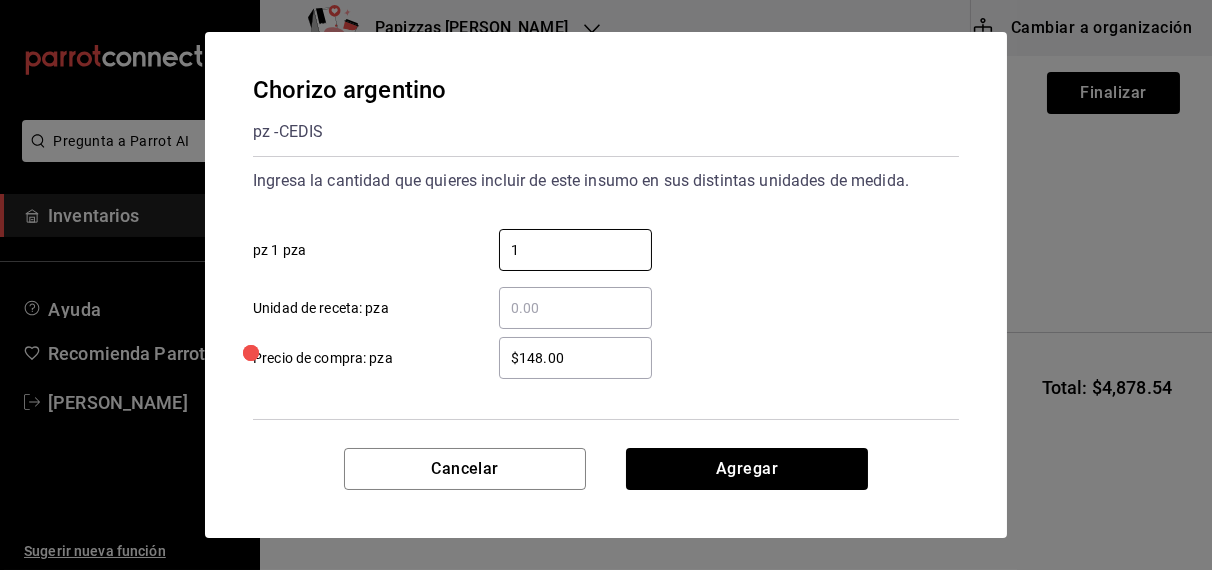 type on "1" 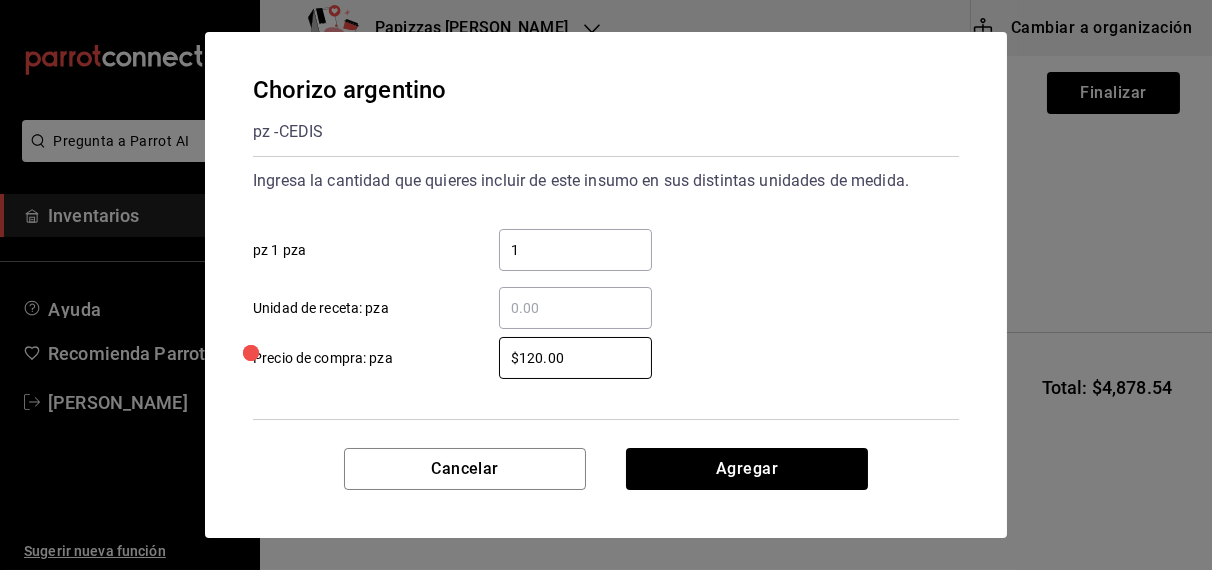 type on "$120.00" 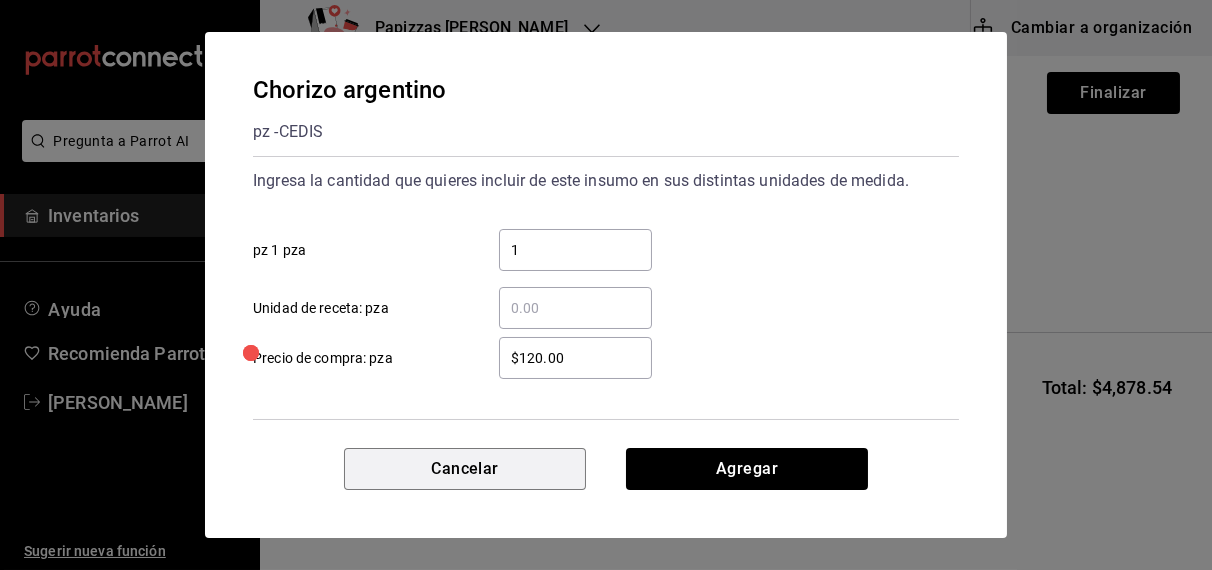 type 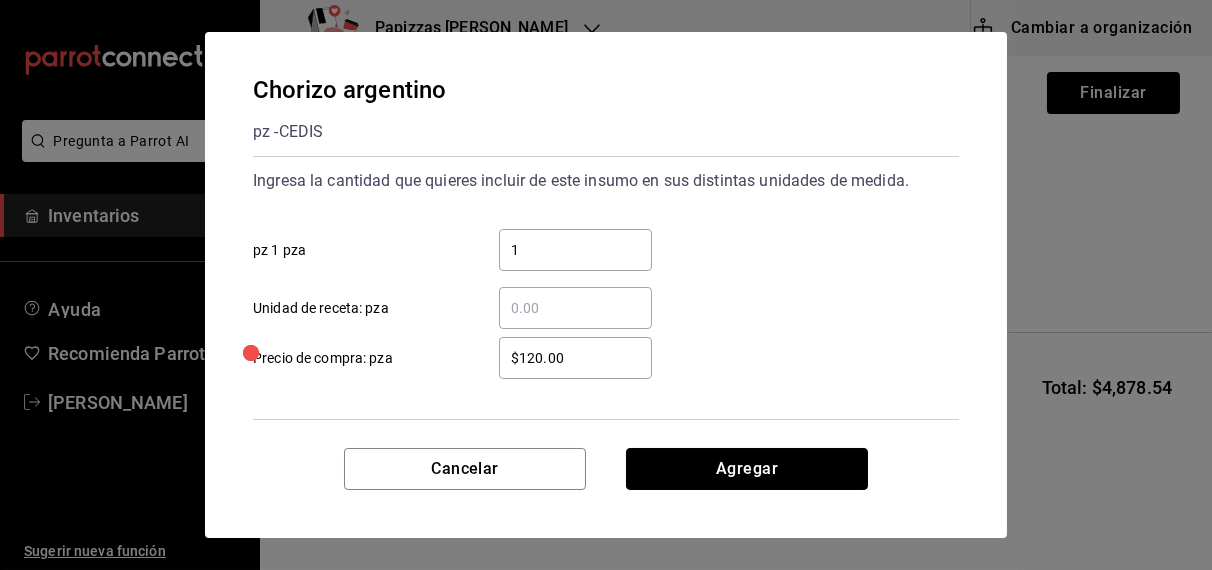 type 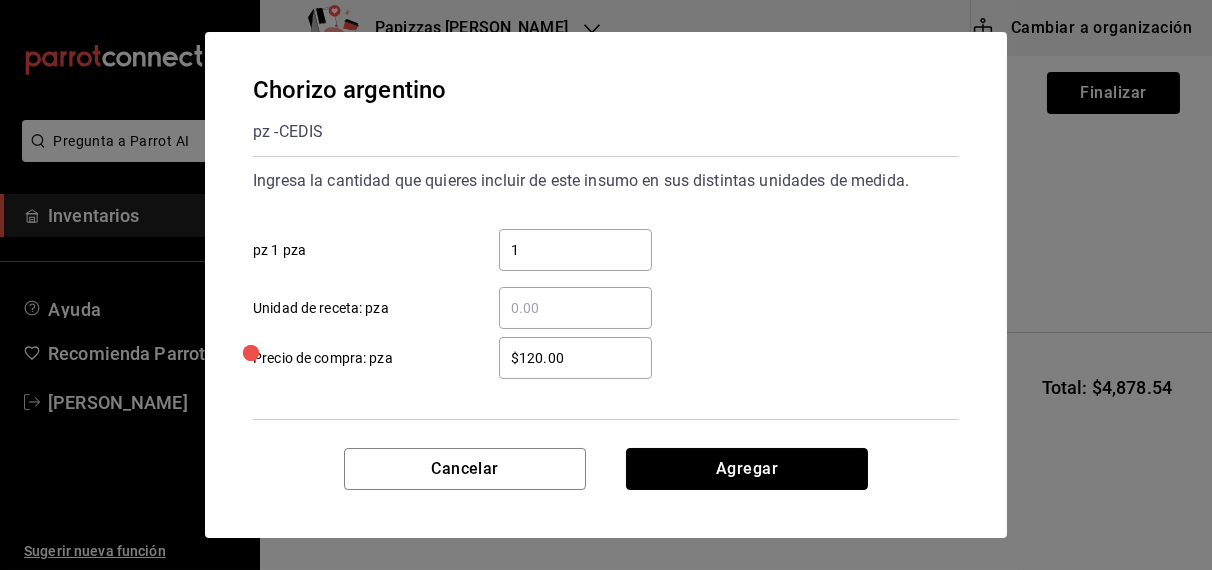 click on "Agregar" at bounding box center [747, 469] 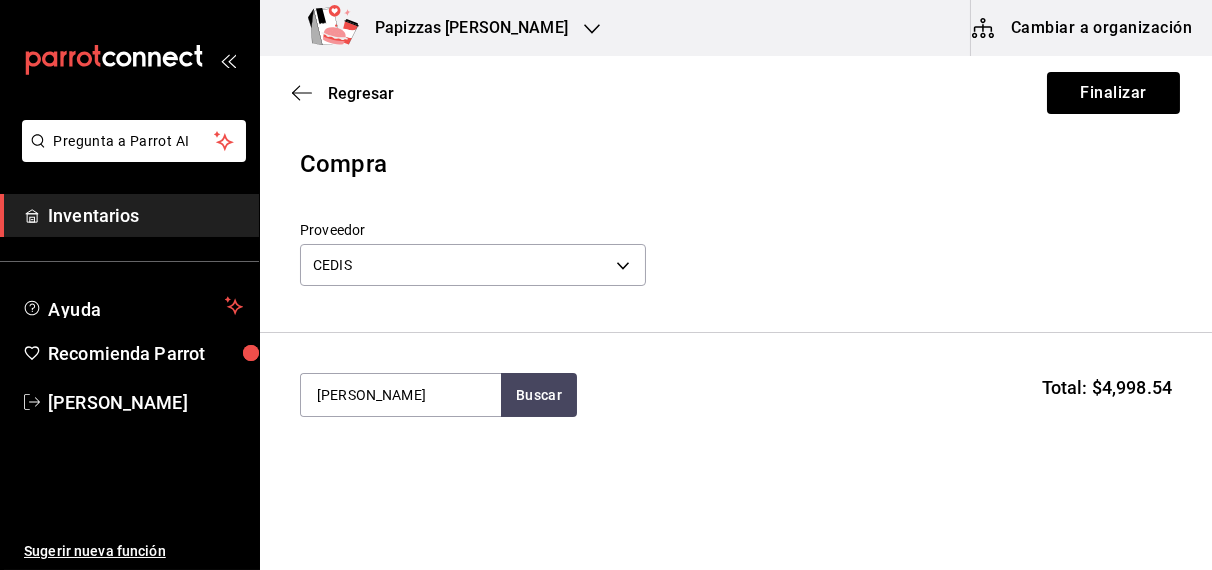 type on "[PERSON_NAME]" 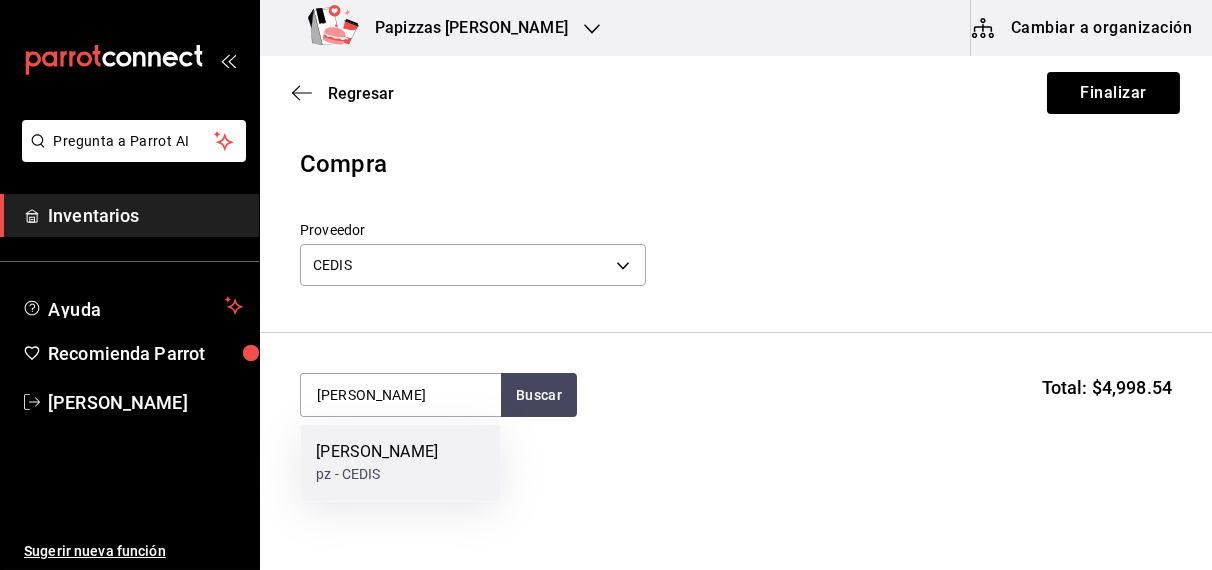 click on "pz - CEDIS" at bounding box center (377, 475) 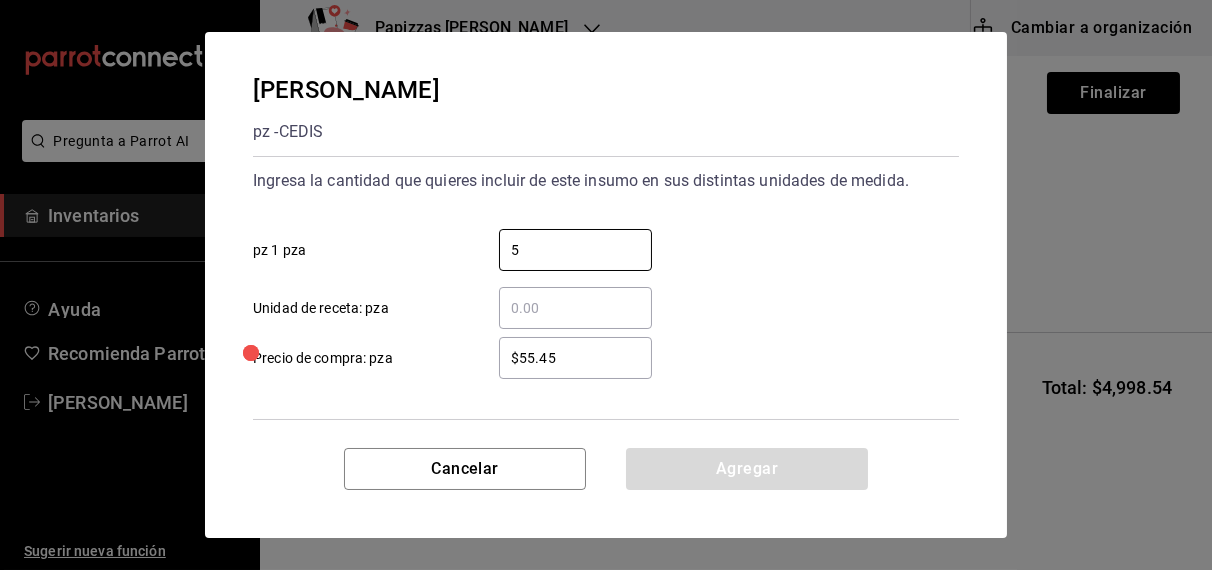 type on "5" 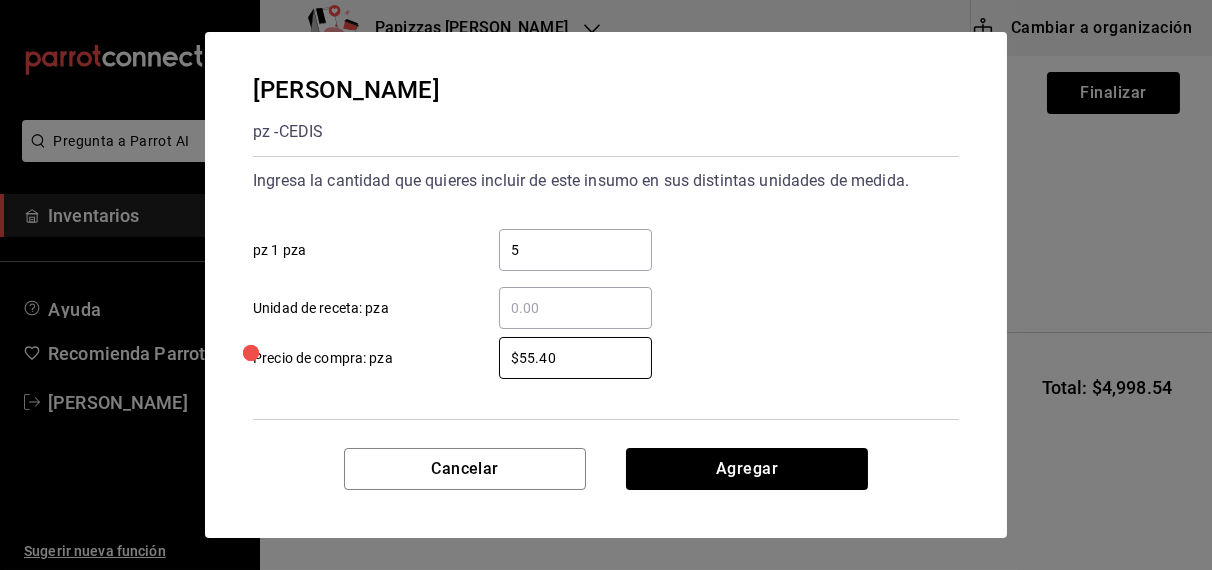 type on "$55.40" 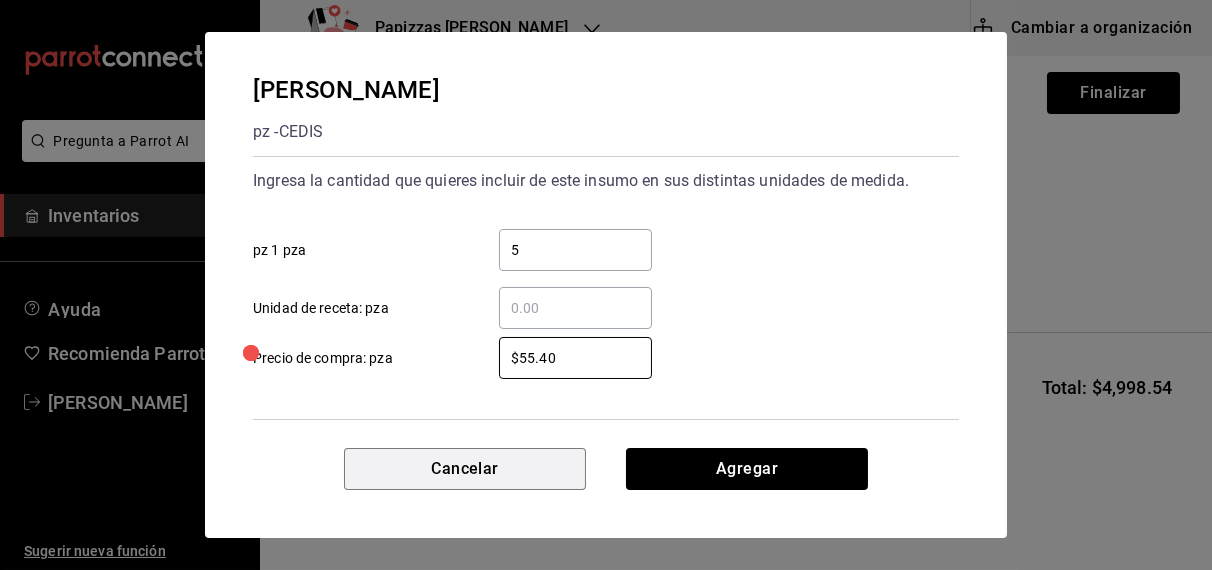 type 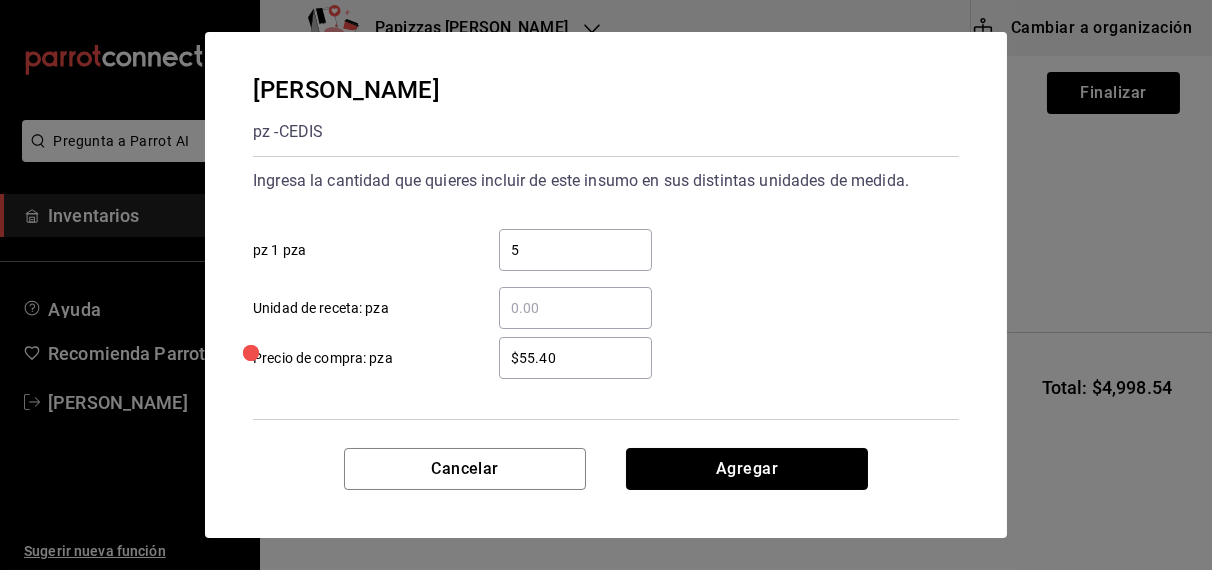 type 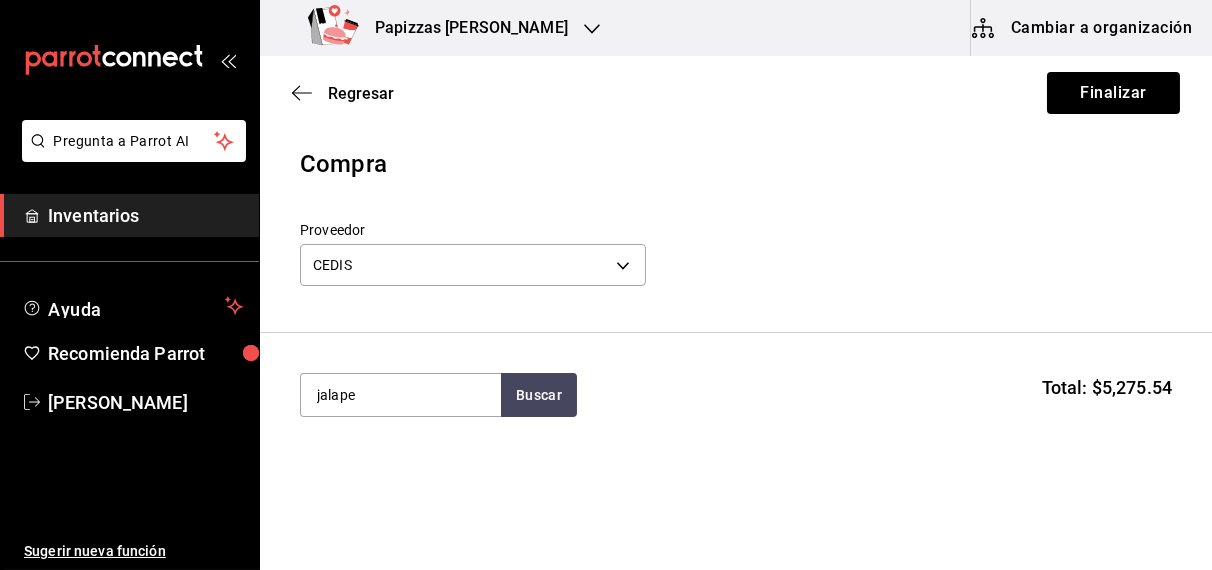 type on "jalape" 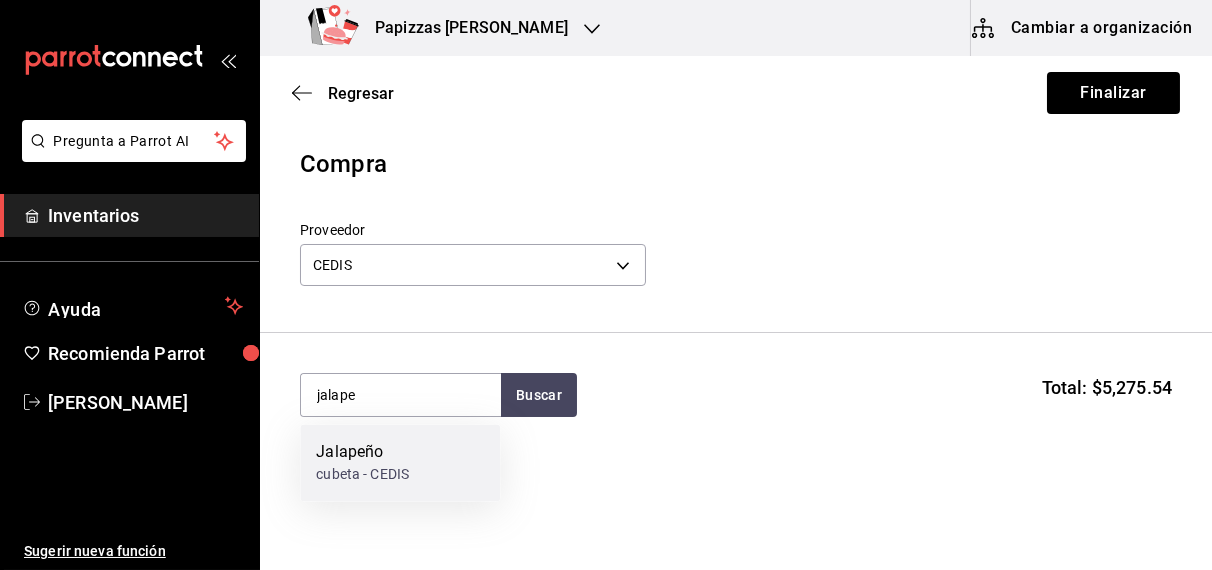 click on "cubeta - CEDIS" at bounding box center (362, 475) 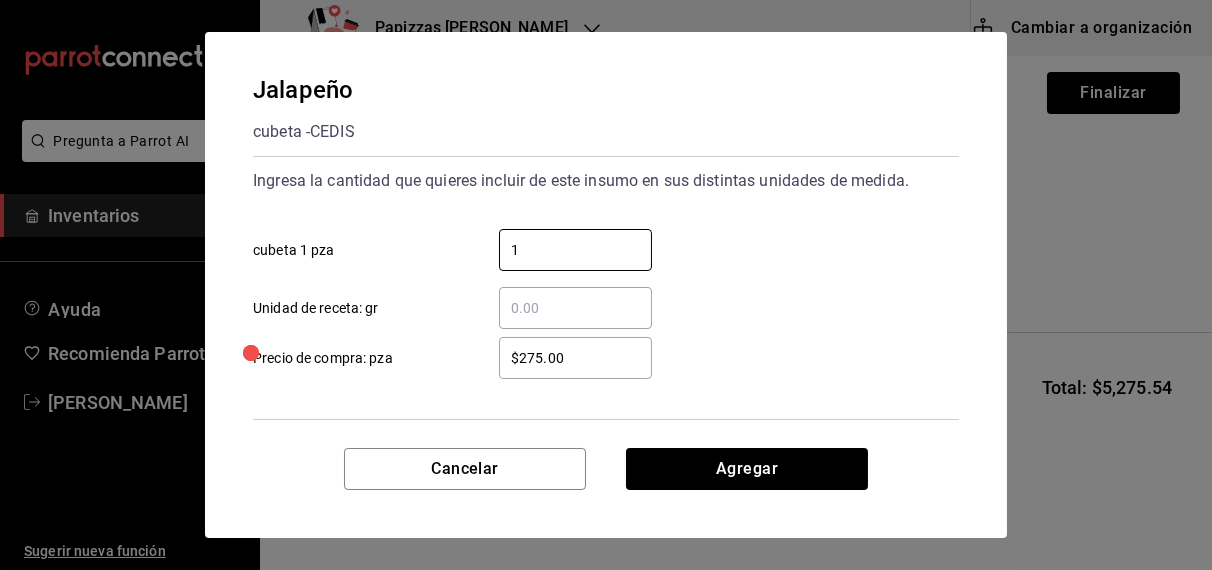 type on "1" 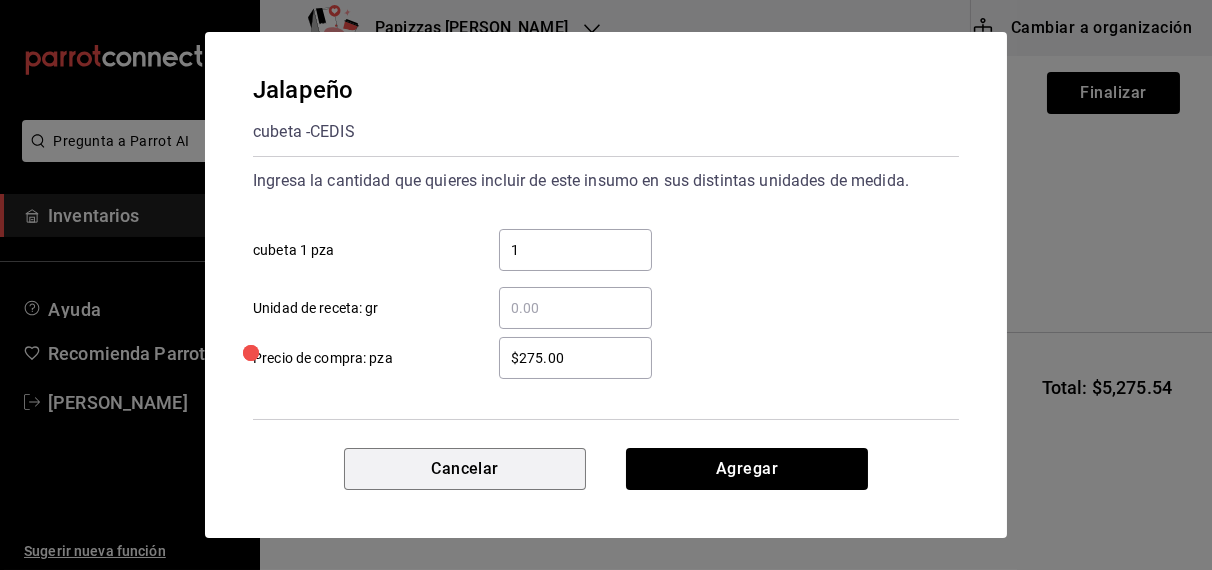 type 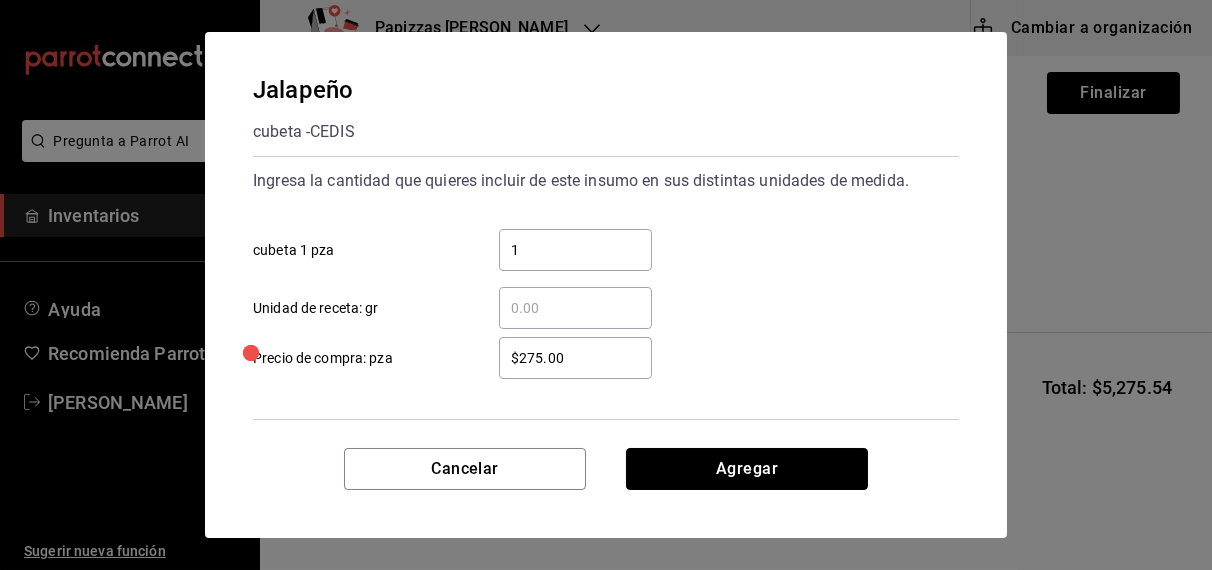 type 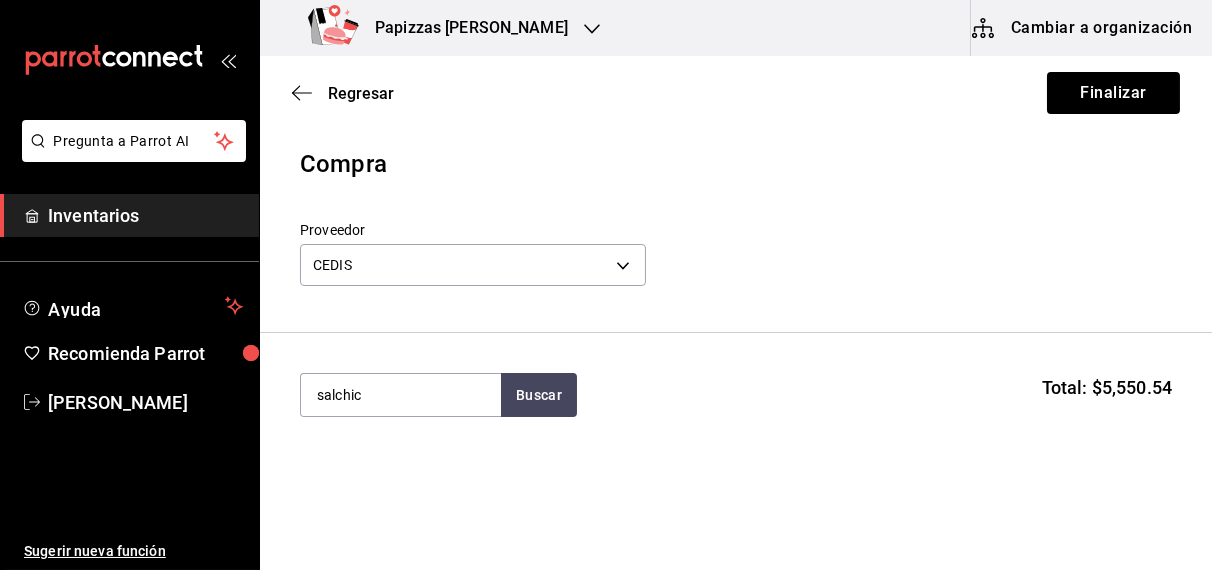 type on "salchic" 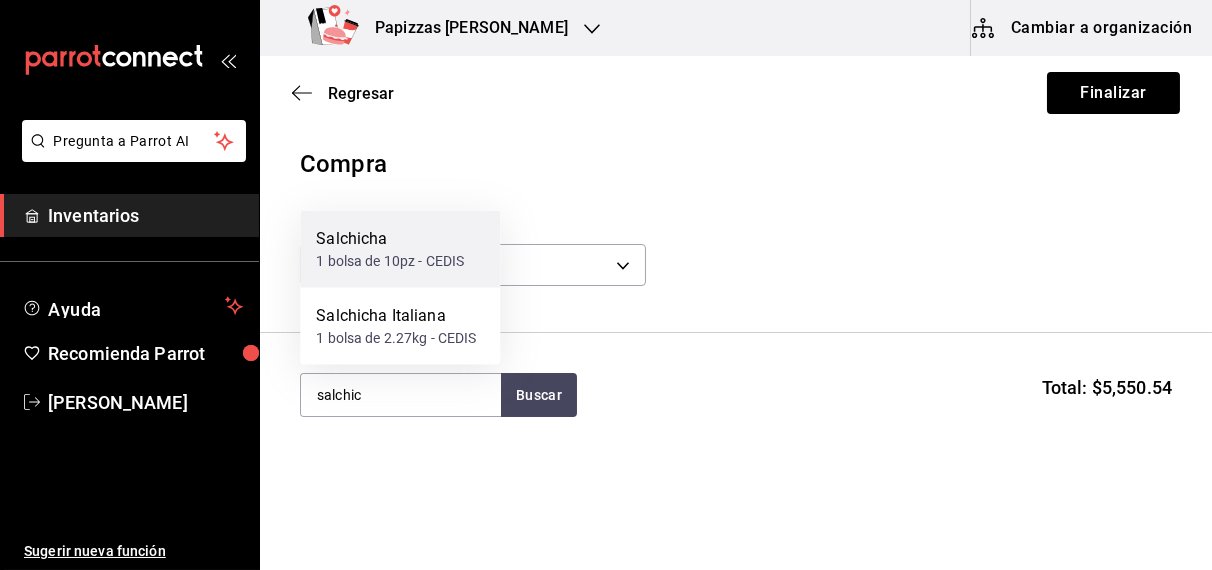 click on "1 bolsa de 10pz - CEDIS" at bounding box center [390, 261] 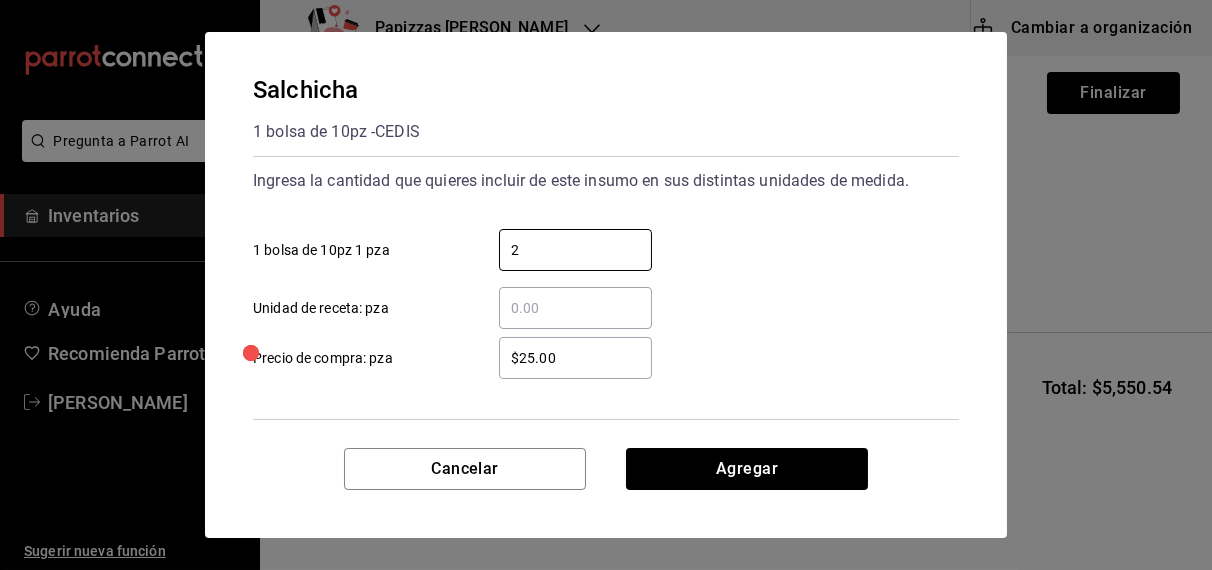 type on "2" 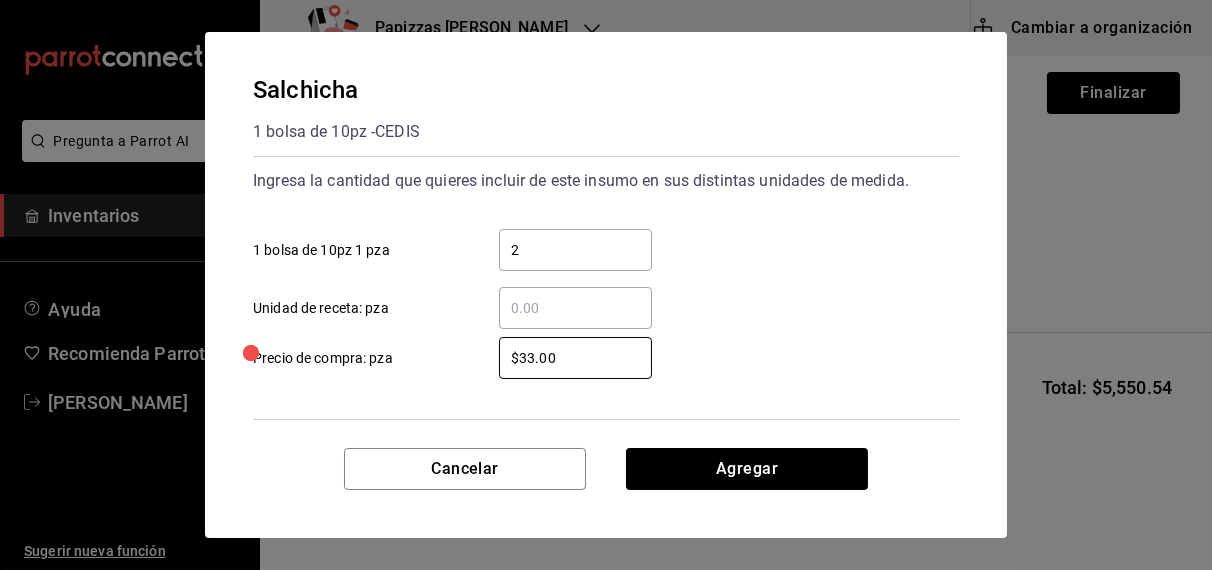 type on "$33.00" 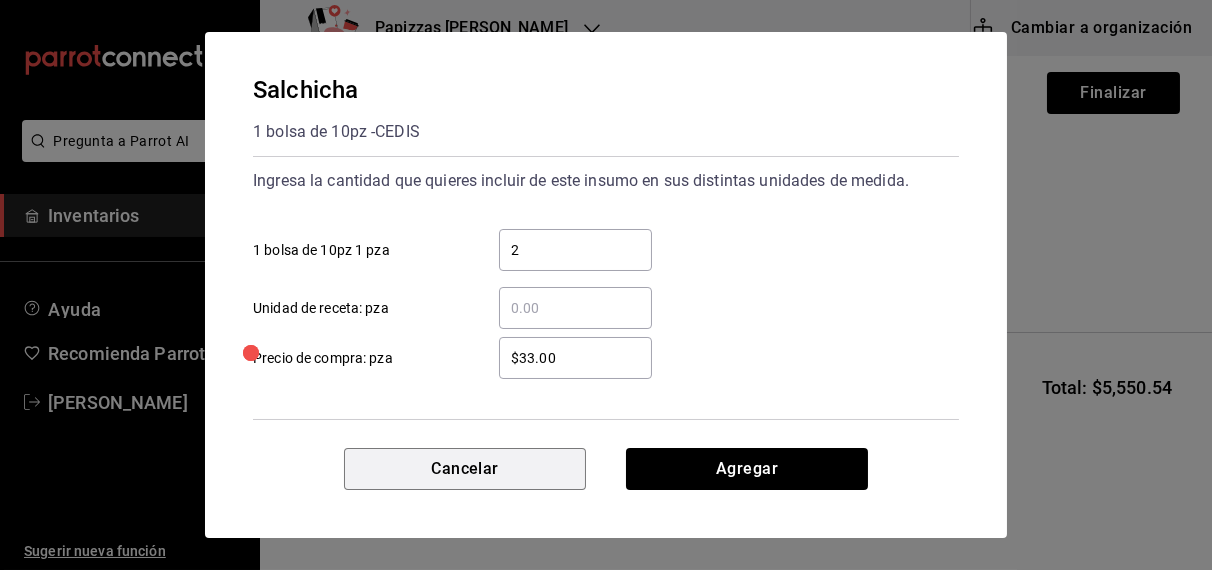 type 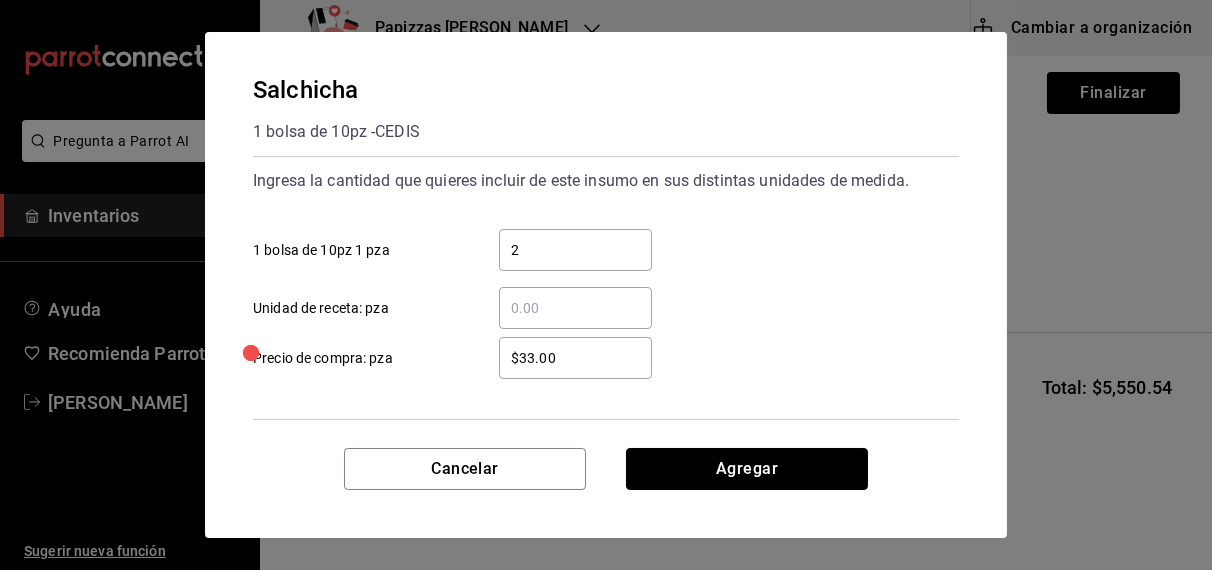 type 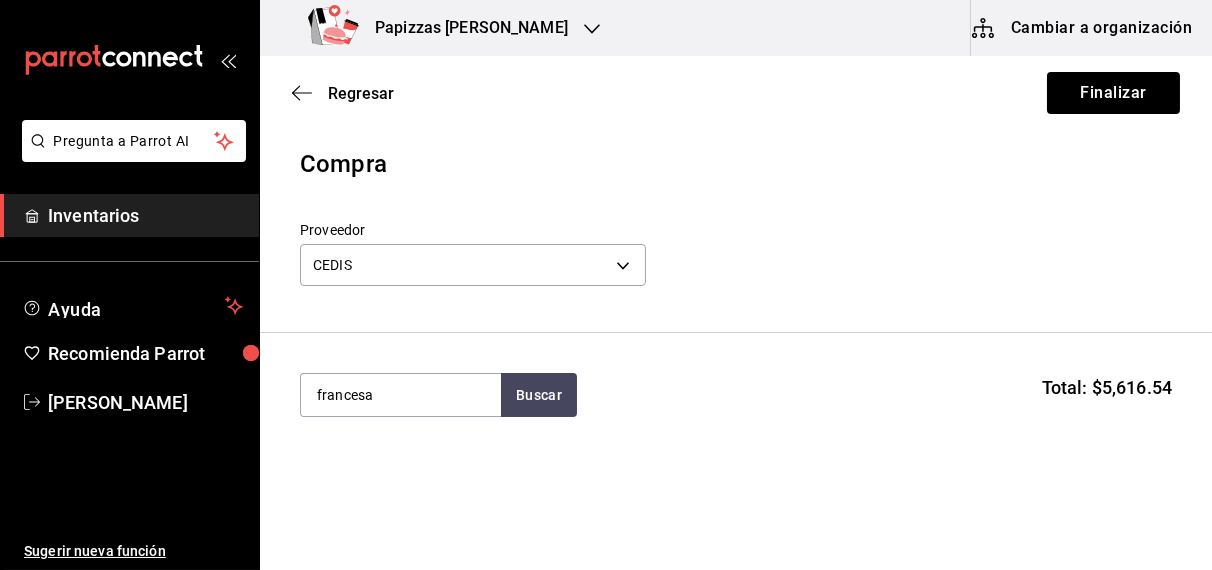 type on "francesa" 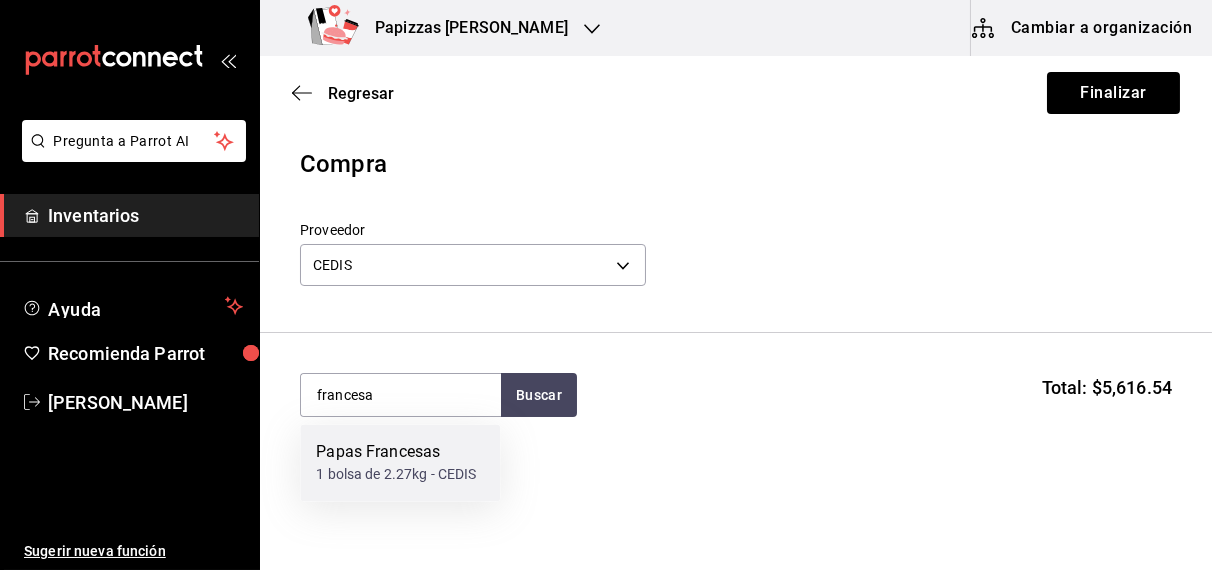 click on "Papas Francesas 1 bolsa de 2.27kg - CEDIS" at bounding box center [400, 463] 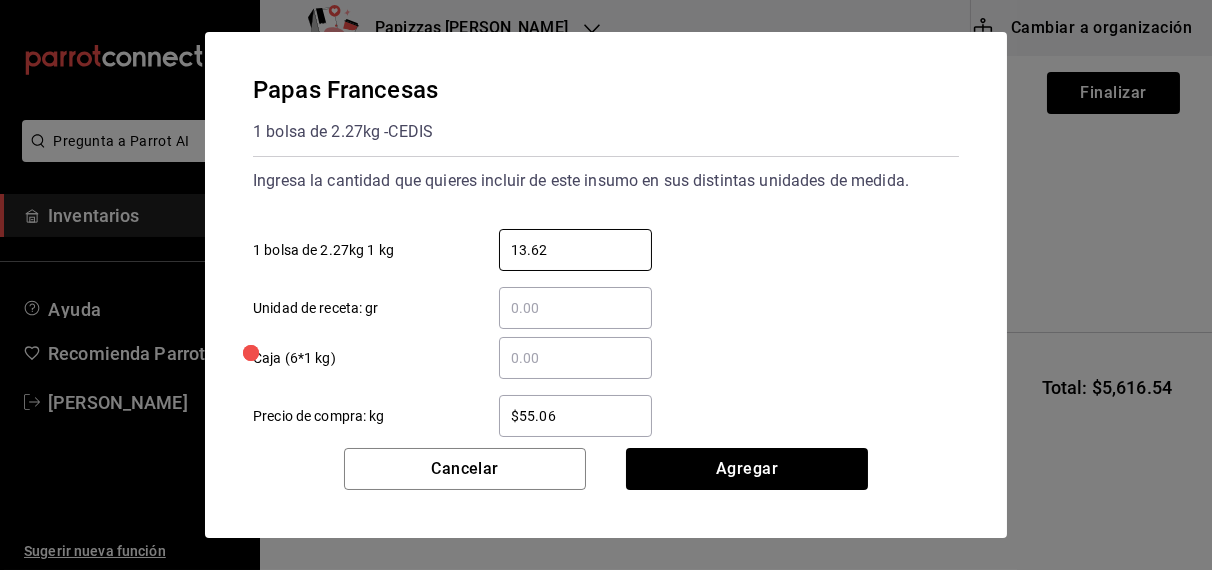 type on "13.62" 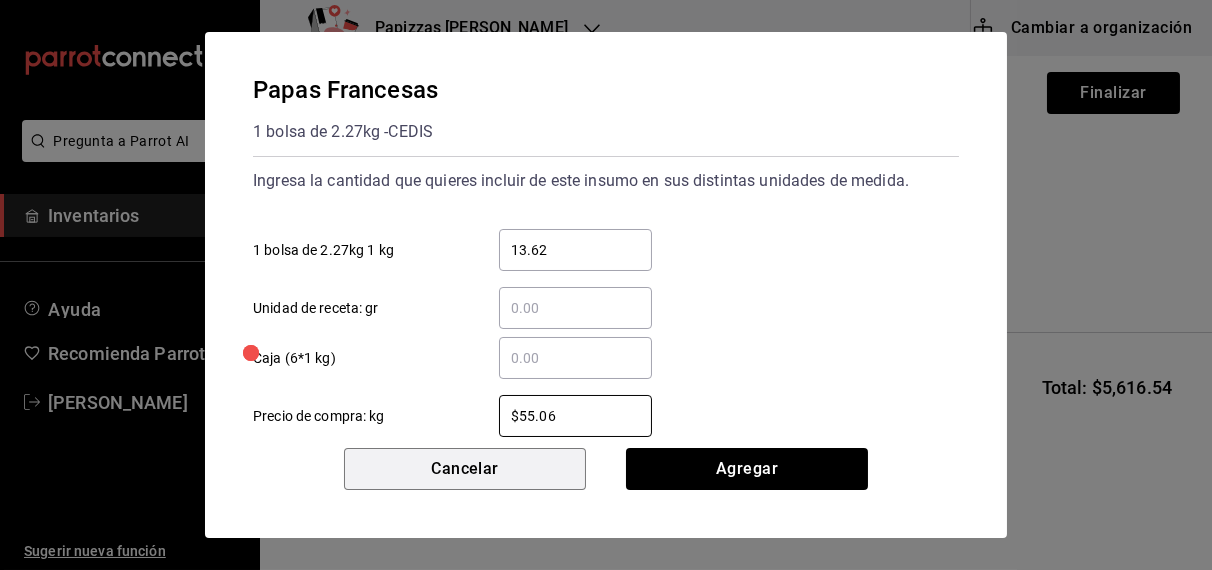 type 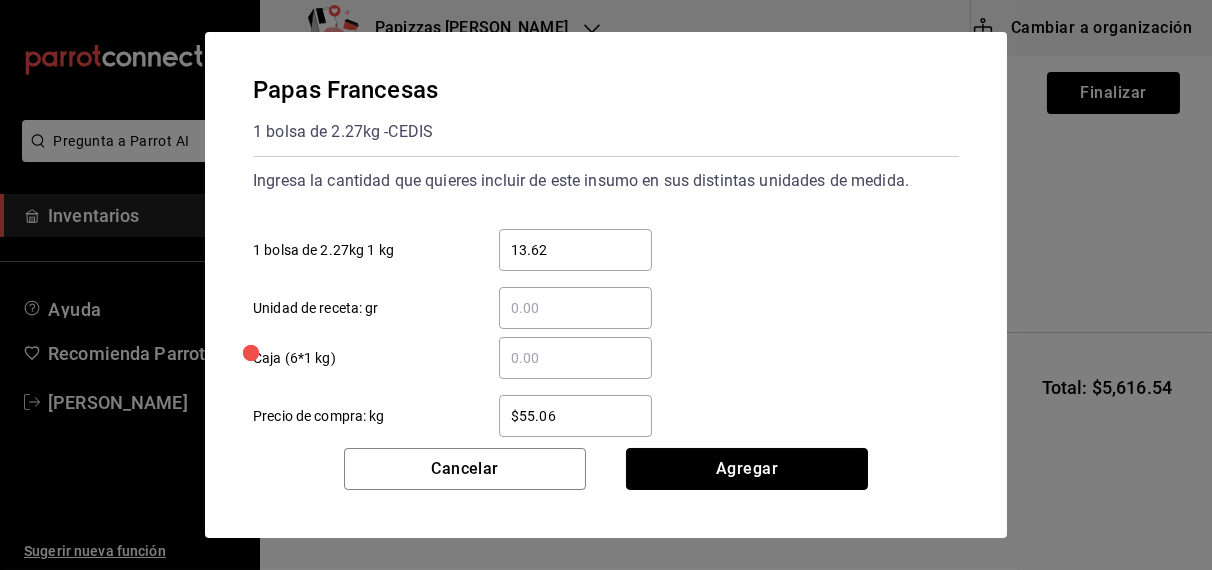 type 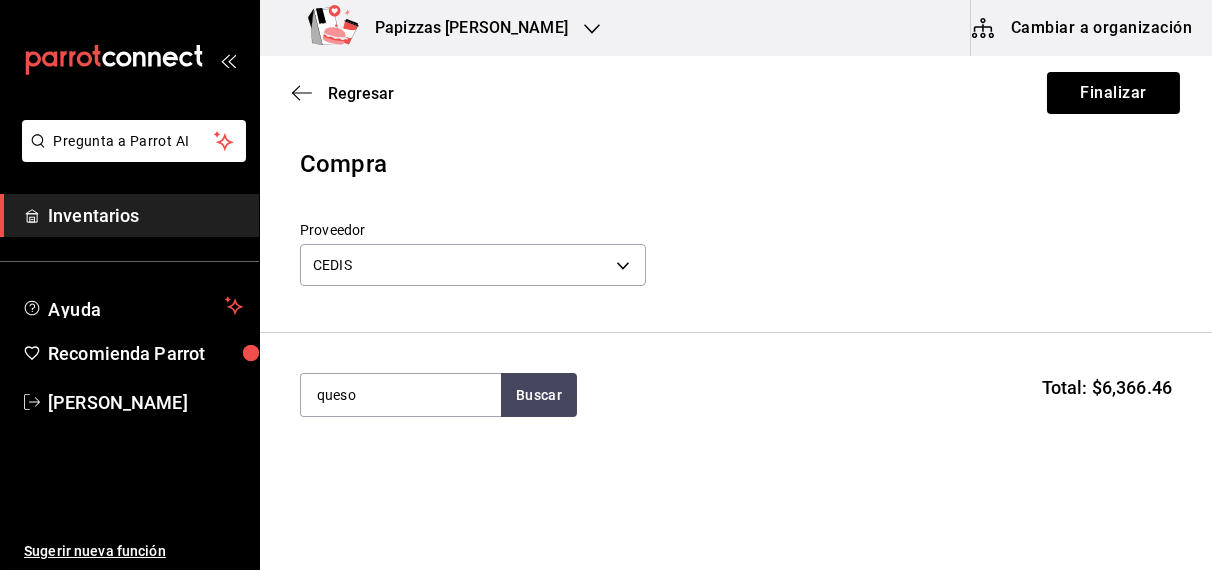 type on "queso" 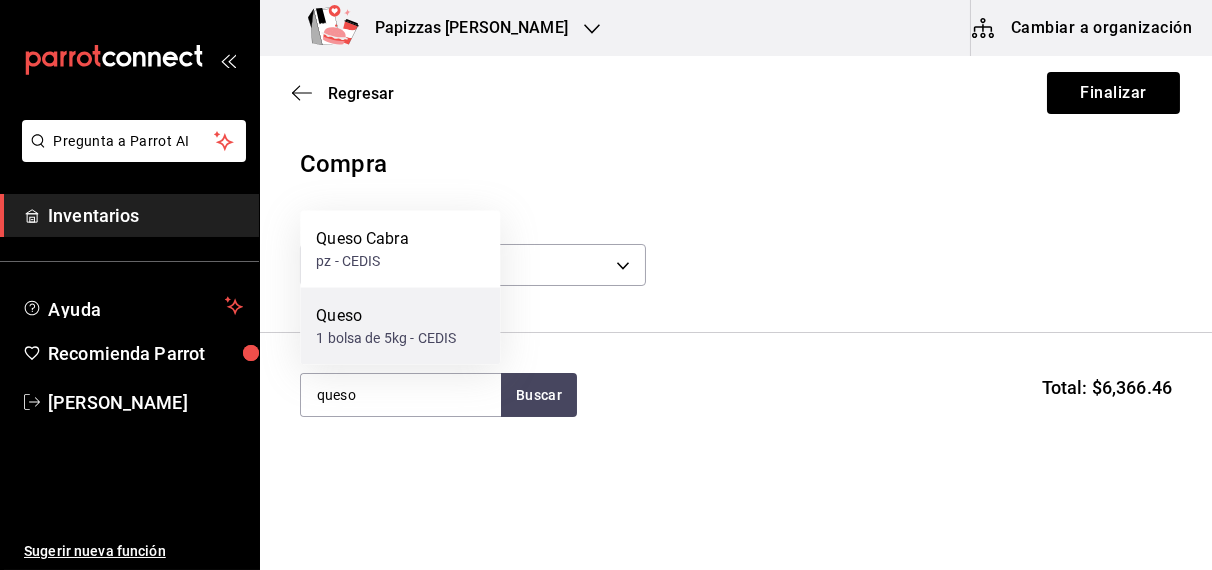click on "1 bolsa de 5kg - CEDIS" at bounding box center [386, 338] 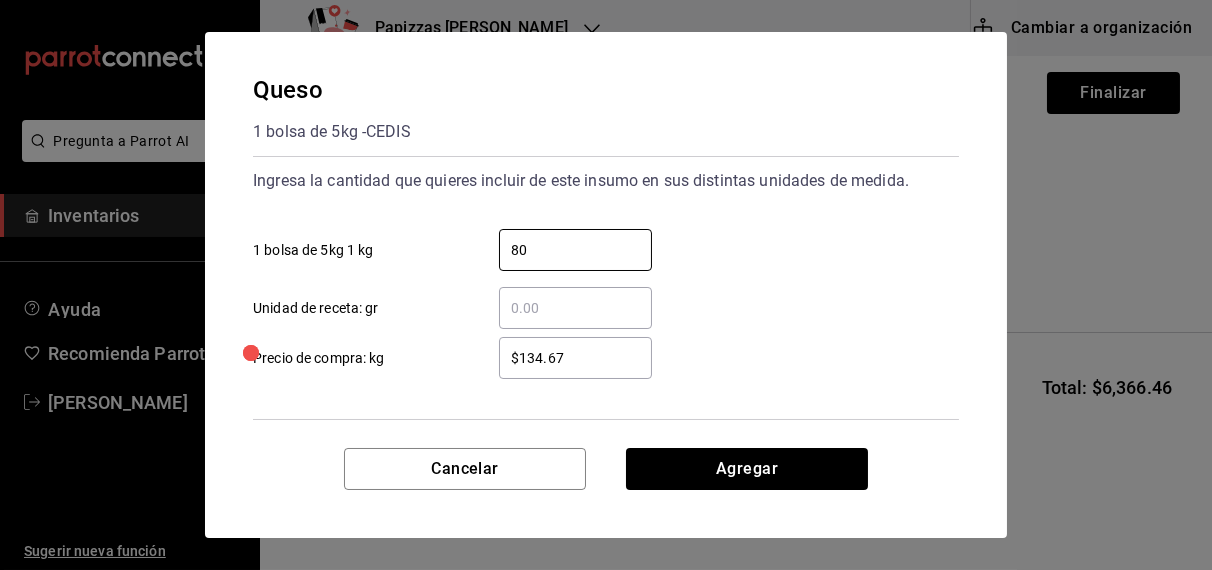 type on "80" 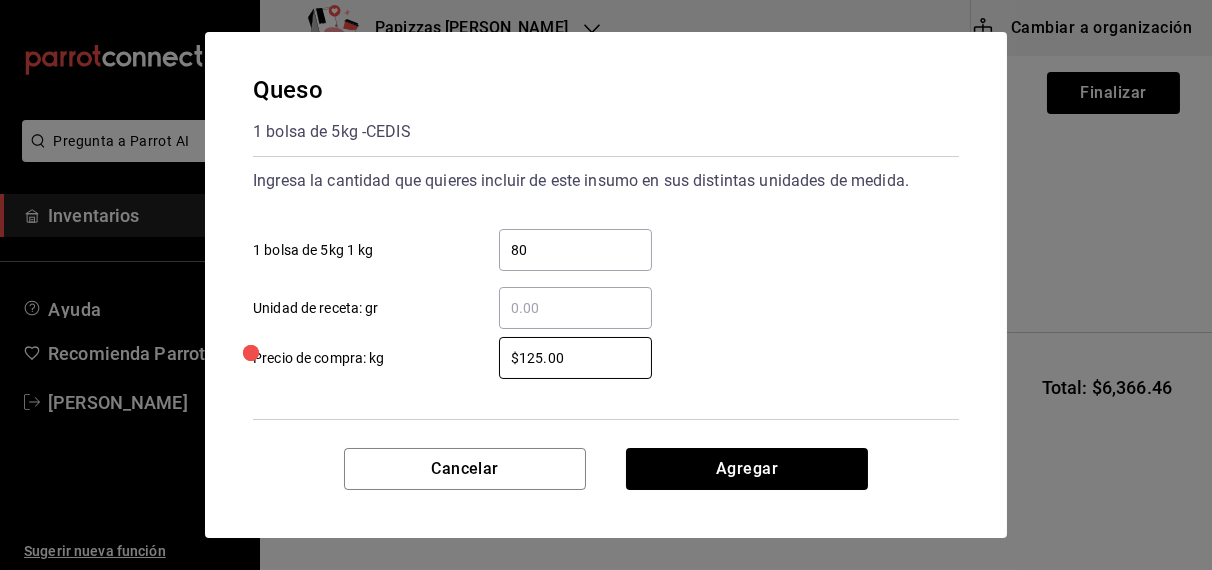 type on "$125.00" 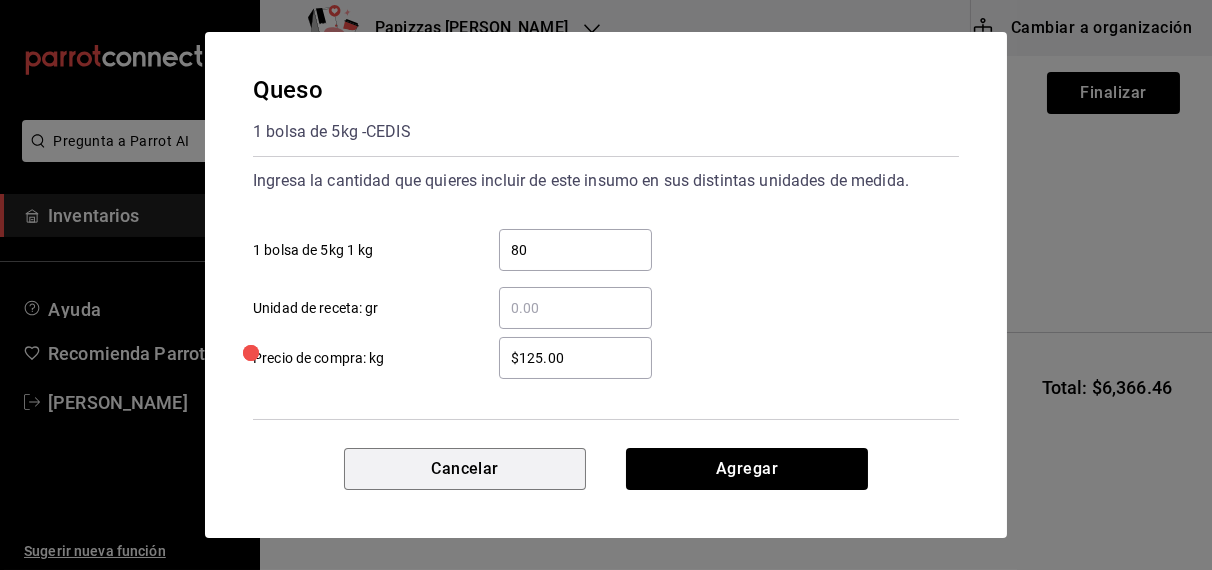 type 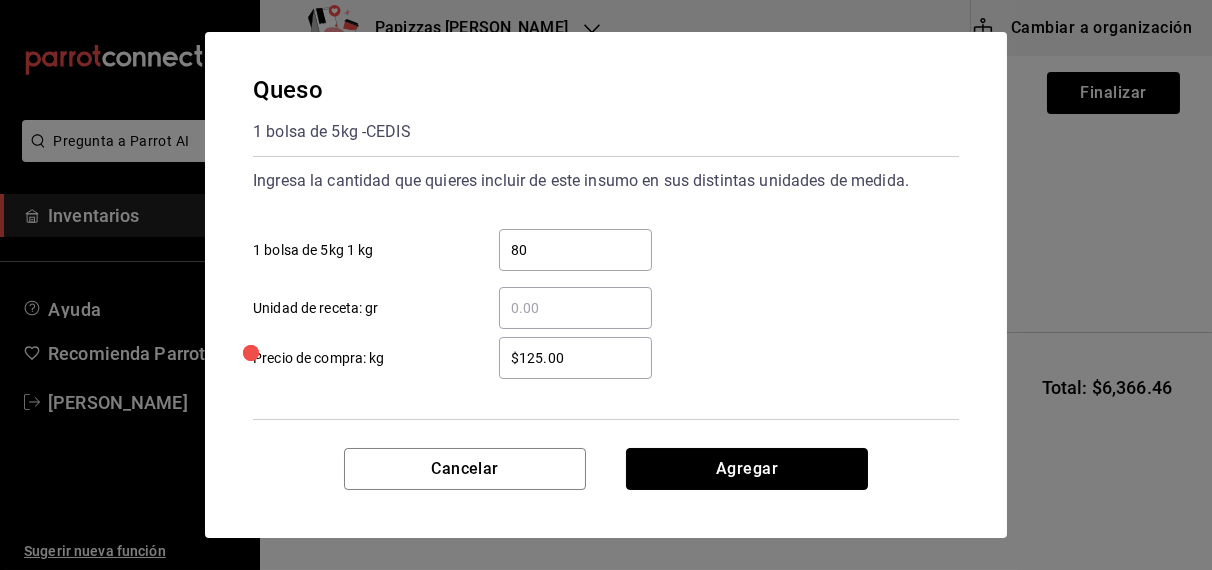 type 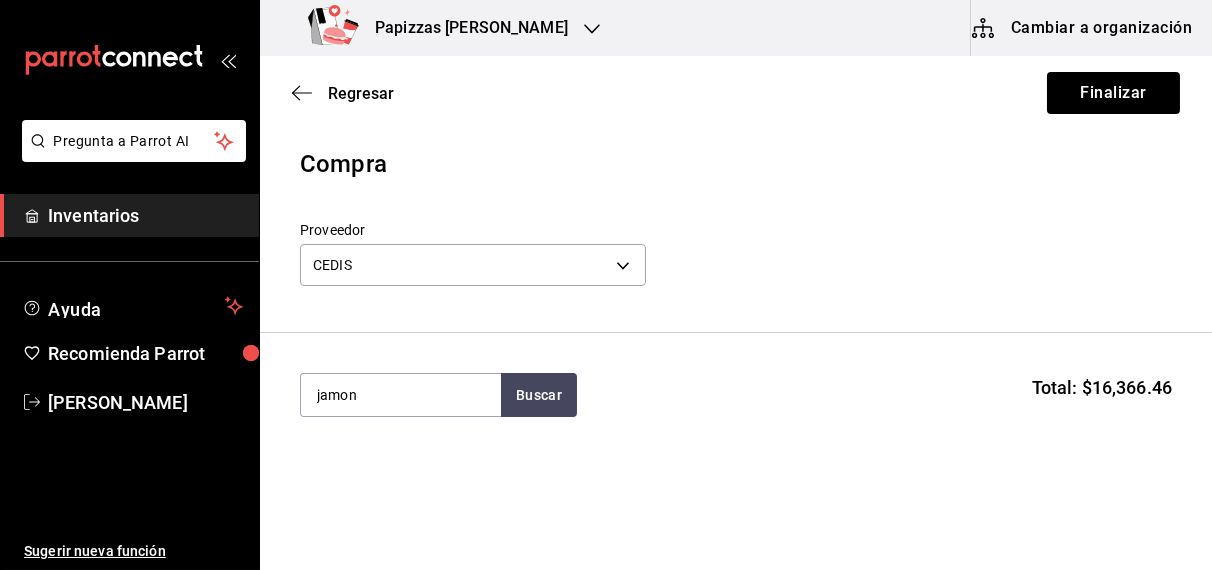 type on "jamon" 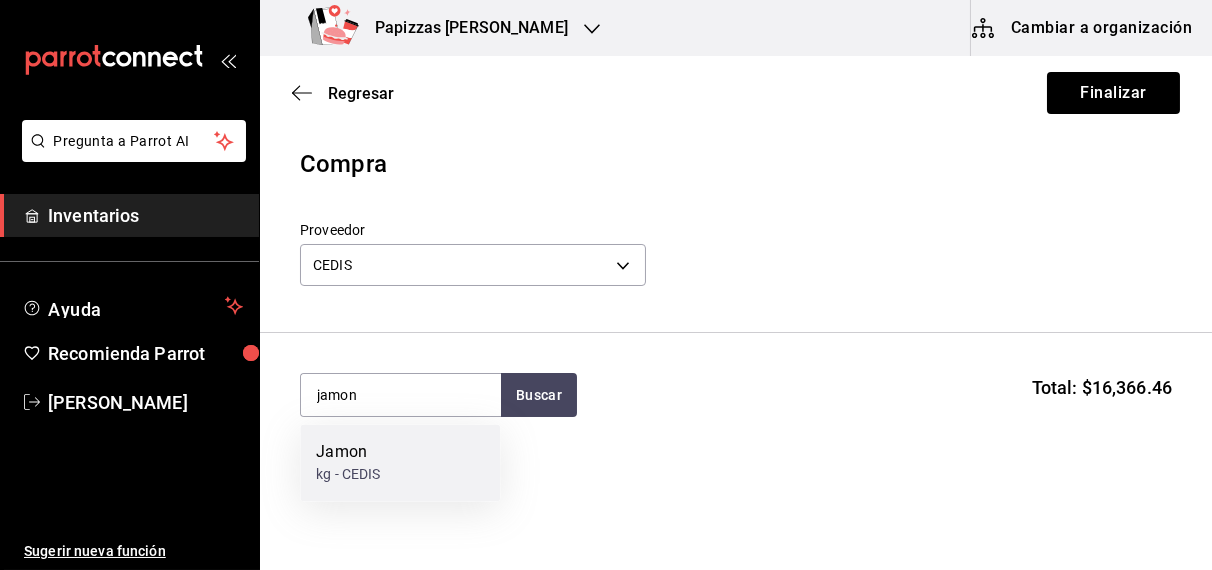 click on "kg - CEDIS" at bounding box center (348, 475) 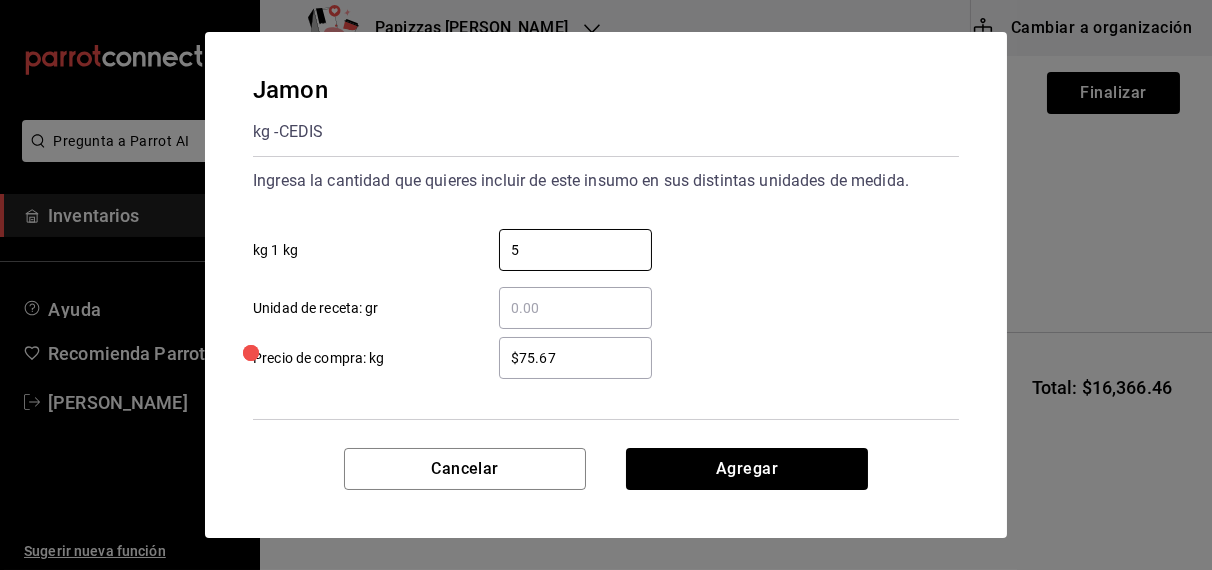 type on "5" 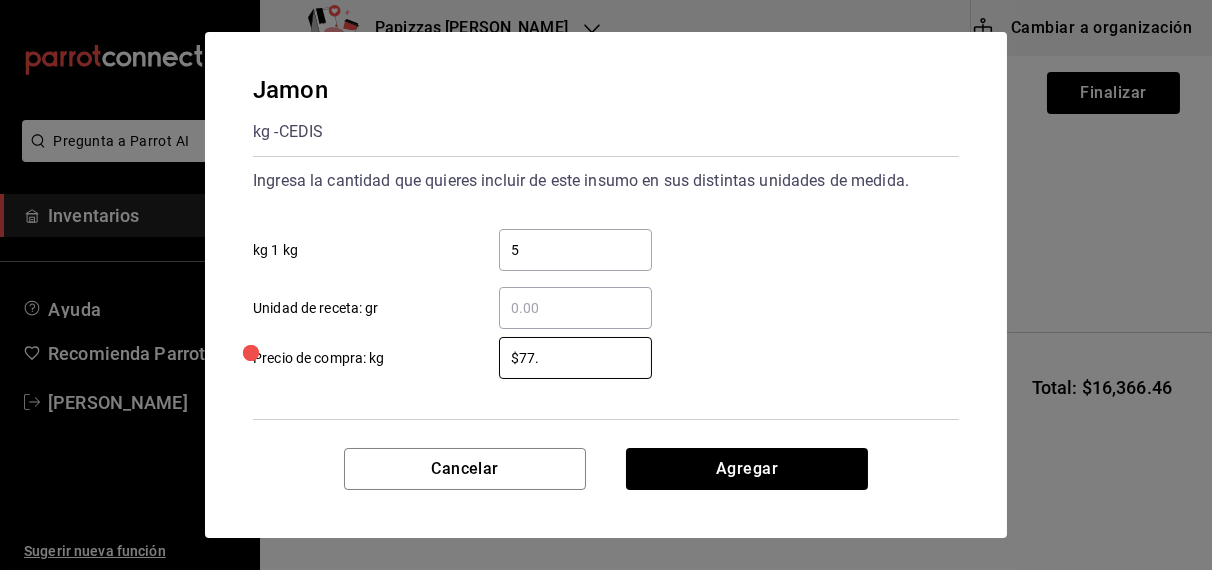 type on "$77.67" 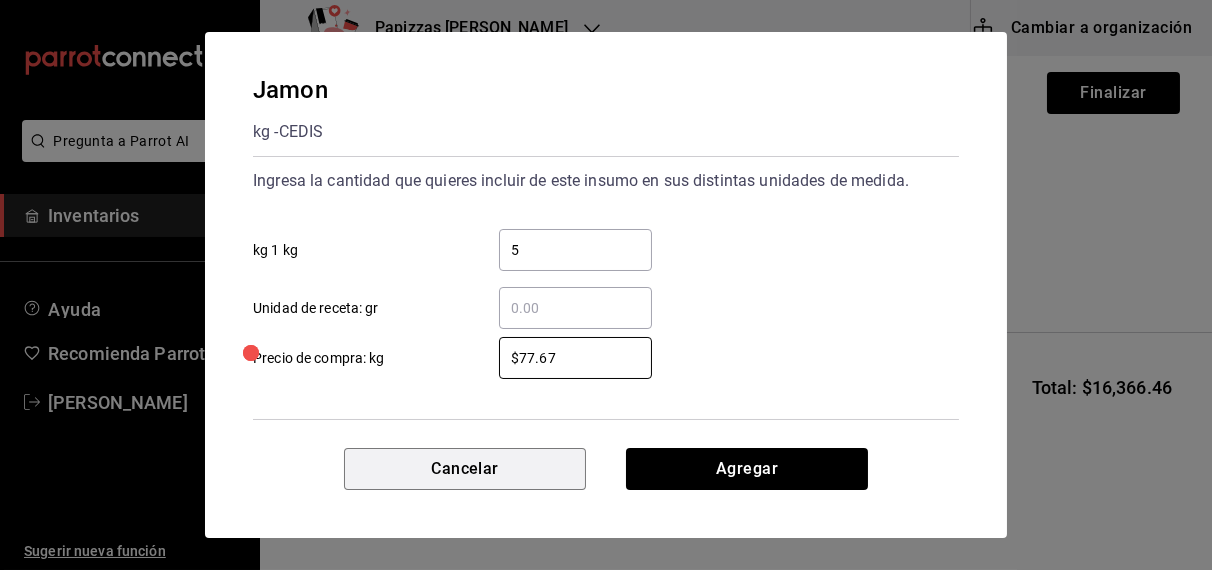 type 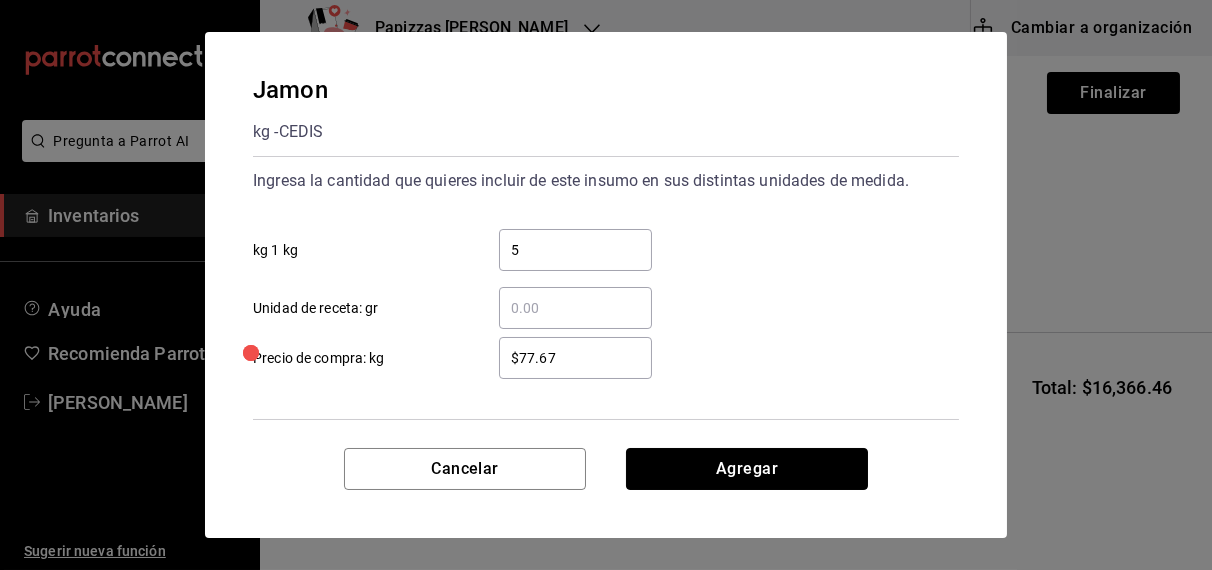 type 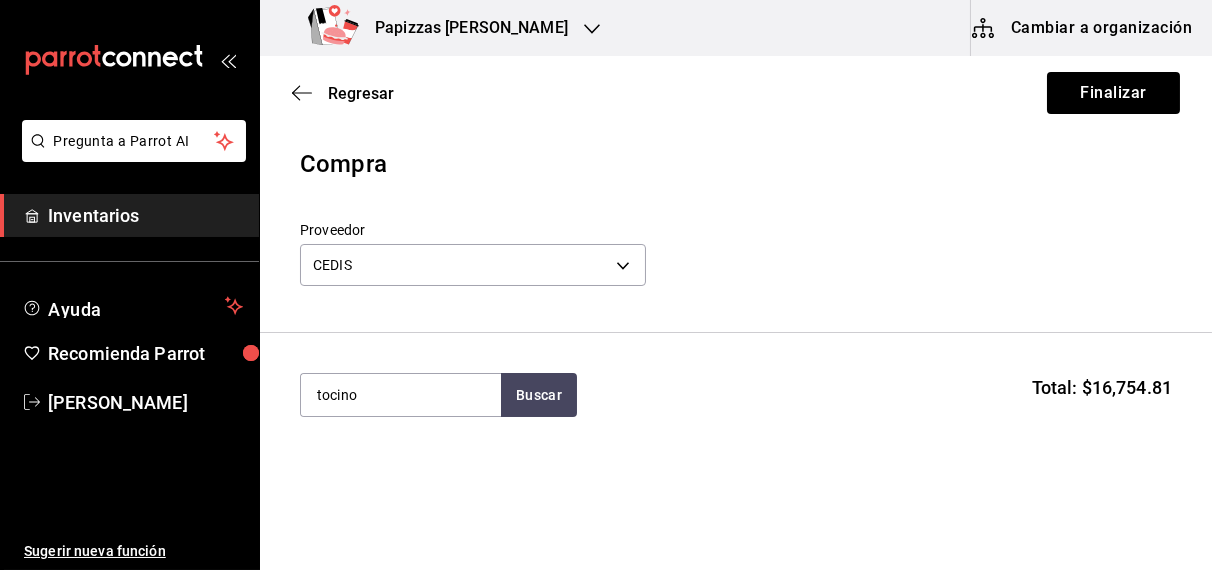 type on "tocino" 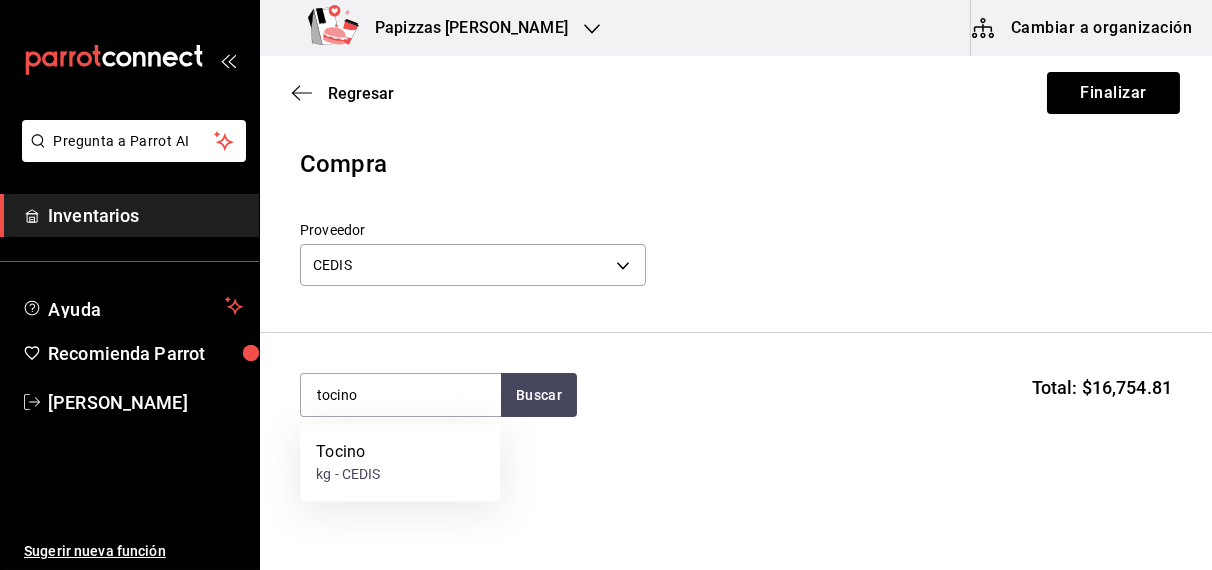 click on "Tocino kg - CEDIS" at bounding box center (400, 463) 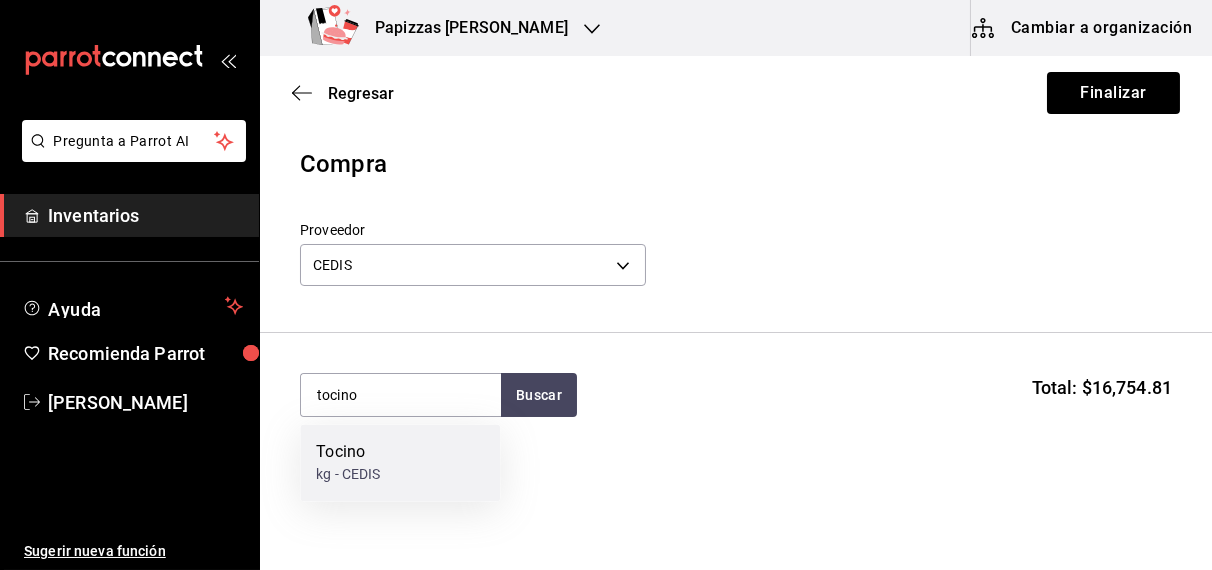 type 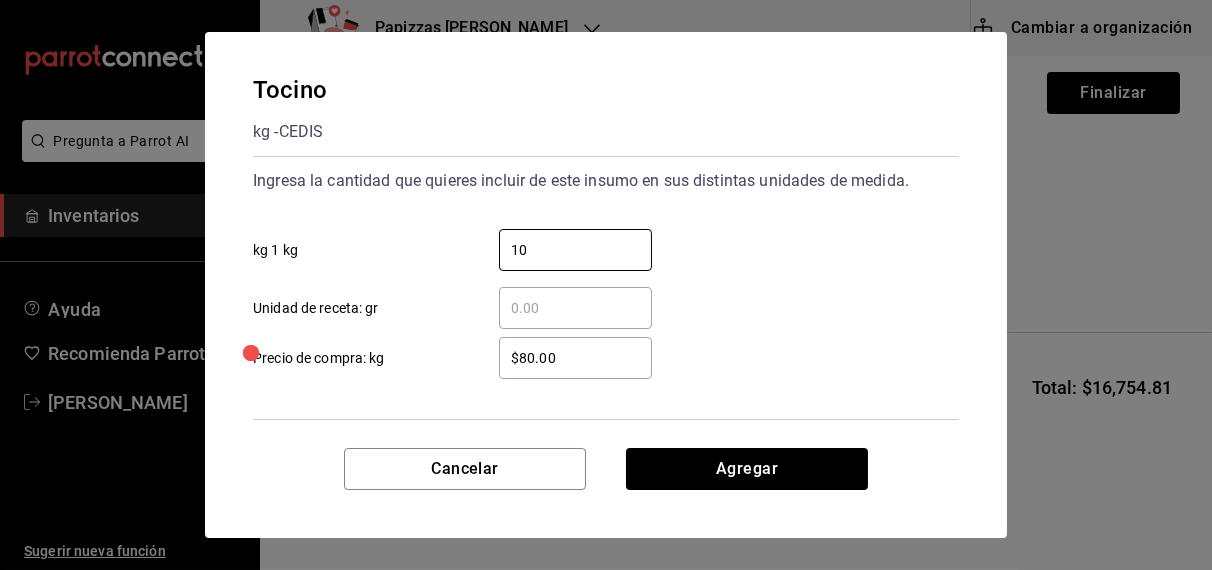 type on "10" 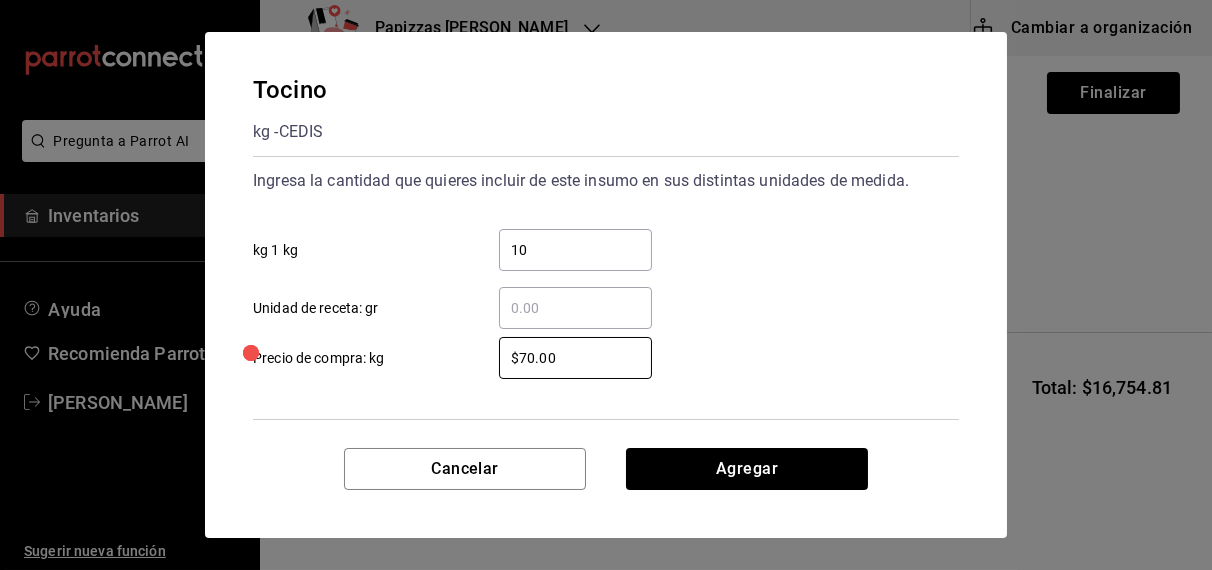 type on "$70.00" 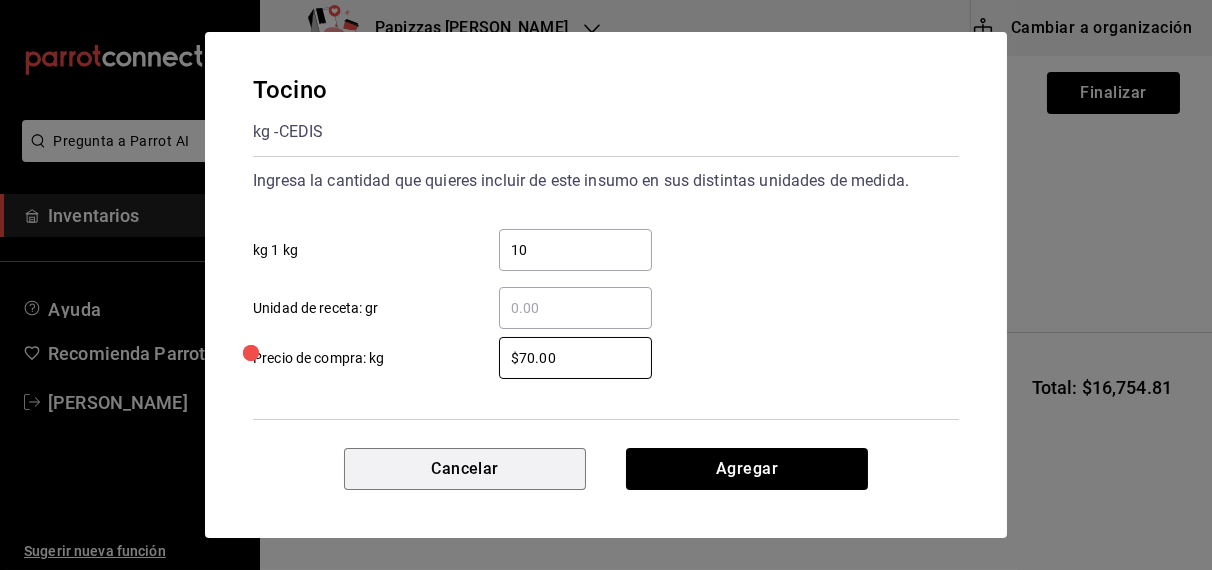 type 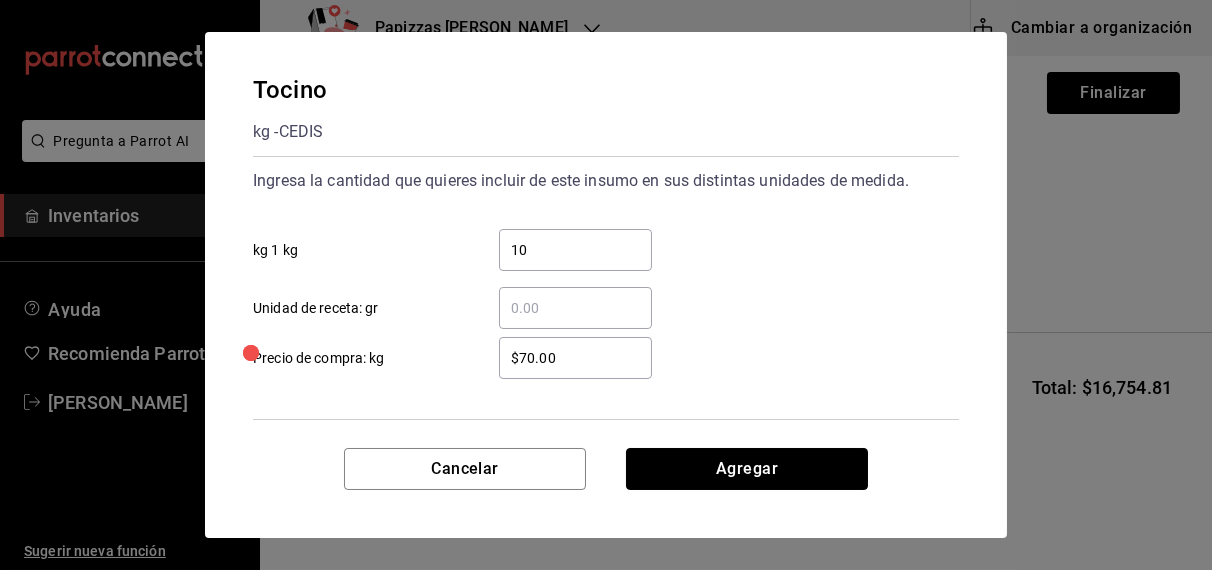 type 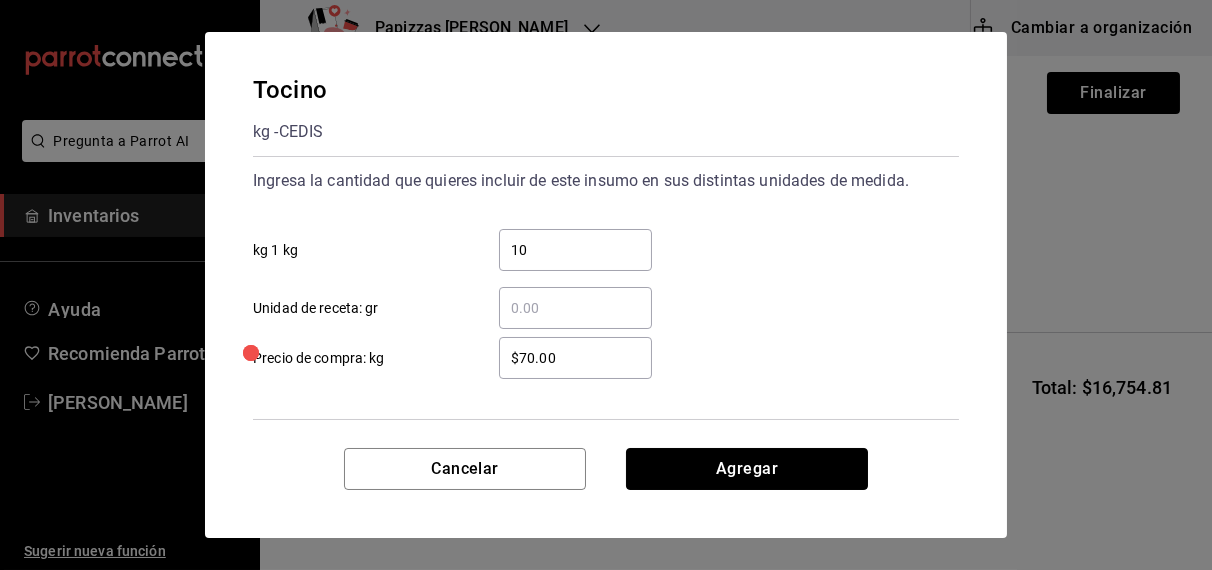 click on "Agregar" at bounding box center (747, 469) 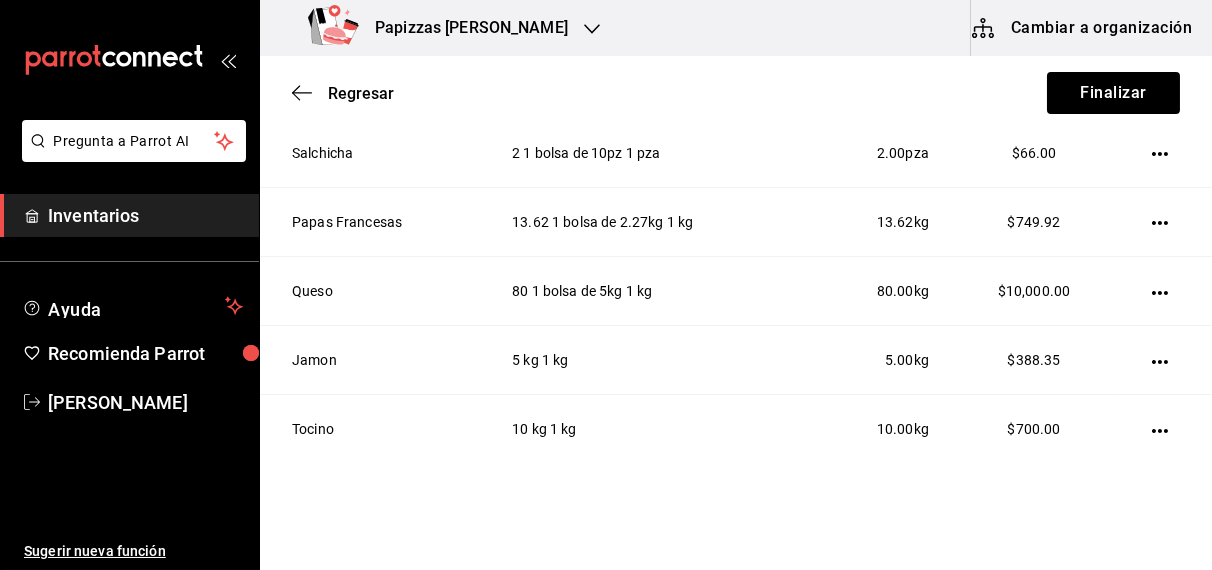 scroll, scrollTop: 1190, scrollLeft: 0, axis: vertical 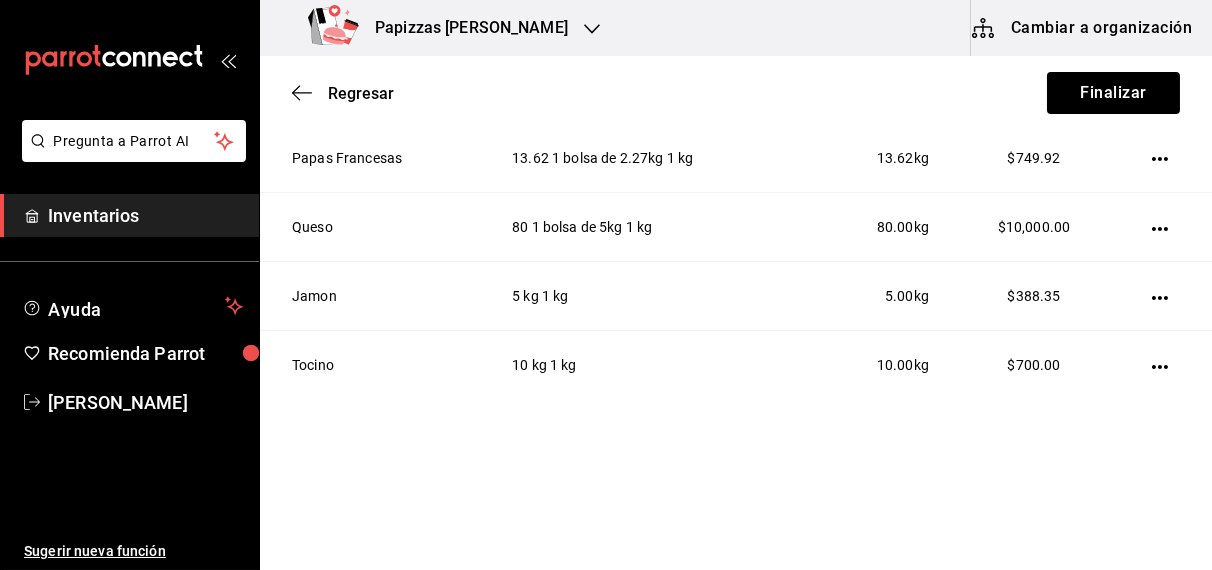 type on "ch" 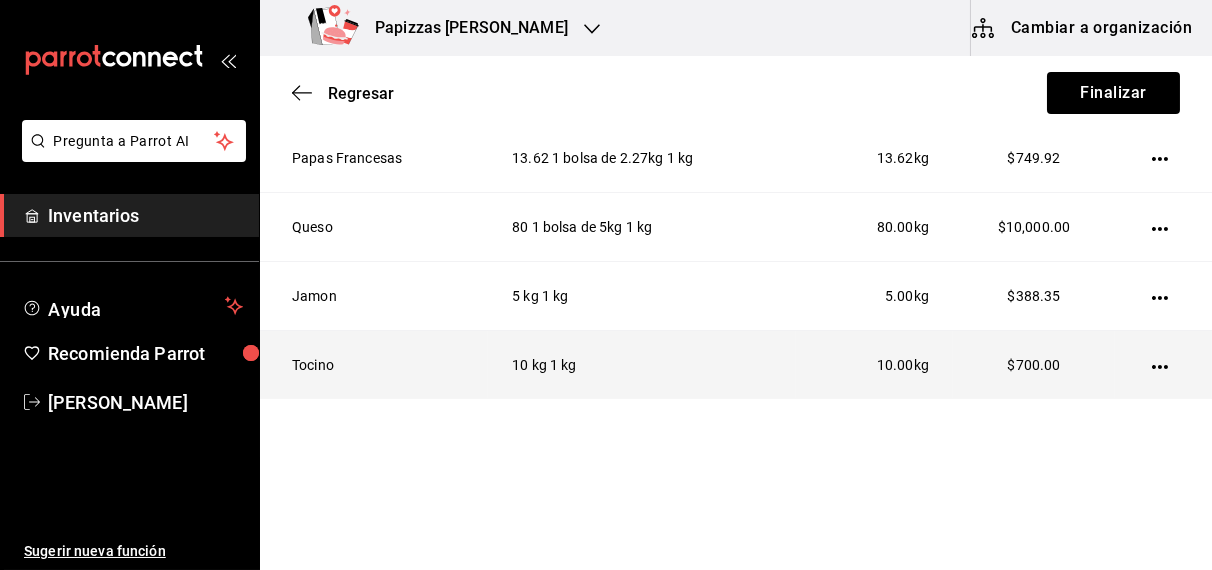 click 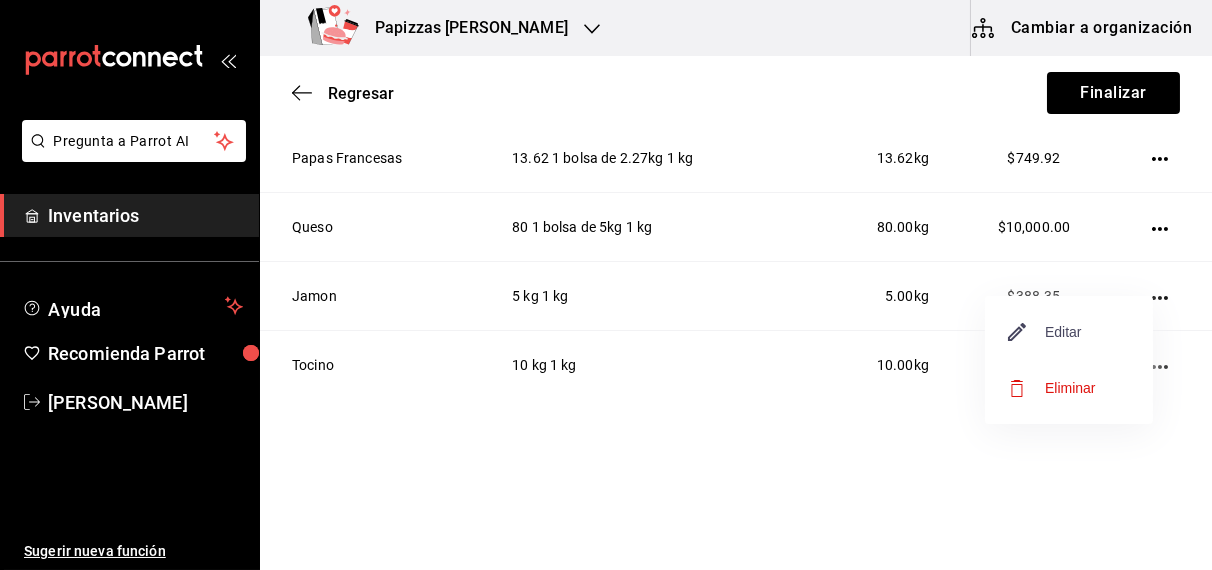 click on "Editar" at bounding box center [1045, 332] 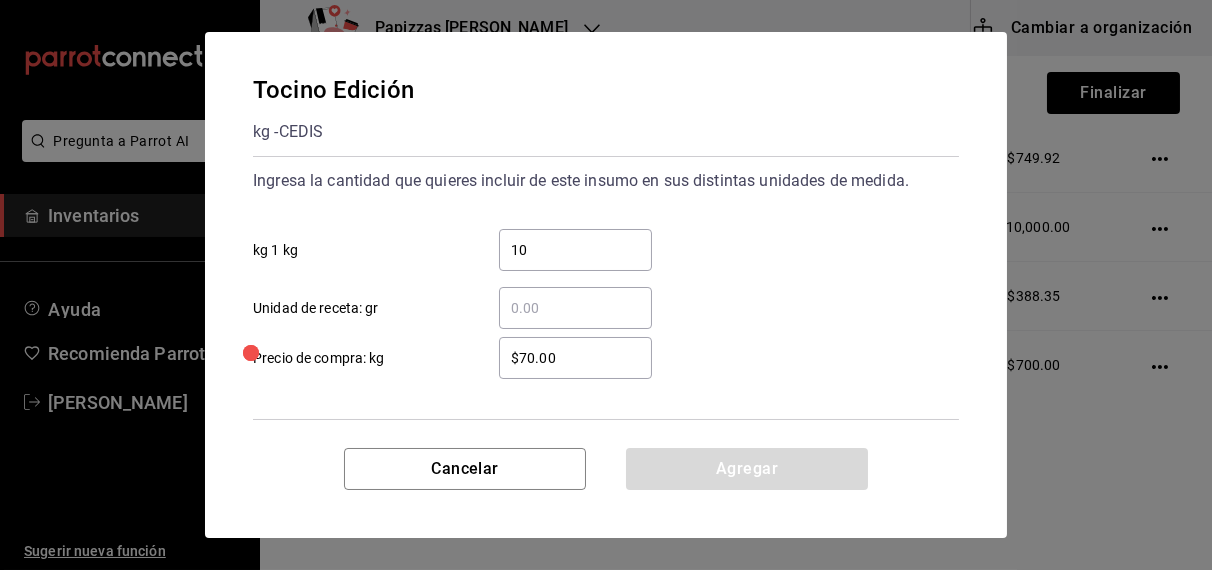 click on "10" at bounding box center (575, 250) 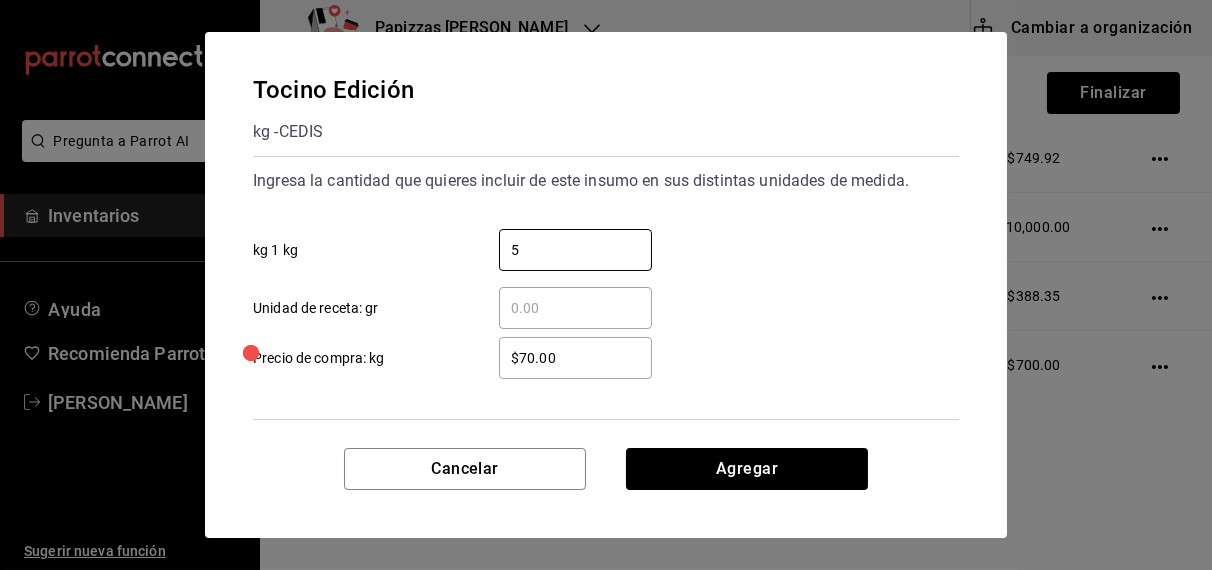 type on "5" 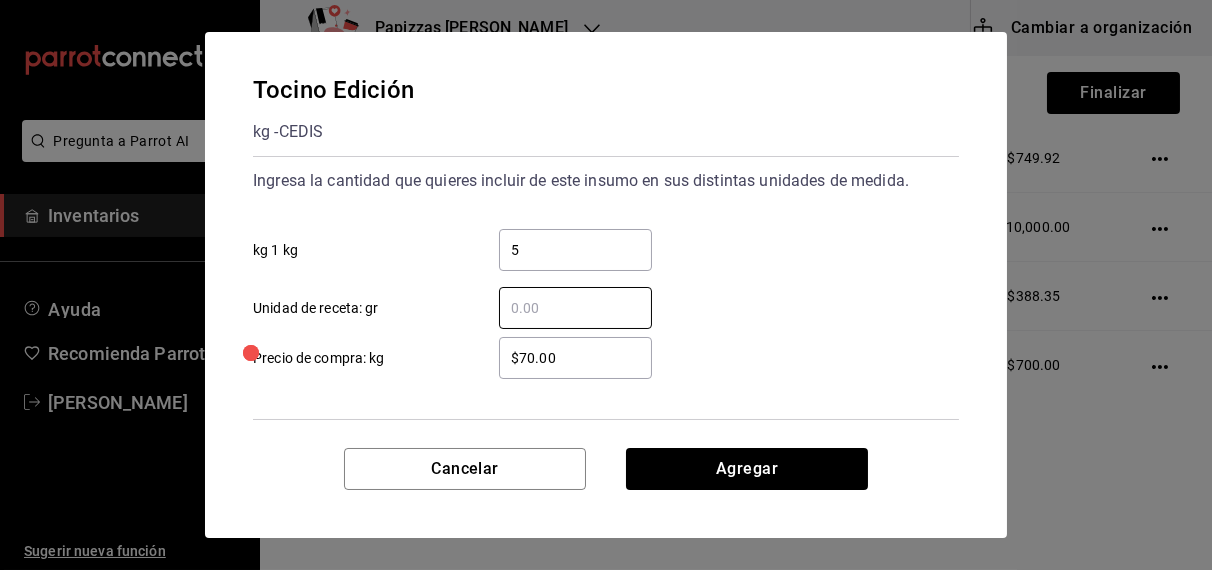 click on "Cancelar Agregar" at bounding box center [606, 493] 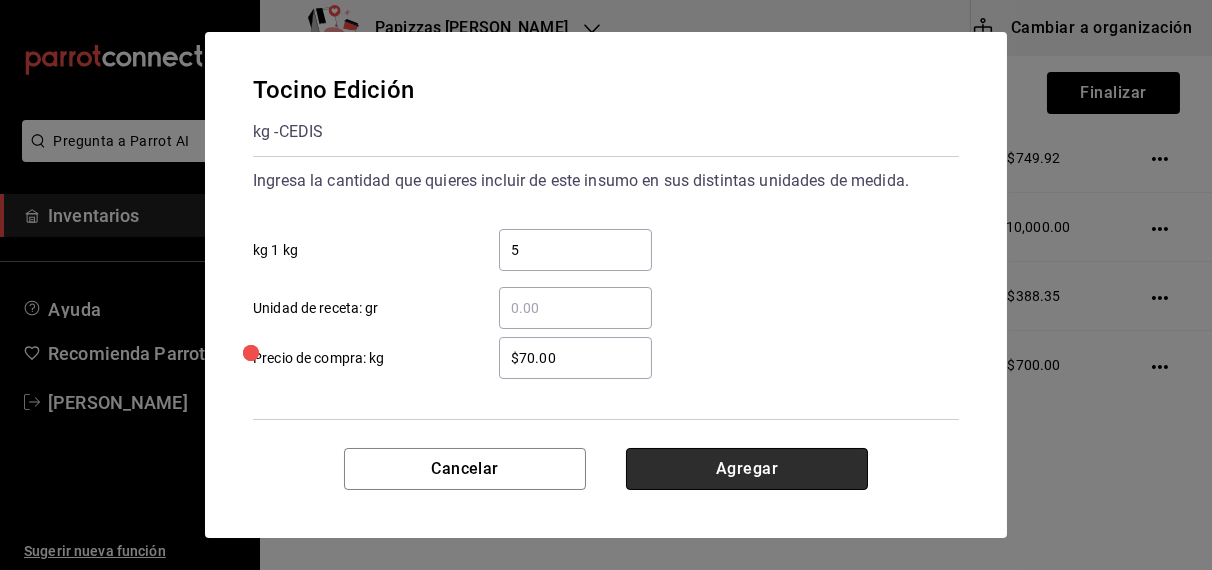 click on "Agregar" at bounding box center (747, 469) 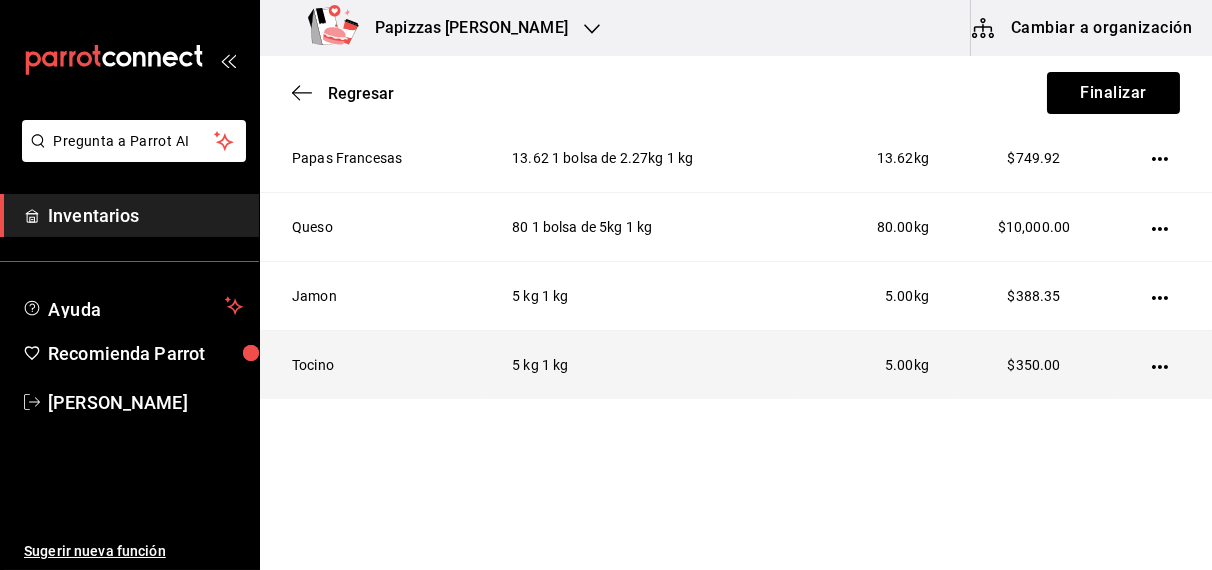 click 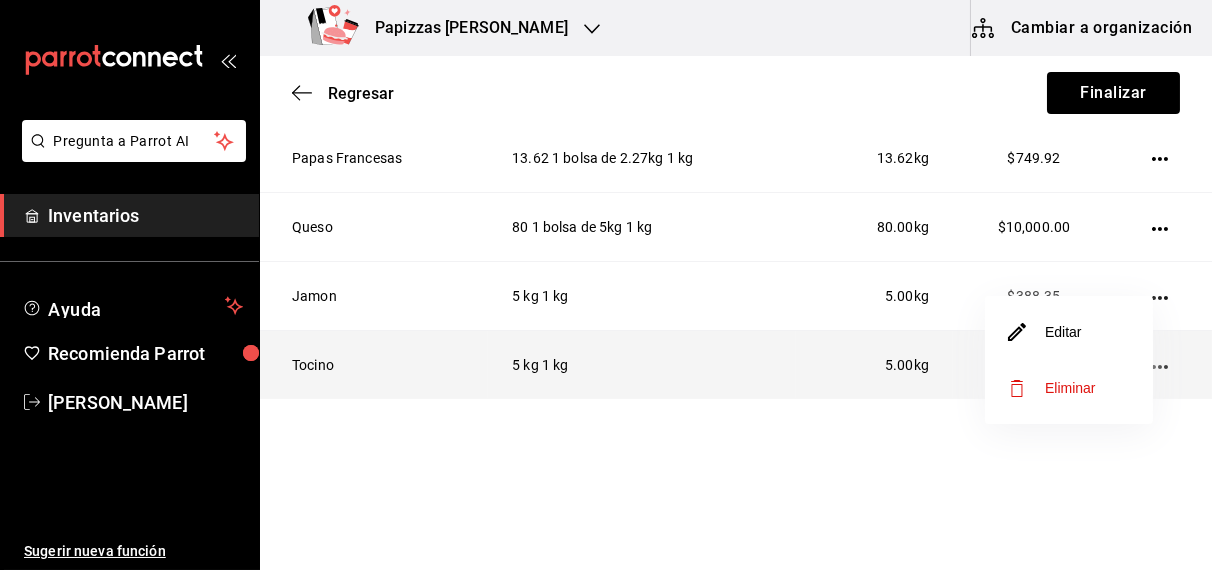 click on "Editar" at bounding box center (1045, 332) 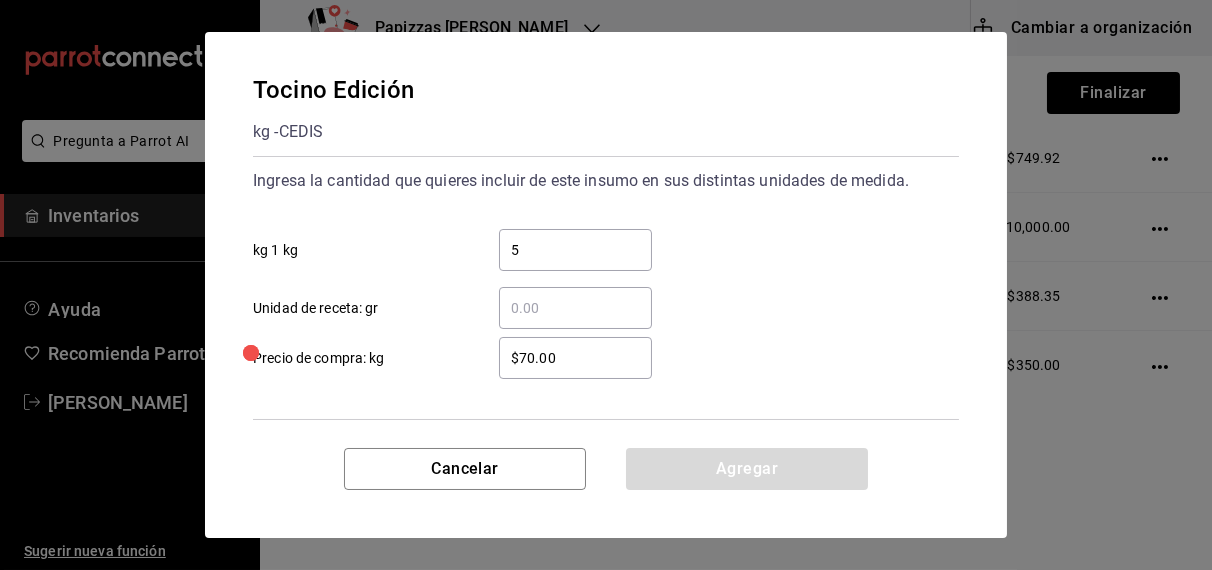 click on "​ Unidad de receta: gr" at bounding box center (575, 308) 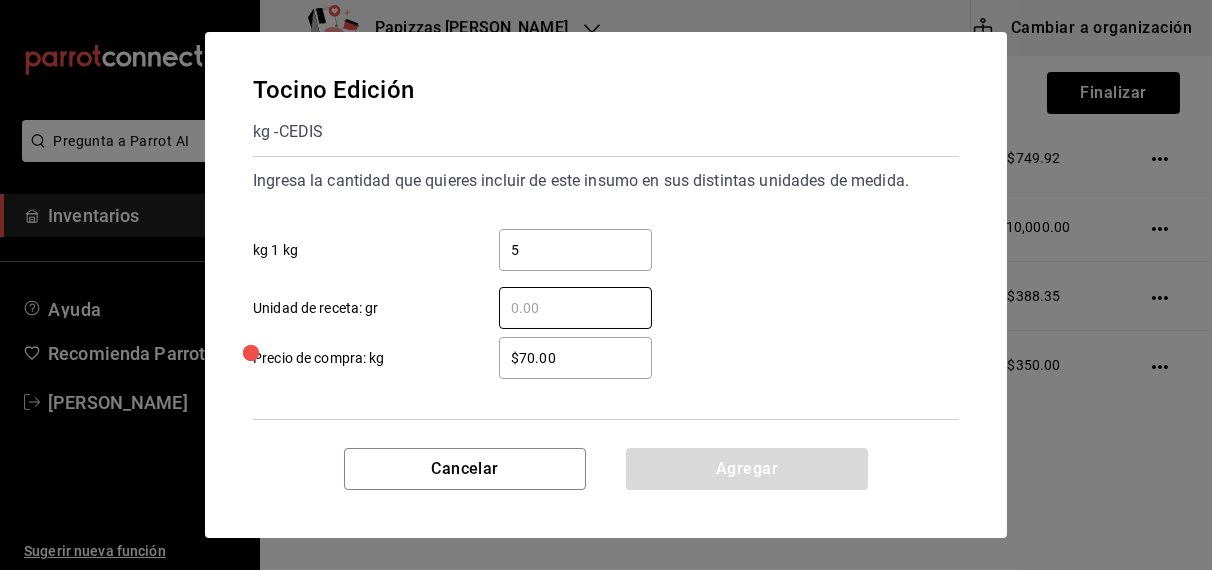 click on "$70.00" at bounding box center (575, 358) 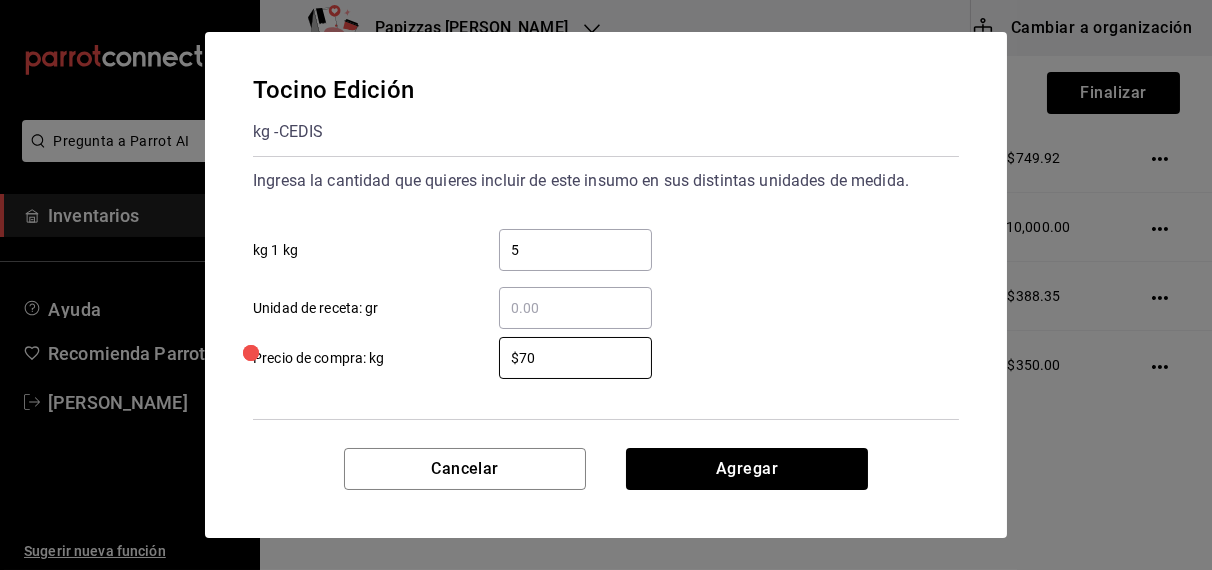 type on "$7" 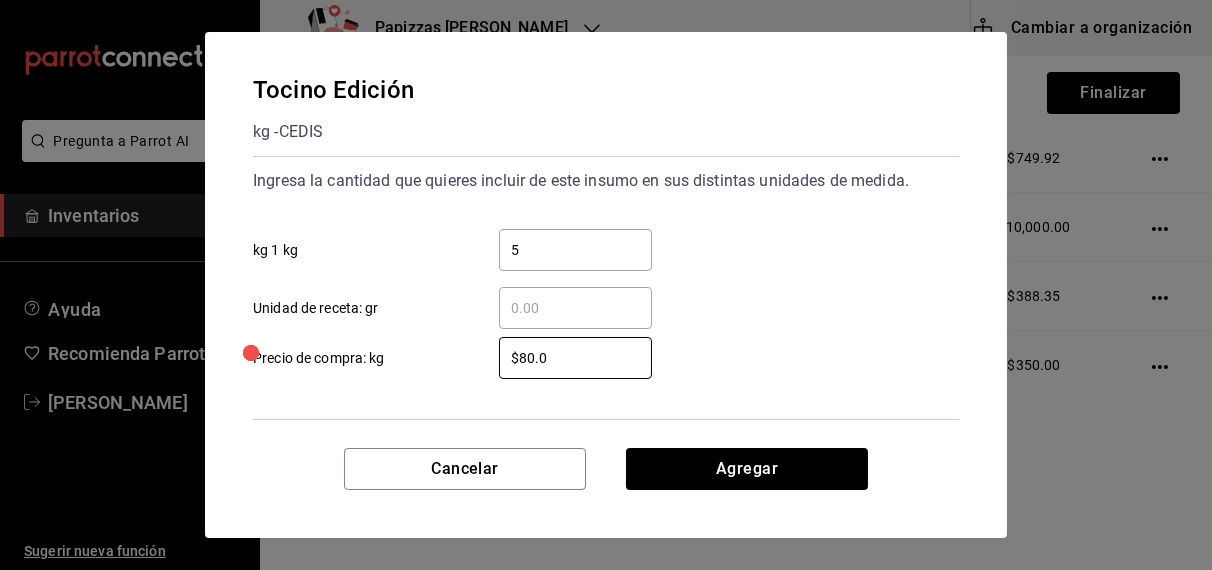 type on "$80.00" 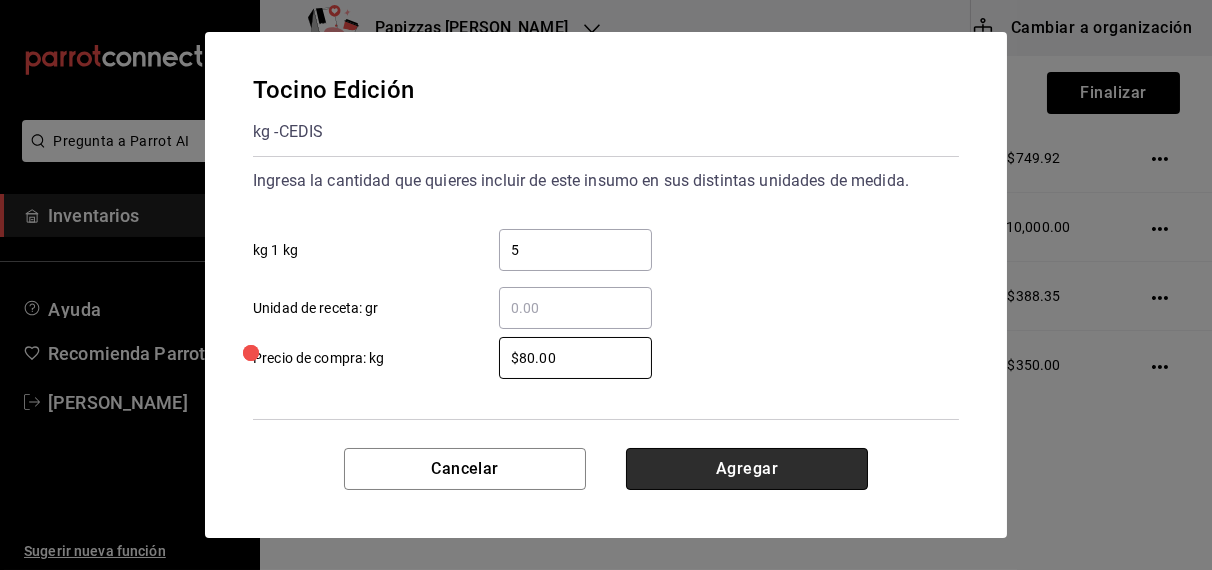 click on "Agregar" at bounding box center [747, 469] 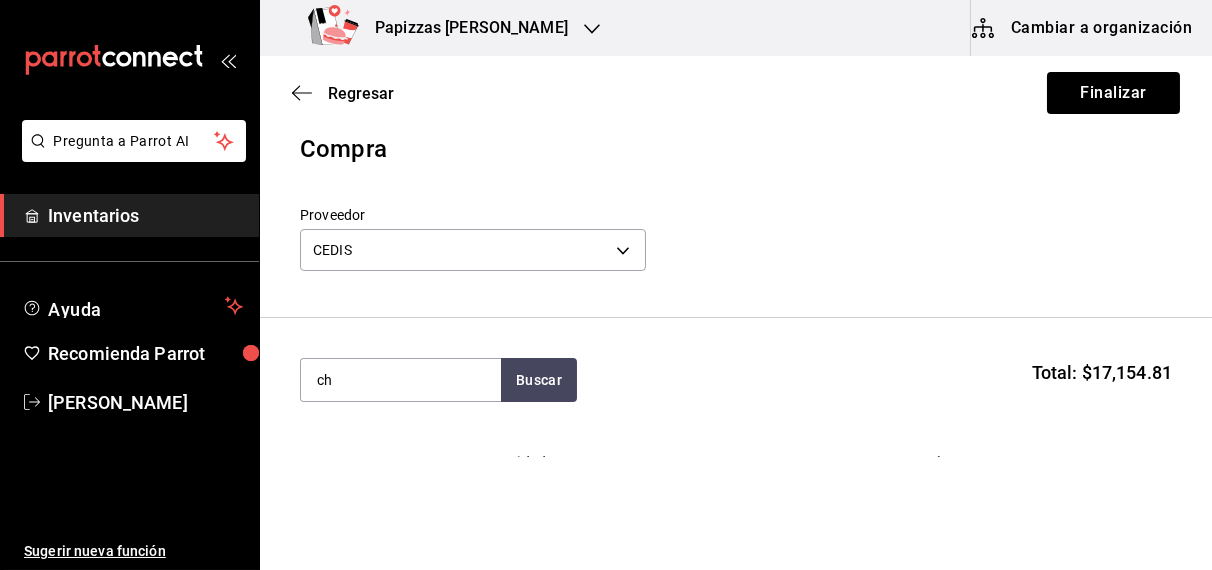 scroll, scrollTop: 0, scrollLeft: 0, axis: both 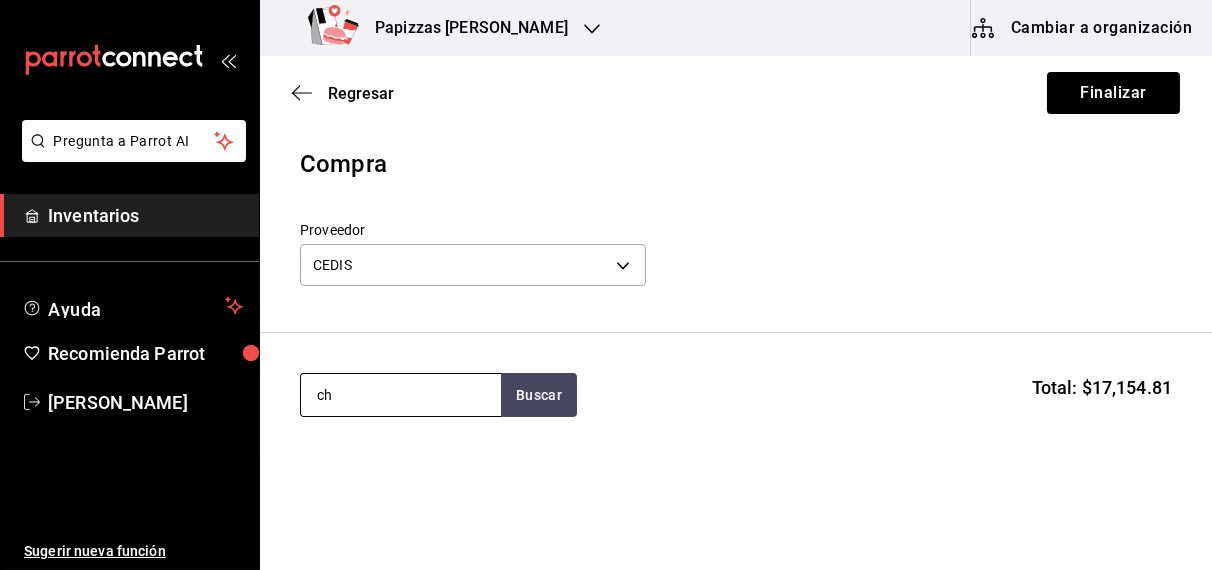 click on "ch" at bounding box center (401, 395) 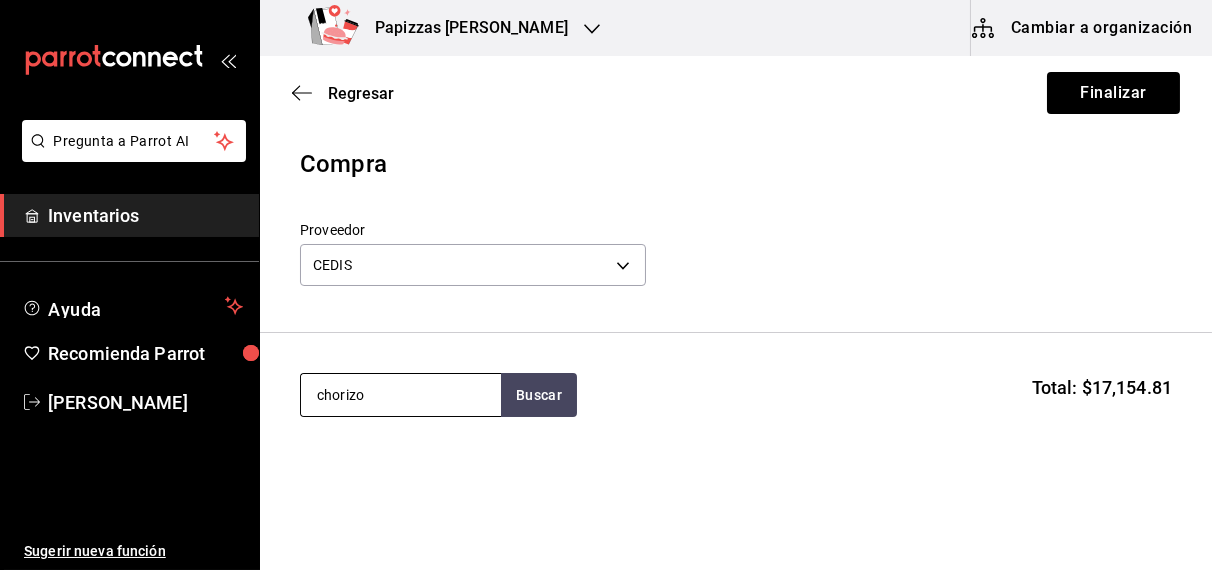type on "chorizo" 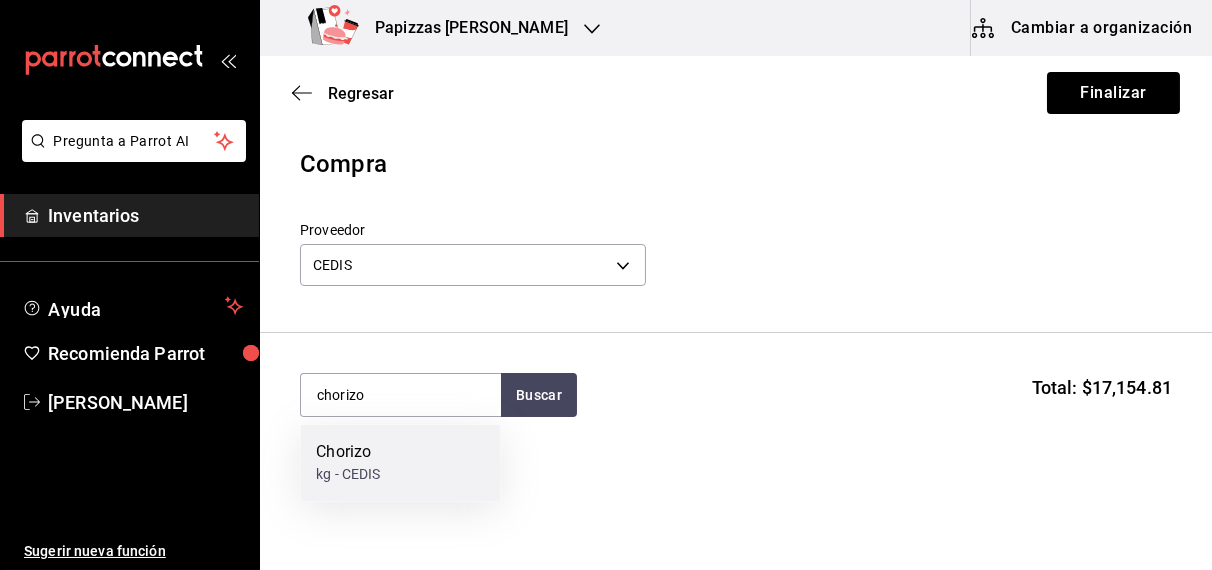 click on "Chorizo kg - CEDIS" at bounding box center (400, 463) 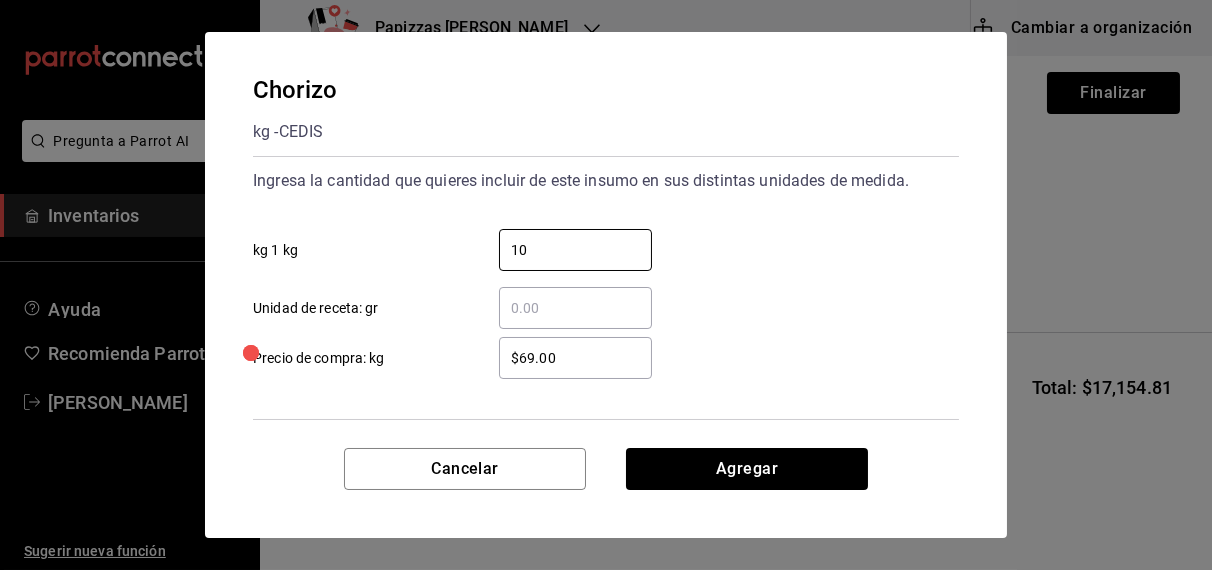 type on "10" 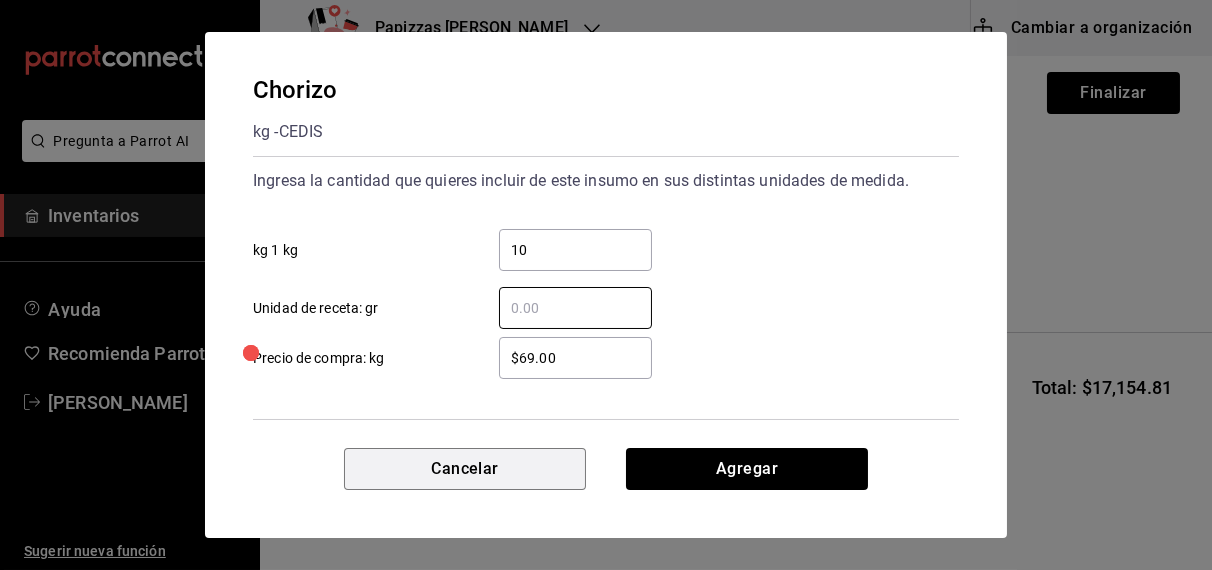 type 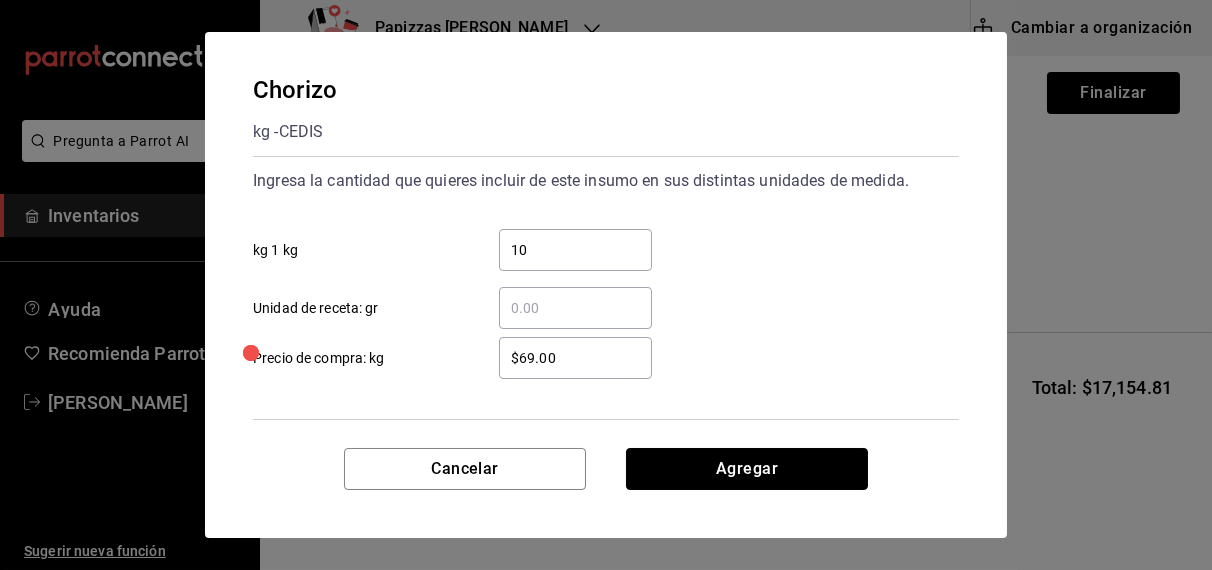 type 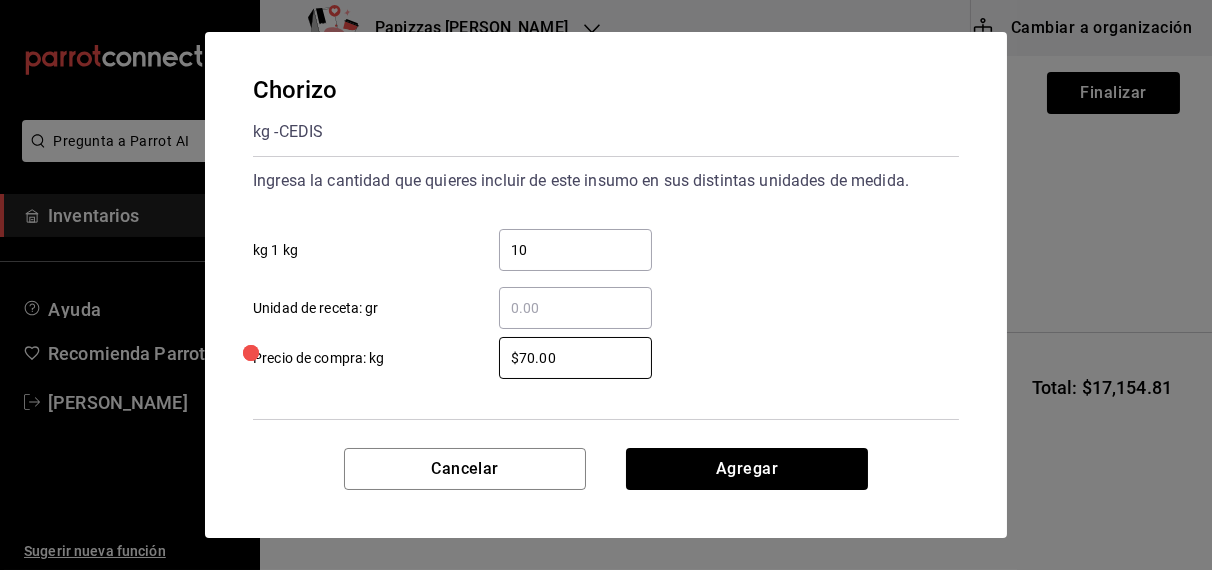 type on "$70.00" 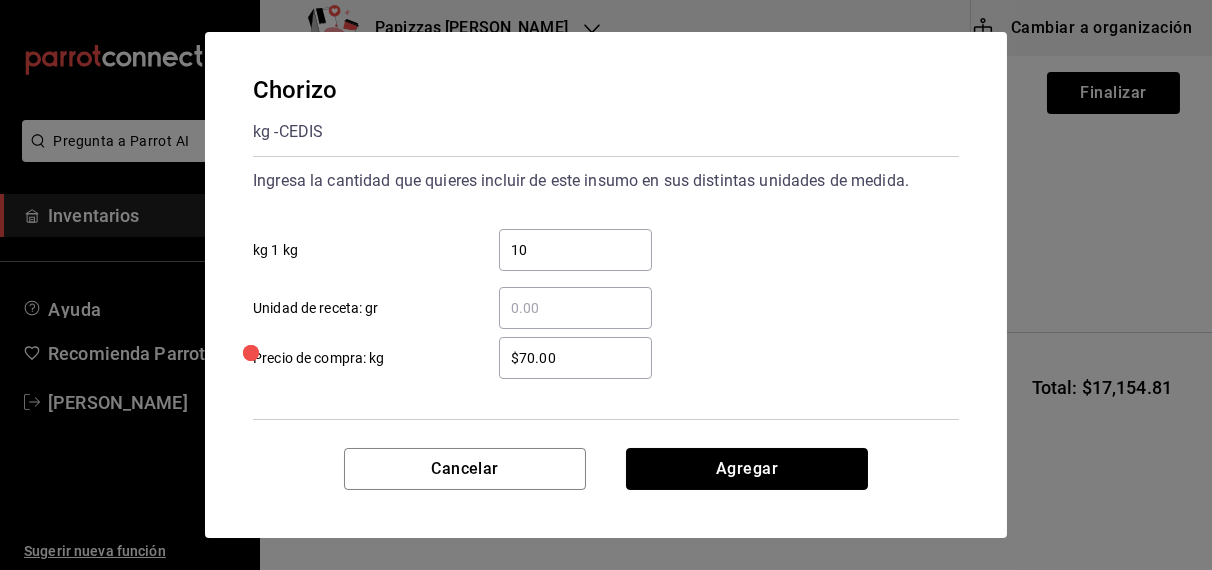 click on "Agregar" at bounding box center (747, 469) 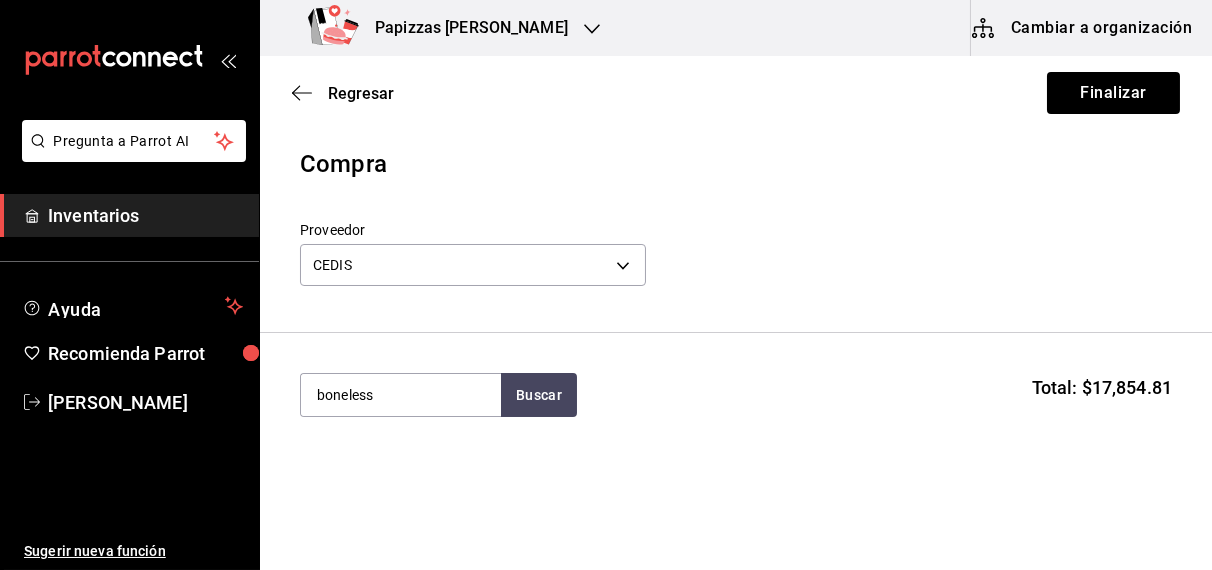 type on "boneless" 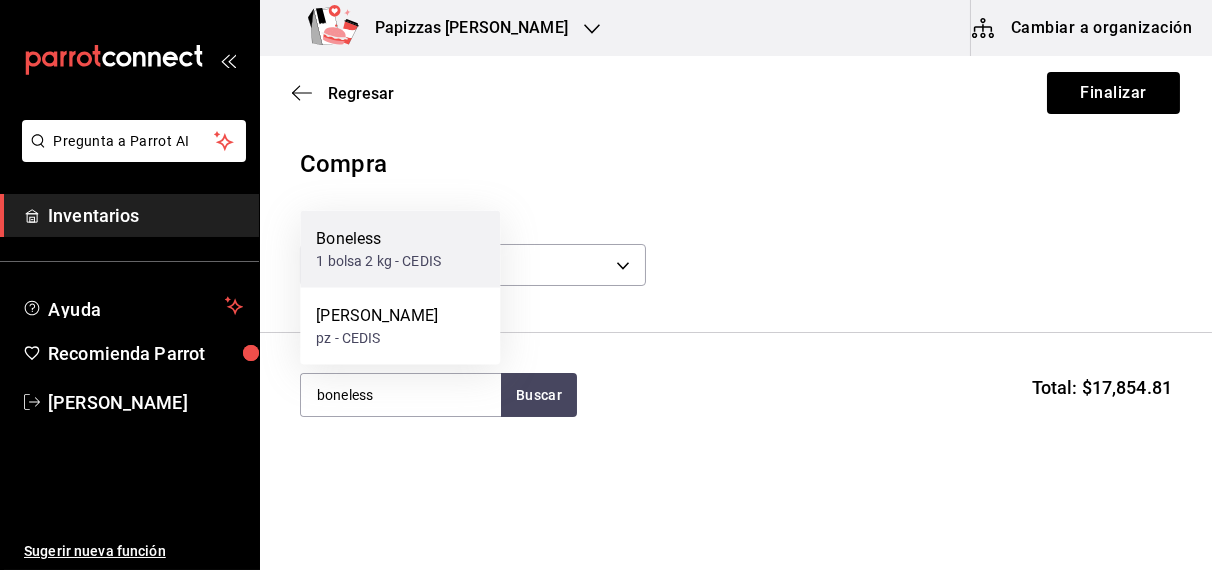 click on "Boneless 1 bolsa 2 kg - CEDIS" at bounding box center (400, 249) 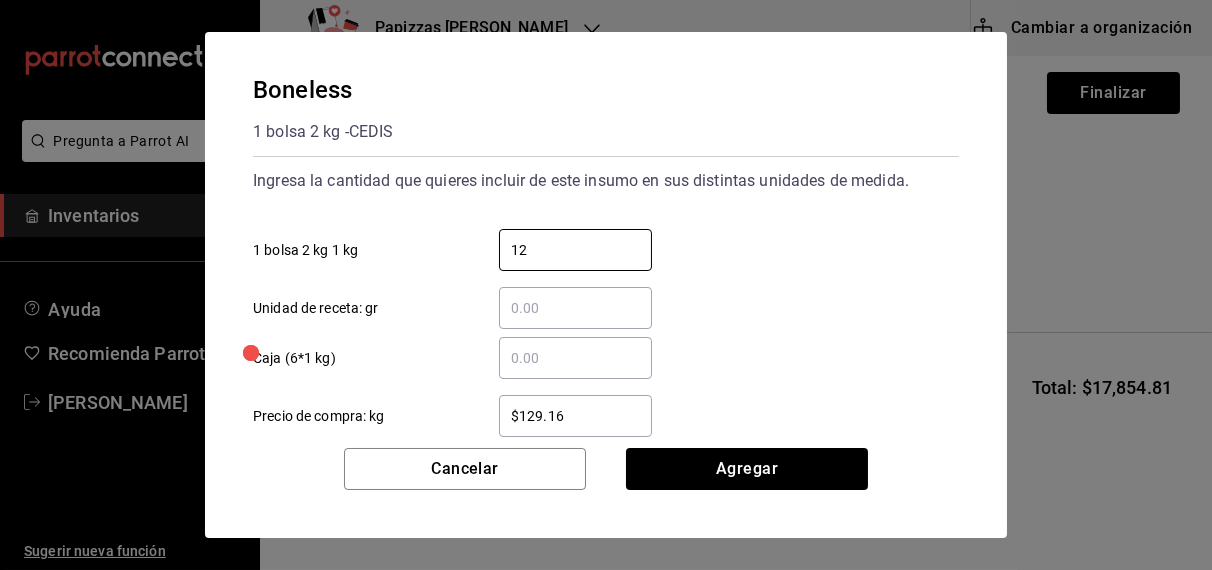 type on "12" 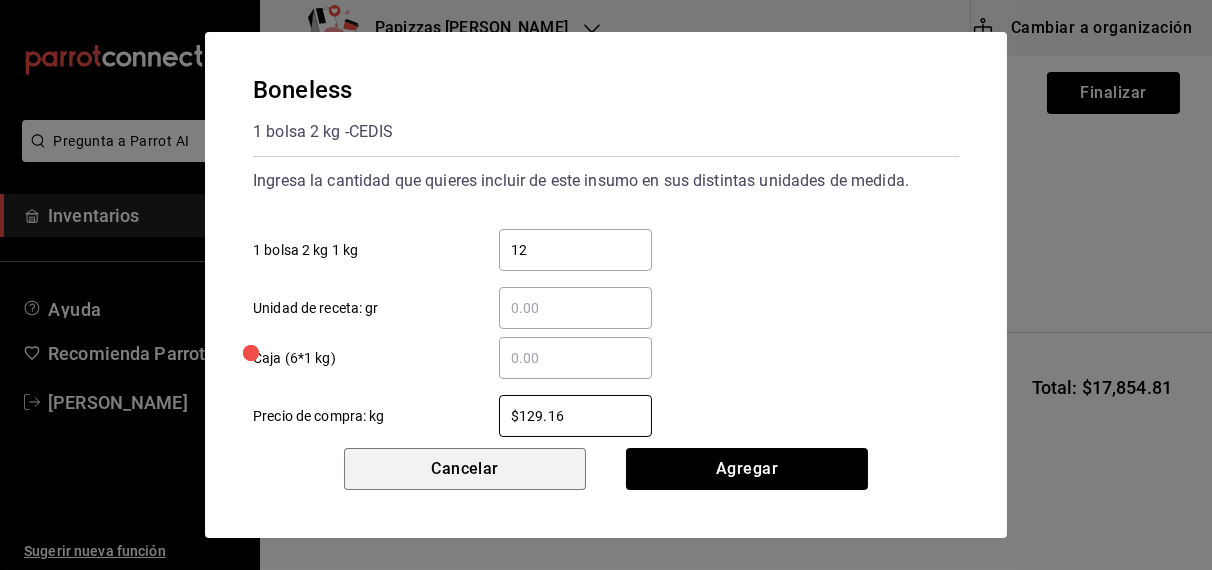 type 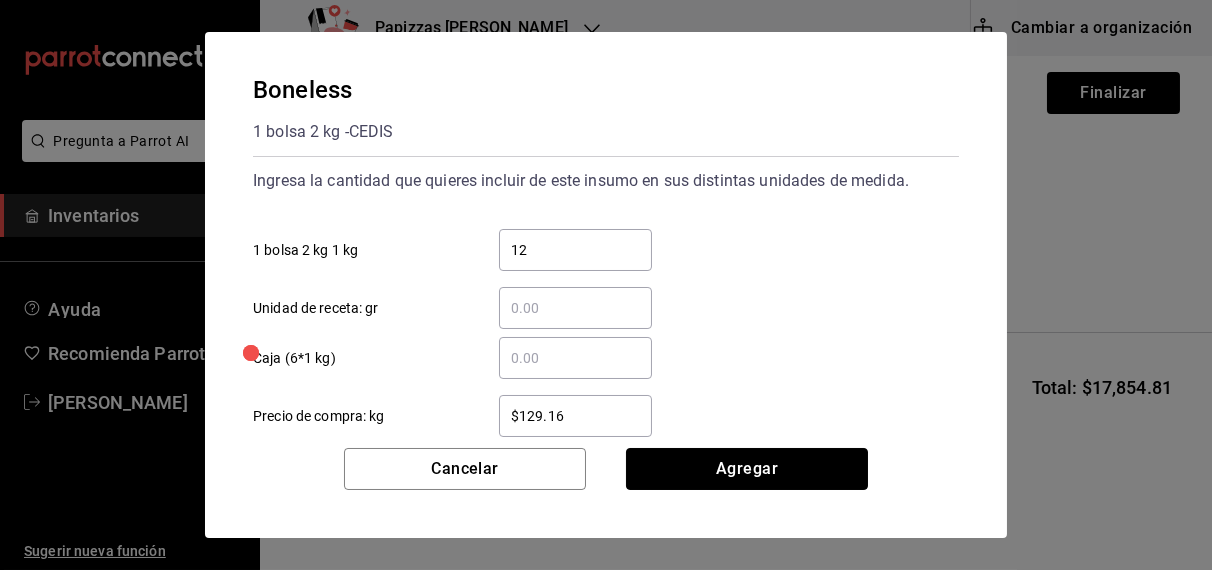 type 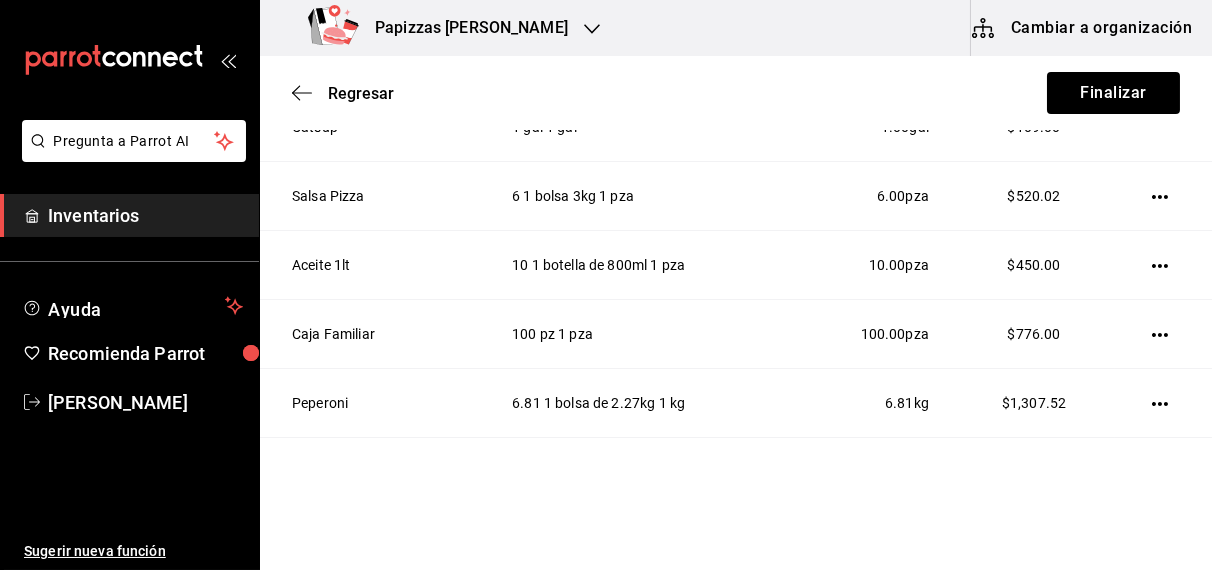 scroll, scrollTop: 602, scrollLeft: 0, axis: vertical 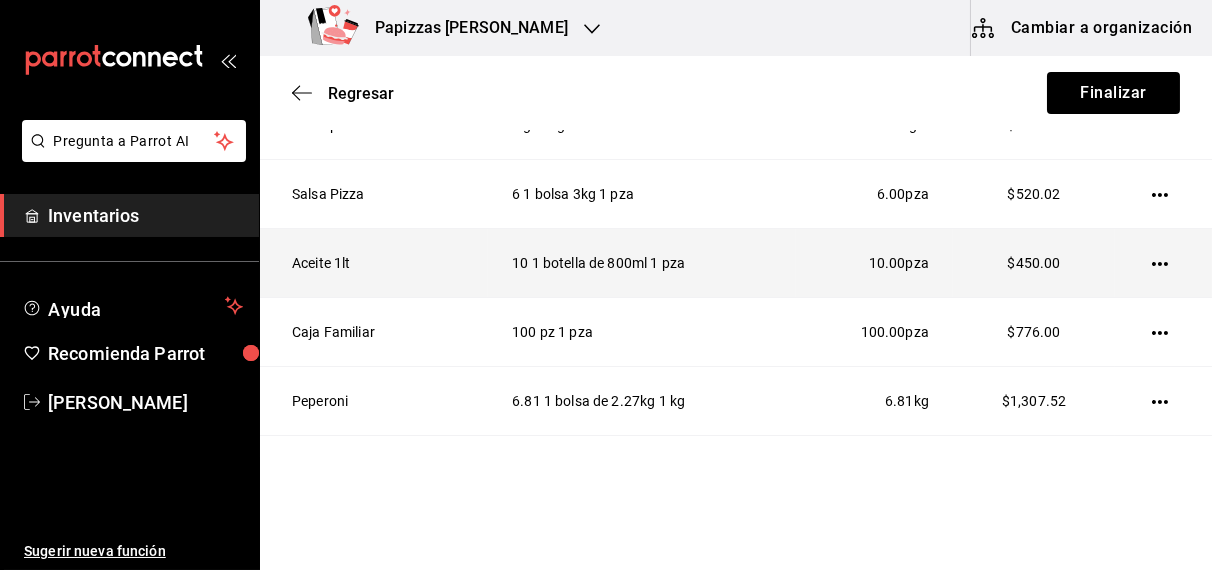 click 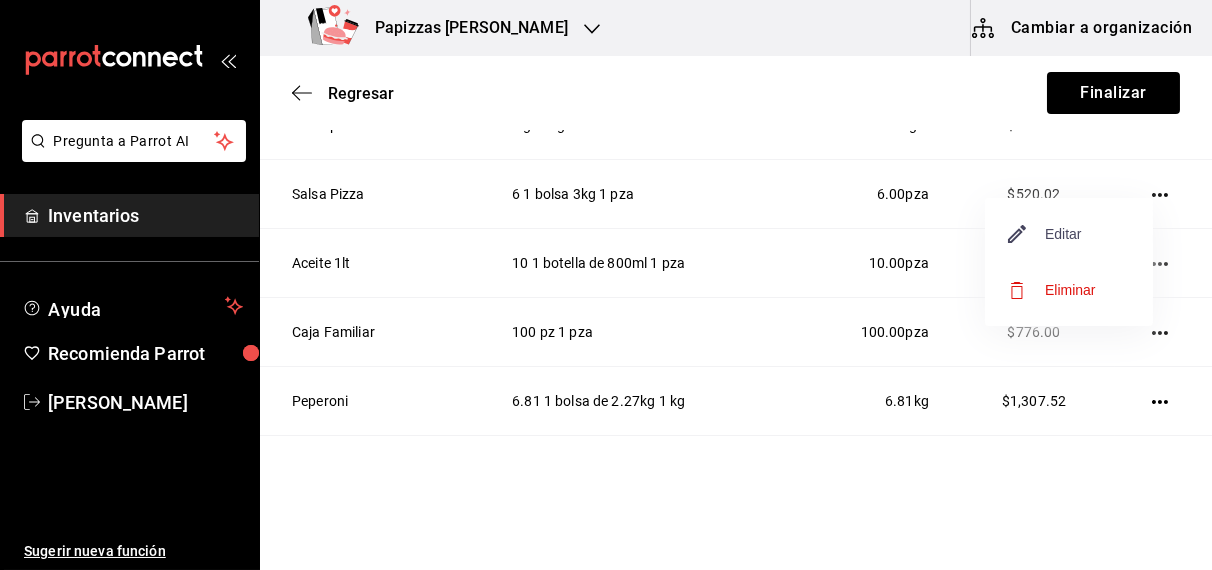 click on "Editar" at bounding box center (1045, 234) 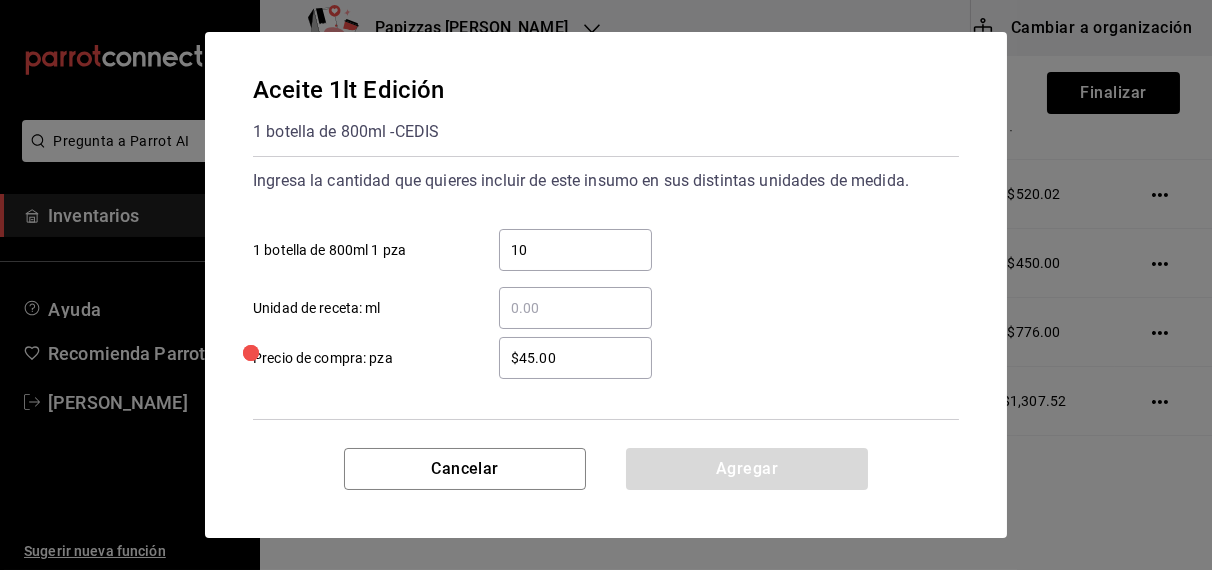 click on "10" at bounding box center [575, 250] 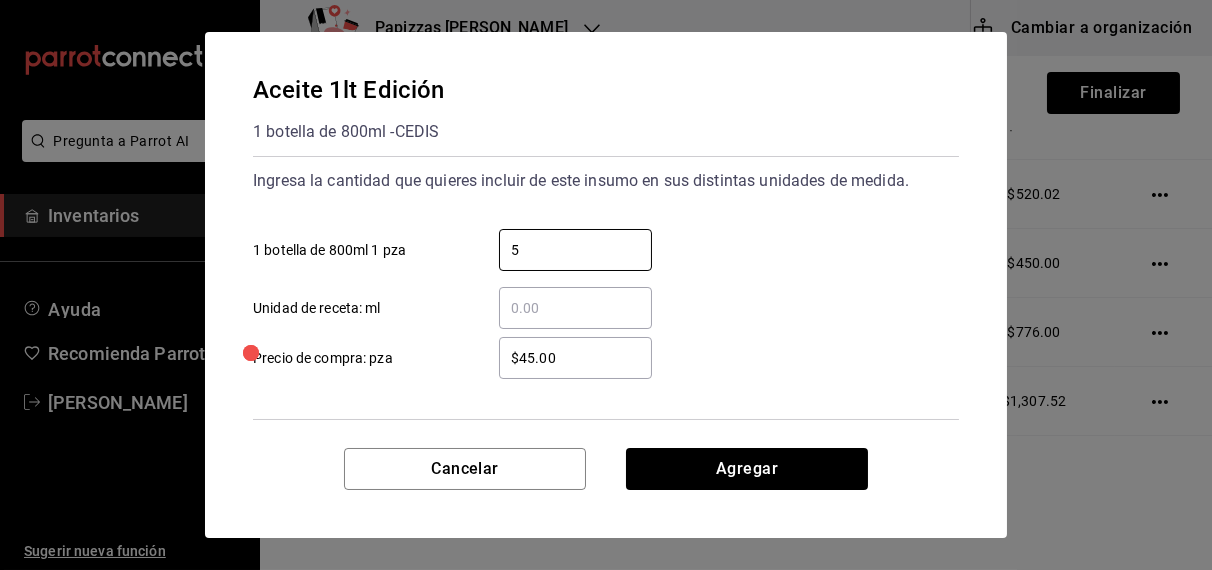 type on "5" 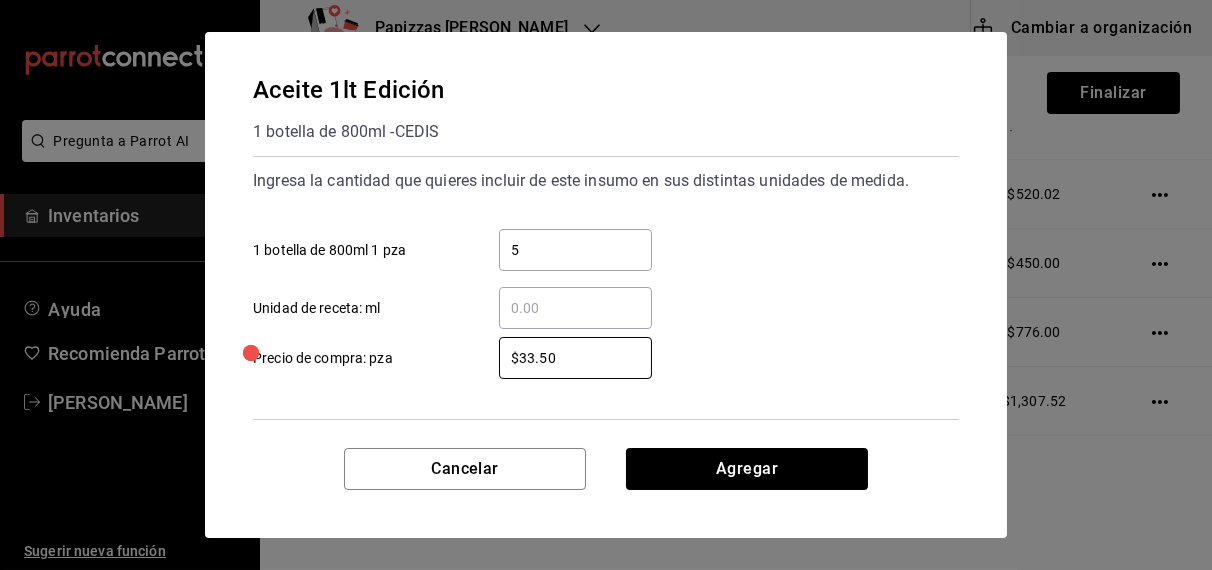 type on "$33.50" 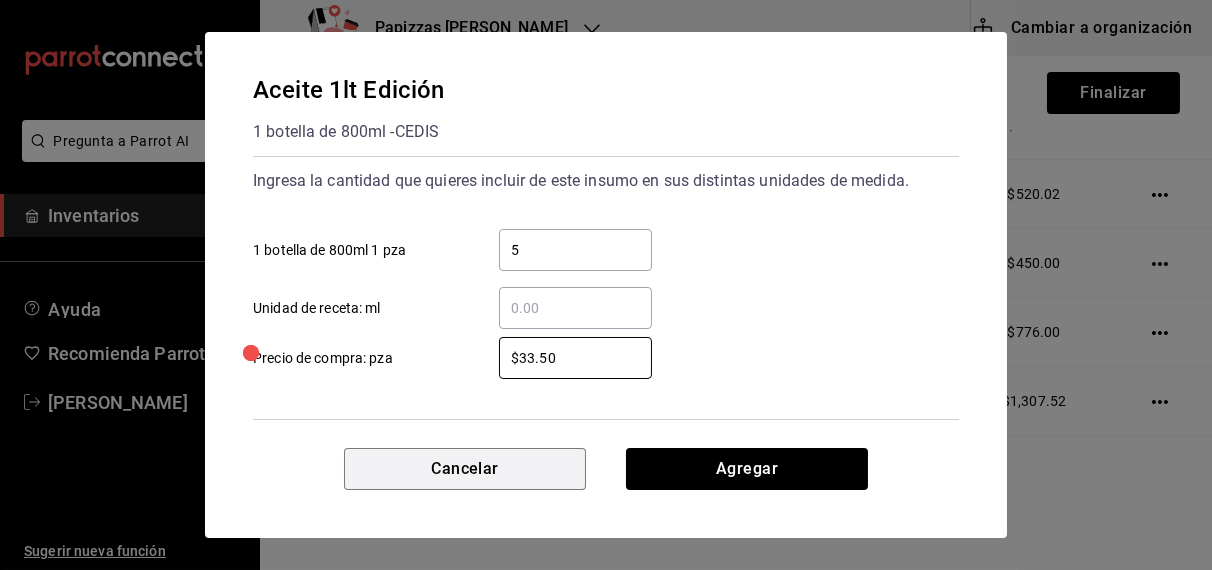 type 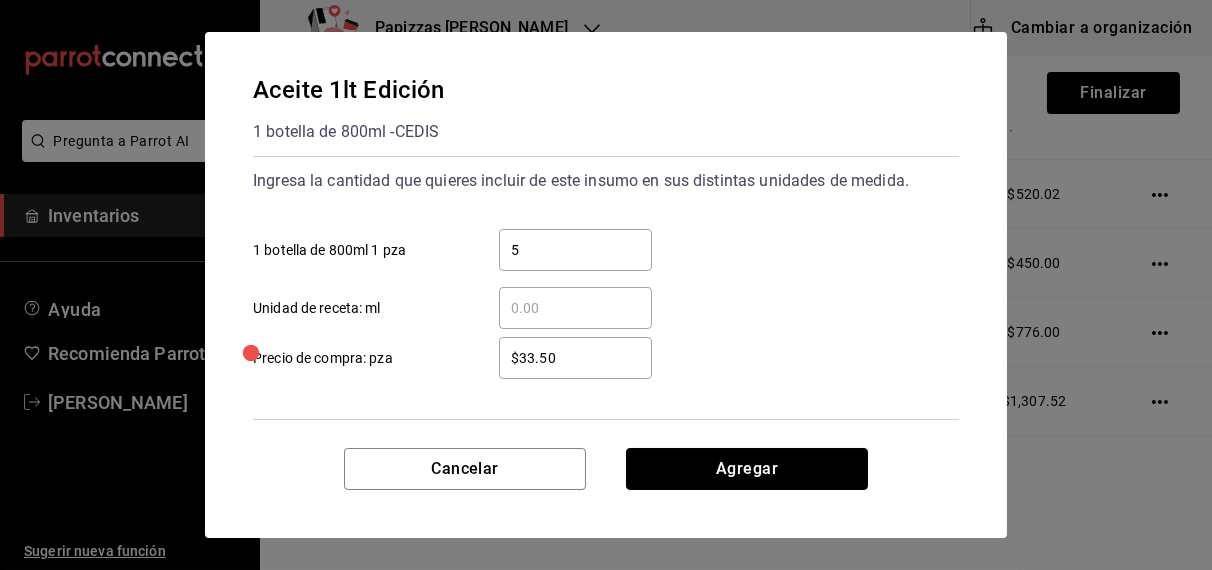type 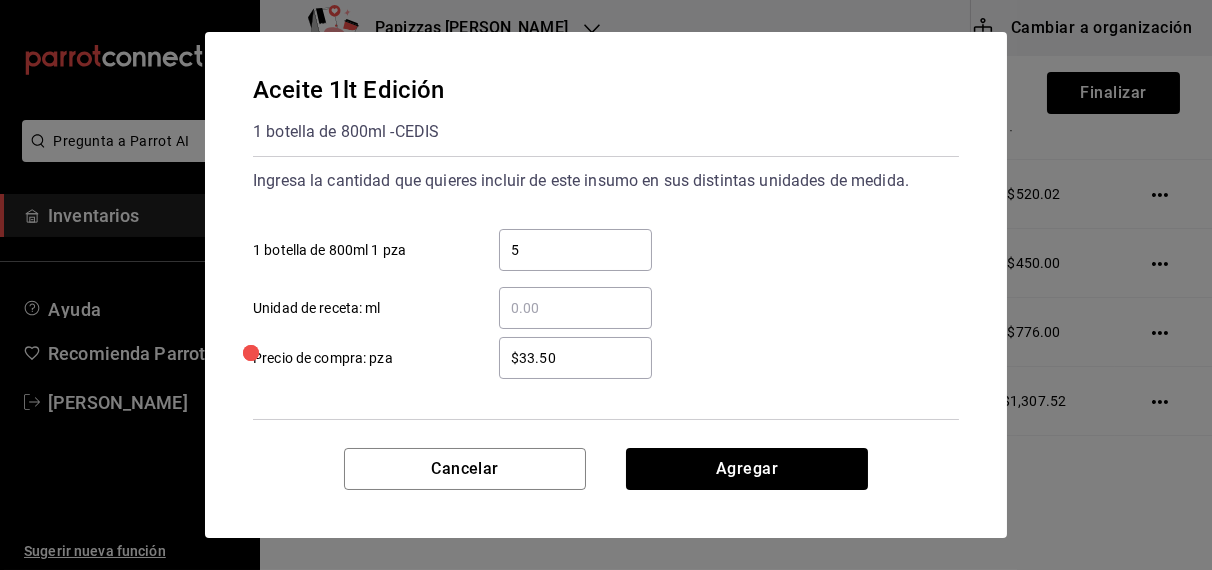 type 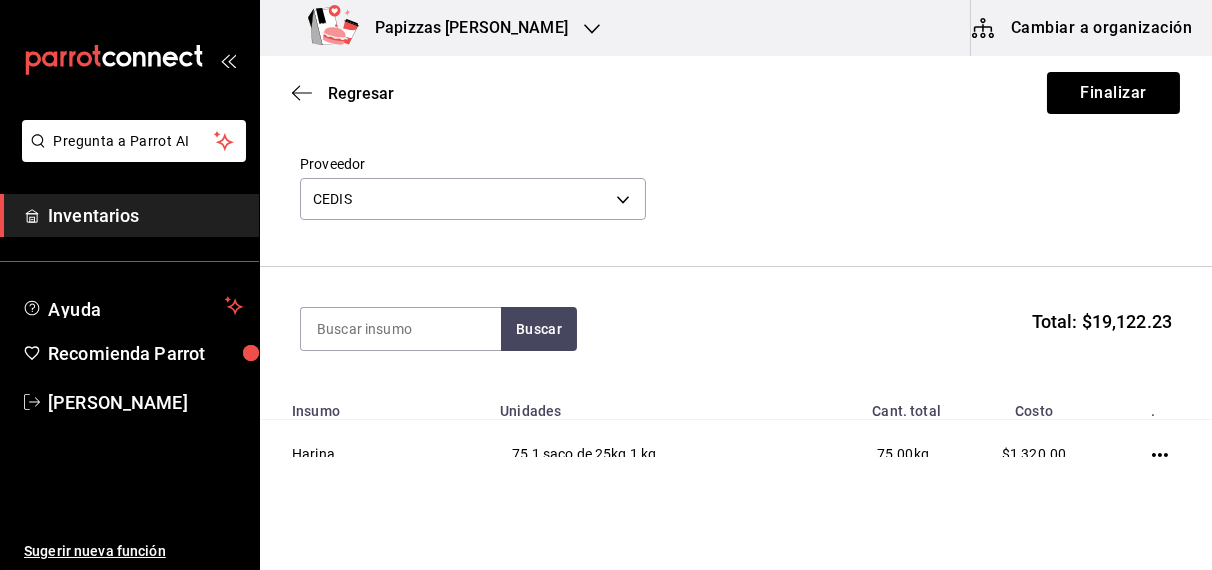 scroll, scrollTop: 0, scrollLeft: 0, axis: both 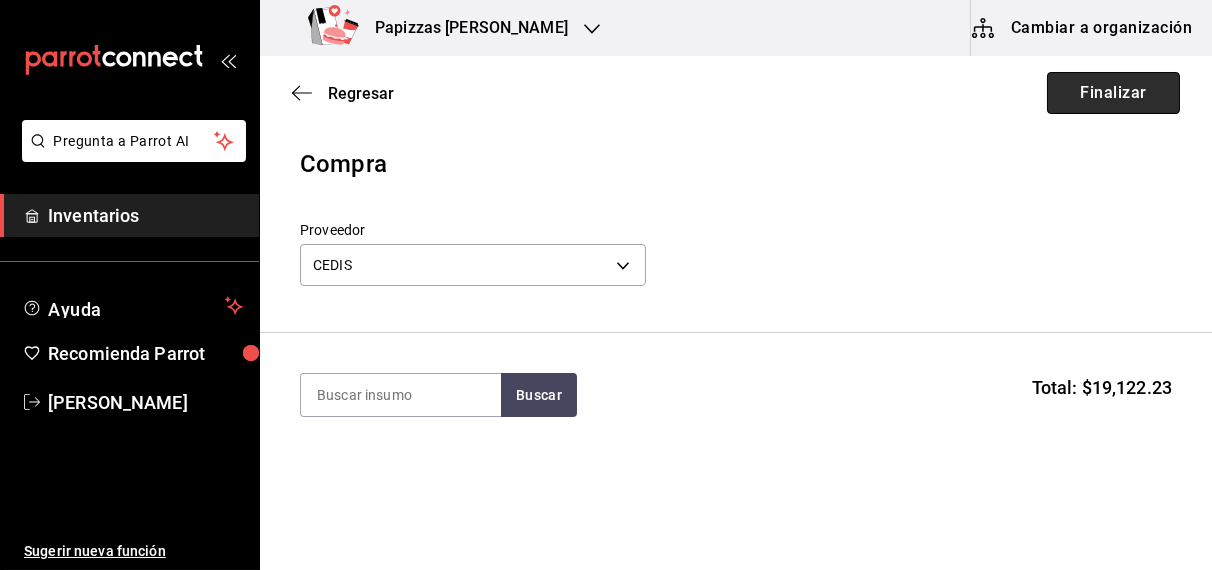 click on "Finalizar" at bounding box center (1113, 93) 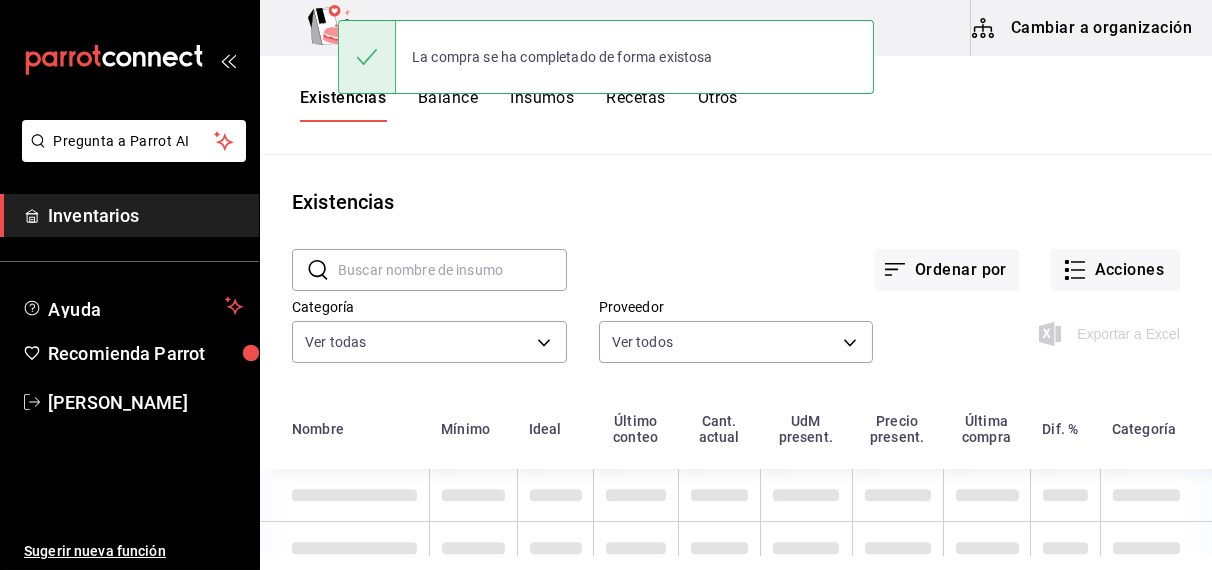 click on "Otros" at bounding box center (718, 105) 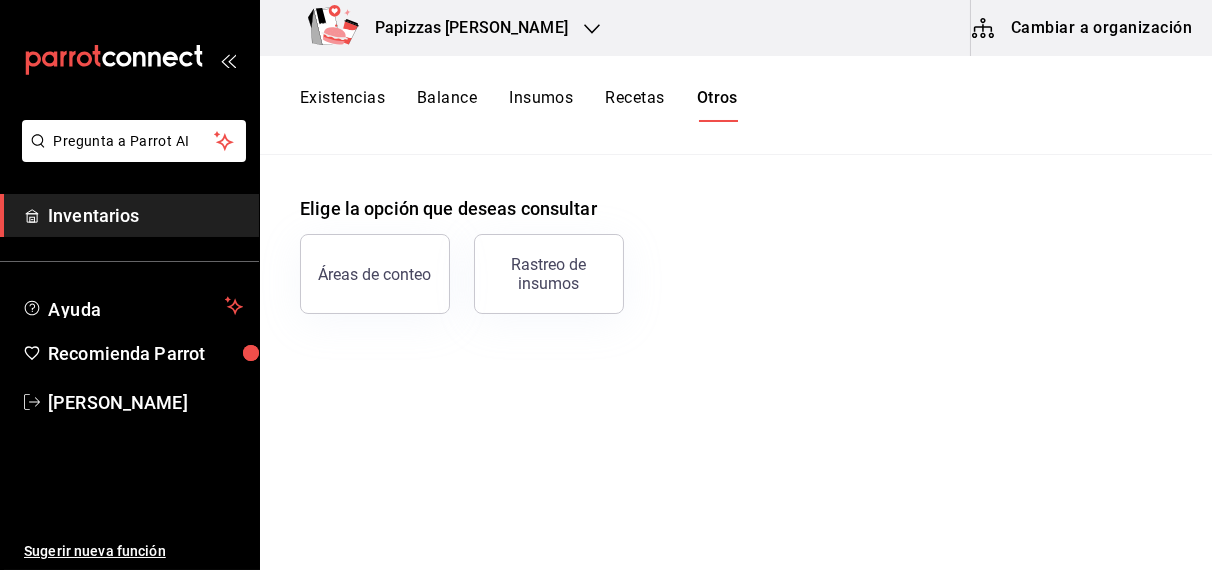 click on "Rastreo de insumos" at bounding box center [549, 274] 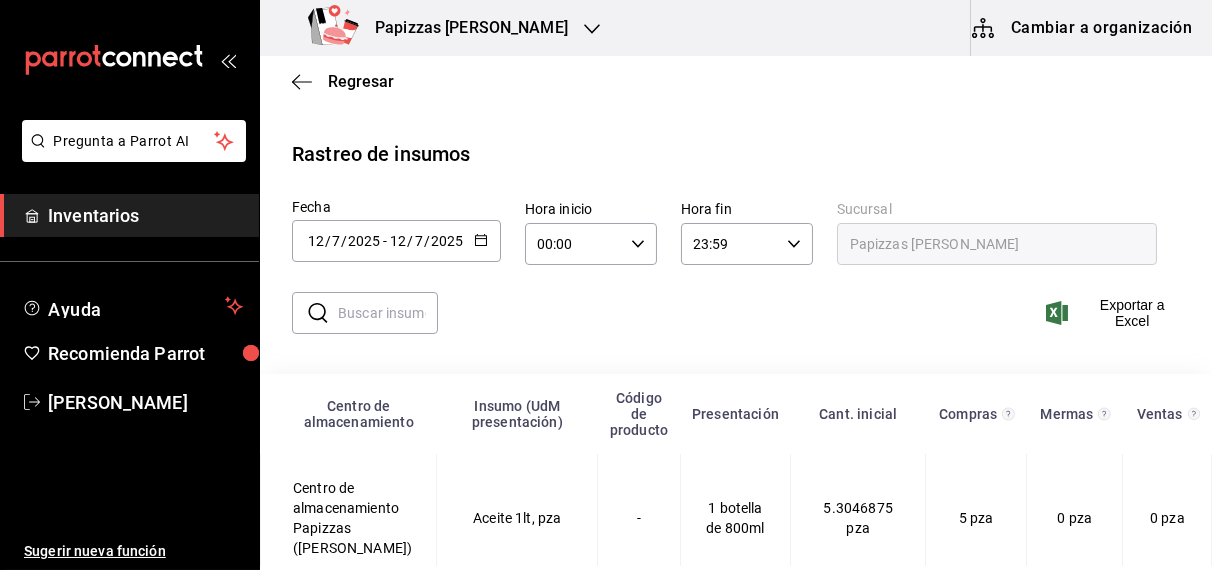 click 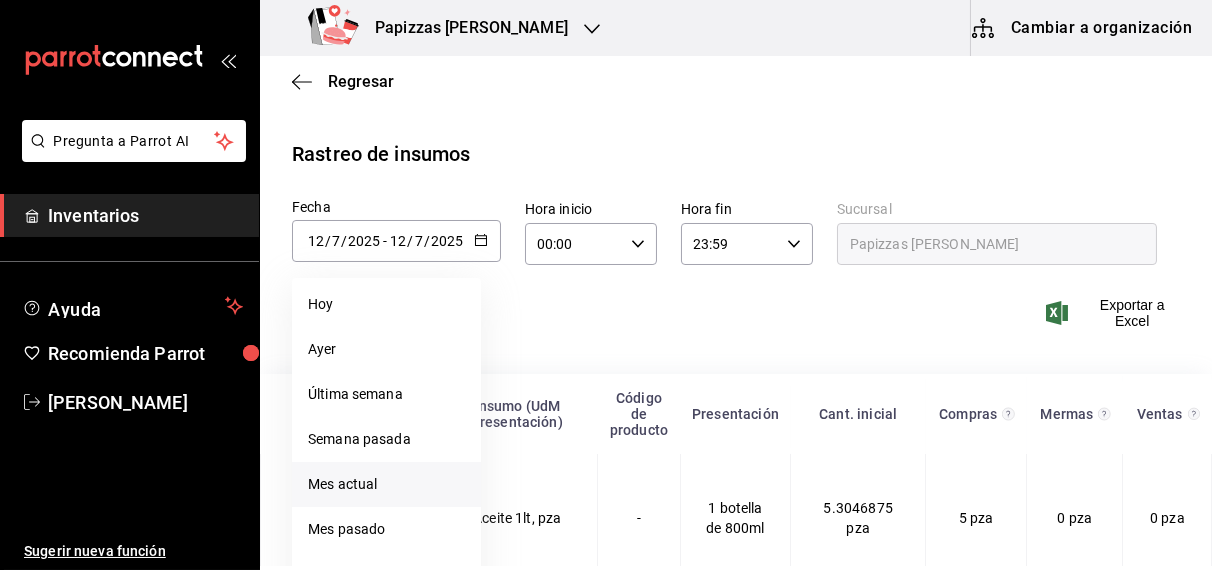 click on "Mes actual" at bounding box center [386, 484] 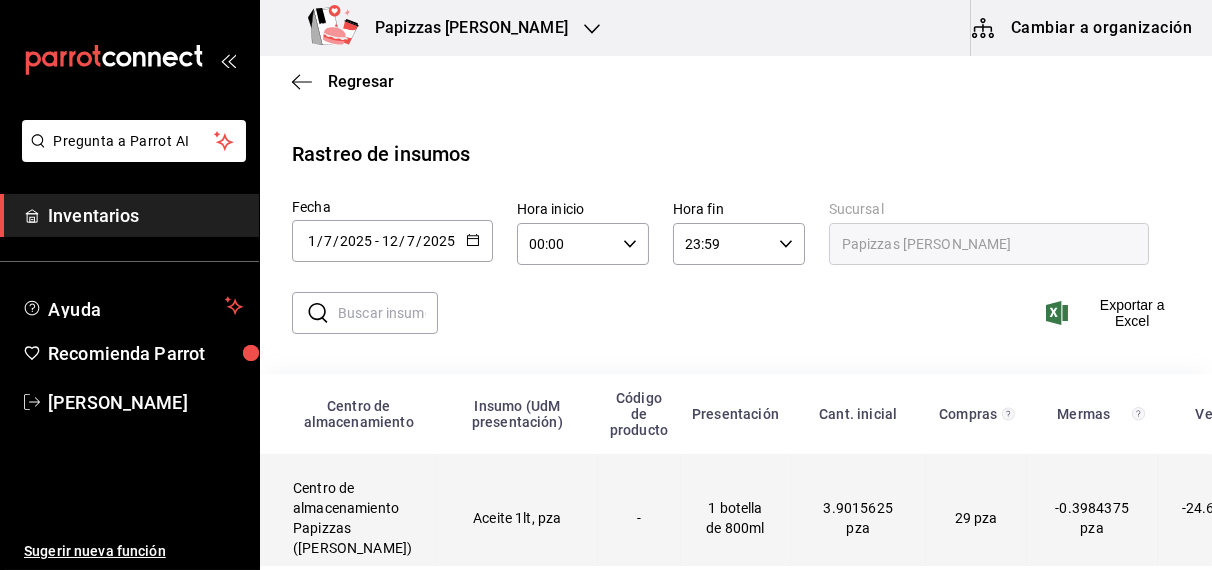 click on "Aceite 1lt, pza" at bounding box center [517, 518] 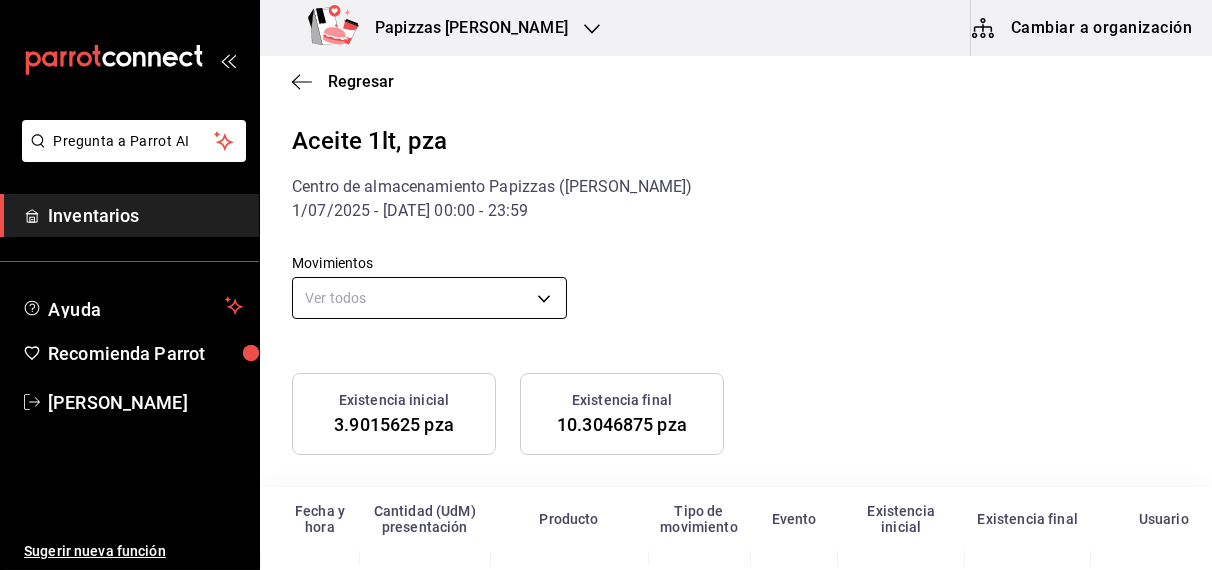 click on "Pregunta a Parrot AI Inventarios   Ayuda Recomienda Parrot   [PERSON_NAME]   Sugerir nueva función   Papizzas [PERSON_NAME] Cambiar a organización Regresar Aceite 1lt, pza Centro de almacenamiento Papizzas ([PERSON_NAME]) 1/07/2025 - [DATE] 00:00 - 23:59 Movimientos Ver todos default Existencia inicial 3.9015625 pza Existencia final 10.3046875 pza Fecha y hora Cantidad (UdM) presentación Producto Tipo de movimiento Evento Existencia inicial Existencia final Usuario [DATE] 12:16 PM -0.0265625 pza Papizzas Venta 010725-P-0001 Salida 3.9015625 pza 3.875 pza [PERSON_NAME] [DATE] 12:16 PM -0.0265625 pza Siciliana Venta 010725-P-0001 Salida 3.875 pza 3.8484375 pza [PERSON_NAME] [DATE] 12:16 PM -0.0265625 pza Papizzas Venta 010725-P-0001 Salida 3.8484375 pza 3.821875 pza [PERSON_NAME] [DATE] 12:44 PM -0.0265625 pza Norteña Venta 010725-P-0002 Salida 3.821875 pza 3.7953125 [PERSON_NAME] [DATE] 12:44 PM -0.0265625 pza Pizza Boneless Venta 010725-P-0002 Salida 3.7953125 pza Venta" at bounding box center (606, 283) 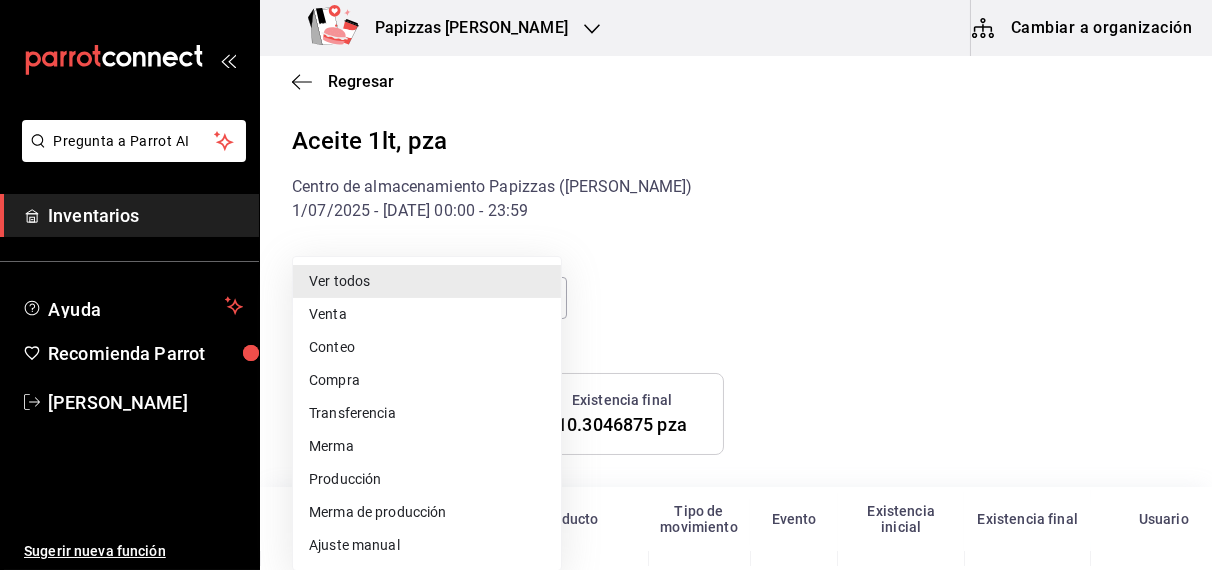 click on "Ajuste manual" at bounding box center [427, 545] 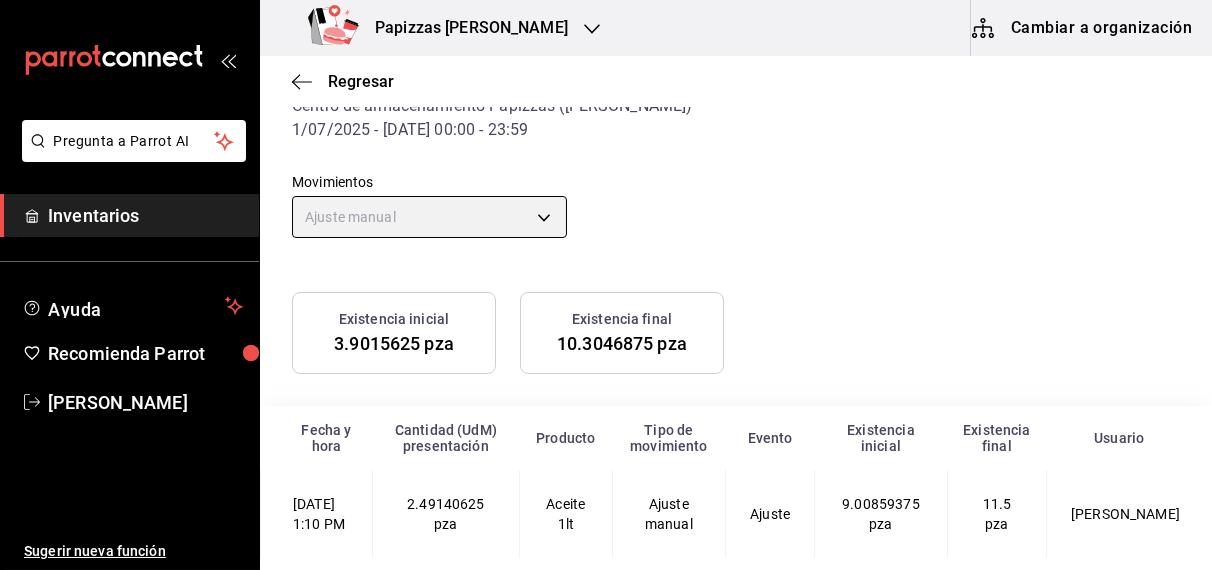 scroll, scrollTop: 0, scrollLeft: 0, axis: both 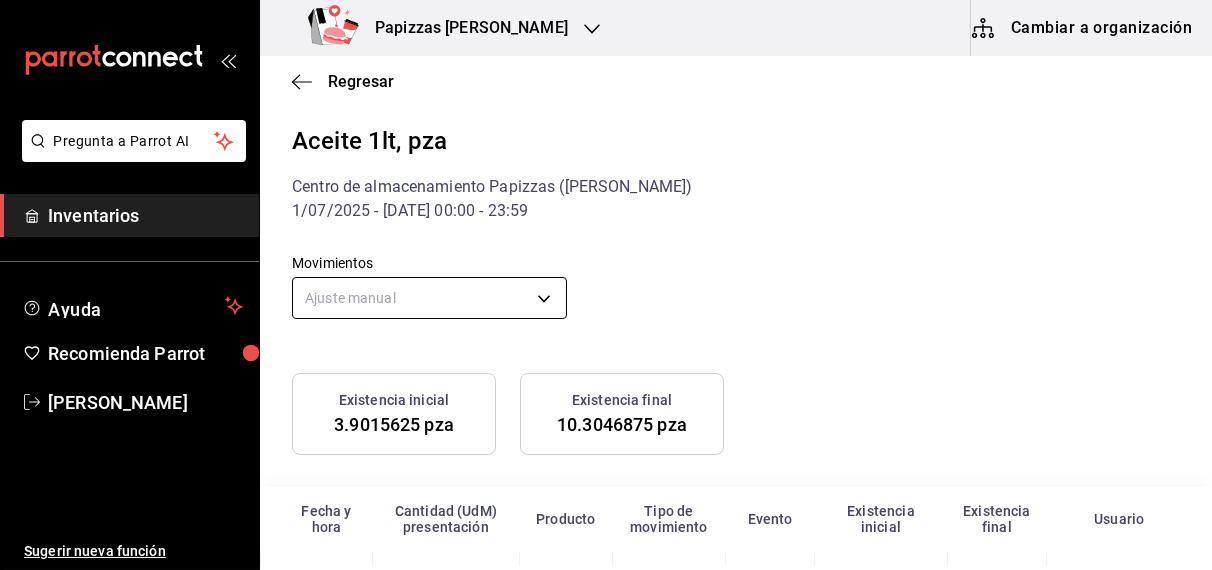 click on "Pregunta a Parrot AI Inventarios   Ayuda Recomienda Parrot   [PERSON_NAME]   Sugerir nueva función   Papizzas [PERSON_NAME] Cambiar a organización Regresar Aceite 1lt, pza Centro de almacenamiento Papizzas ([PERSON_NAME]) 1/07/2025 - [DATE] 00:00 - 23:59 Movimientos Ajuste manual MANUAL_ADJUSTMENT Existencia inicial 3.9015625 pza Existencia final 10.3046875 pza Fecha y hora Cantidad (UdM) presentación Producto Tipo de movimiento Evento Existencia inicial Existencia final Usuario [DATE] 1:10 PM 2.49140625 pza Aceite 1lt Ajuste manual Ajuste 9.00859375 pza 11.5 pza [PERSON_NAME] Pregunta a Parrot AI Inventarios   Ayuda Recomienda Parrot   [PERSON_NAME]   Sugerir nueva función   GANA 1 MES GRATIS EN TU SUSCRIPCIÓN AQUÍ Ver video tutorial Ir a video Eliminar Visitar centro de ayuda [PHONE_NUMBER] [EMAIL_ADDRESS][DOMAIN_NAME] Visitar centro de ayuda [PHONE_NUMBER] [EMAIL_ADDRESS][DOMAIN_NAME]" at bounding box center (606, 283) 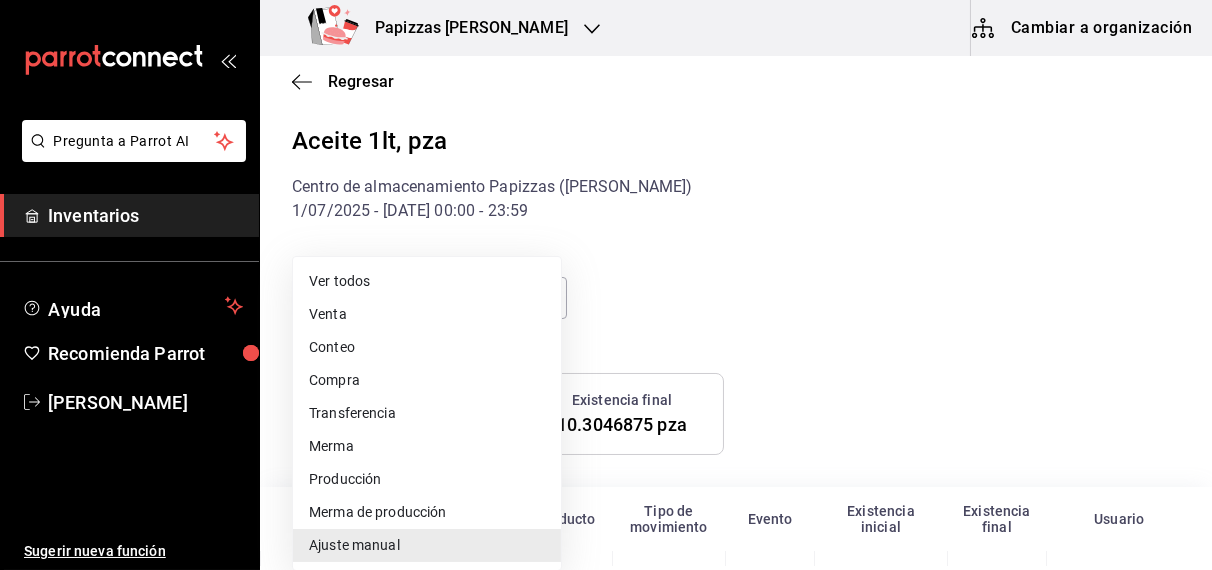 click on "Merma" at bounding box center (427, 446) 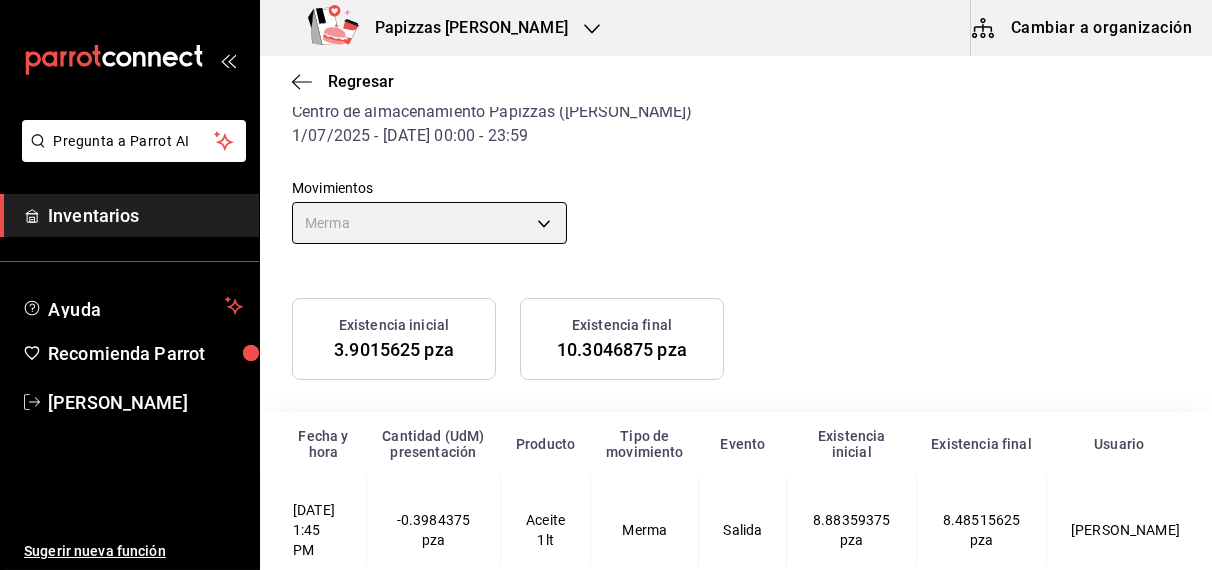 scroll, scrollTop: 0, scrollLeft: 0, axis: both 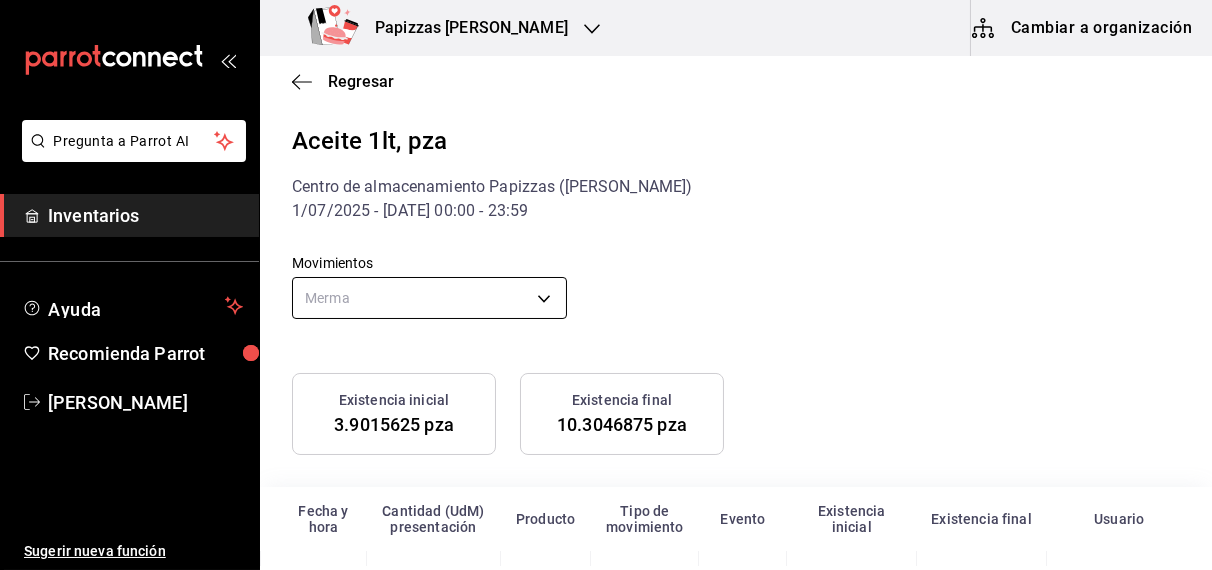 click on "Pregunta a Parrot AI Inventarios   Ayuda Recomienda Parrot   [PERSON_NAME]   Sugerir nueva función   Papizzas [PERSON_NAME] Cambiar a organización Regresar Aceite 1lt, pza Centro de almacenamiento Papizzas ([PERSON_NAME]) 1/07/2025 - [DATE] 00:00 - 23:59 Movimientos Merma LOST Existencia inicial 3.9015625 pza Existencia final 10.3046875 [PERSON_NAME] y hora Cantidad (UdM) presentación Producto Tipo de movimiento Evento Existencia inicial Existencia final Usuario [DATE] 1:45 PM -0.3984375 pza Aceite 1lt Merma Salida 8.88359375 pza 8.48515625 pza [PERSON_NAME] Pregunta a Parrot AI Inventarios   Ayuda Recomienda Parrot   [PERSON_NAME]   Sugerir nueva función   GANA 1 MES GRATIS EN TU SUSCRIPCIÓN AQUÍ ¿Recuerdas cómo empezó tu restaurante?
[DATE] puedes ayudar a un colega a tener el mismo cambio que tú viviste.
Recomienda Parrot directamente desde tu Portal Administrador.
Es fácil y rápido.
🎁 Por cada restaurante que se una, ganas 1 mes gratis." at bounding box center (606, 283) 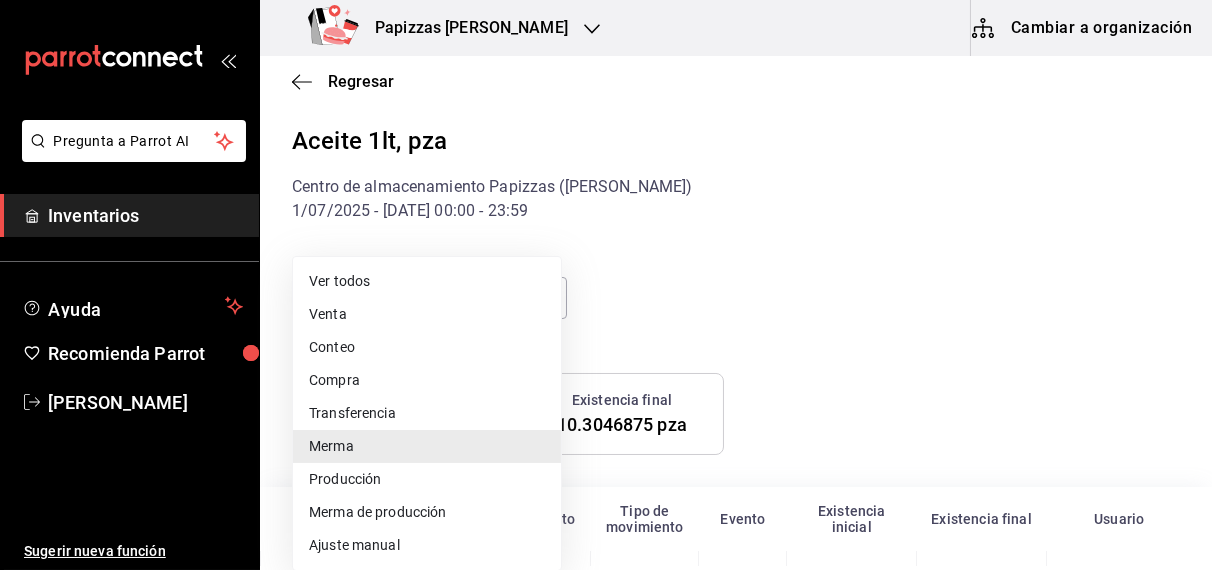 click on "Ajuste manual" at bounding box center (427, 545) 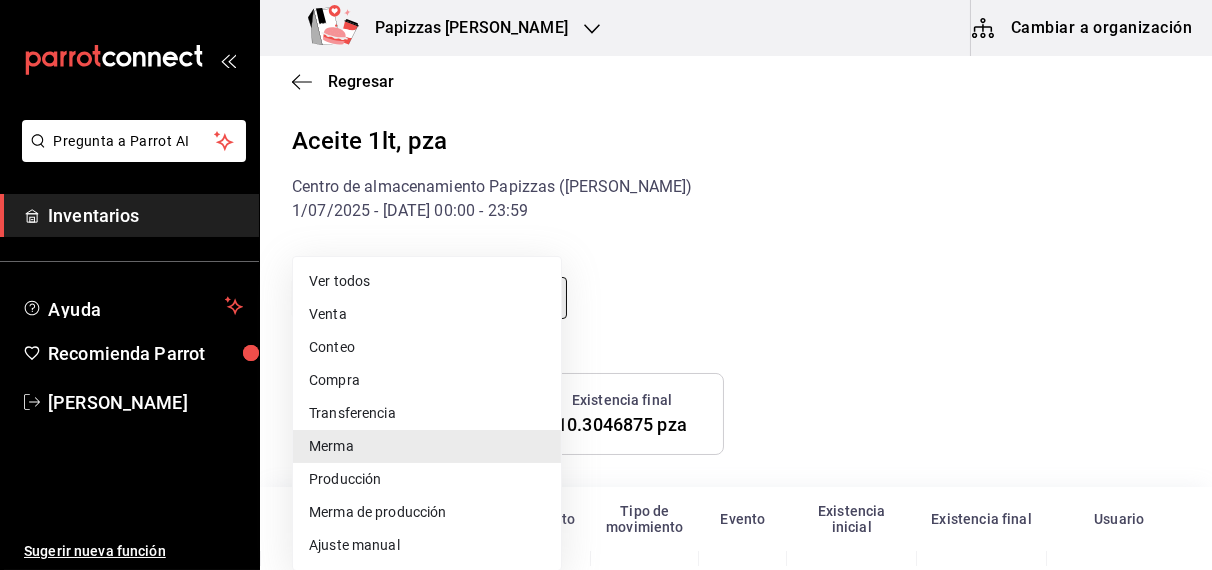 type on "MANUAL_ADJUSTMENT" 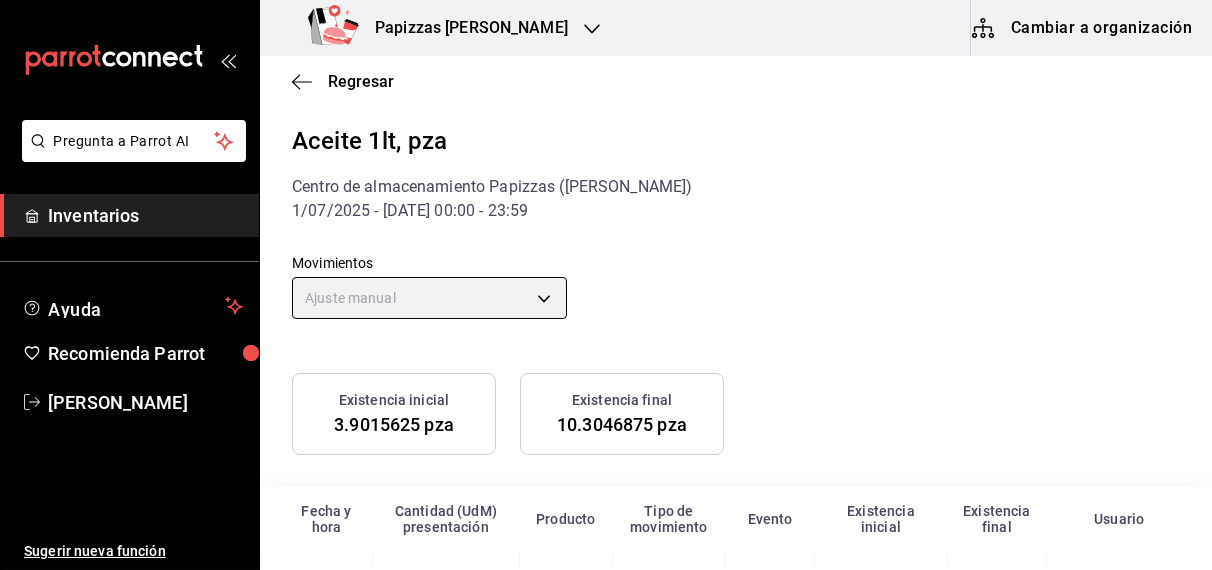 scroll, scrollTop: 121, scrollLeft: 0, axis: vertical 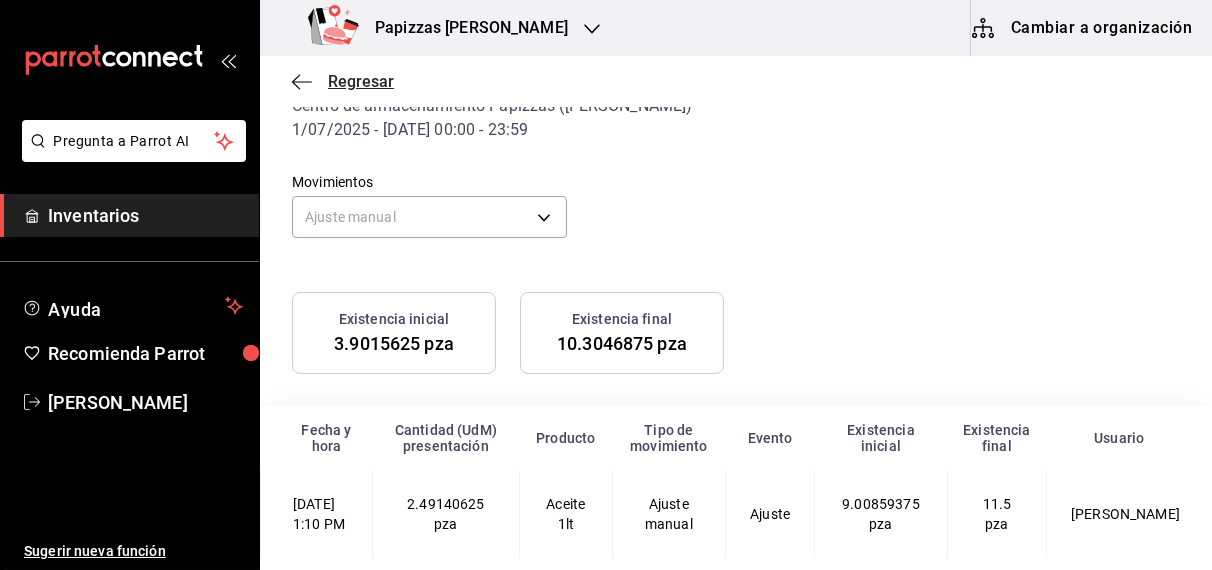 click on "Regresar" at bounding box center [361, 81] 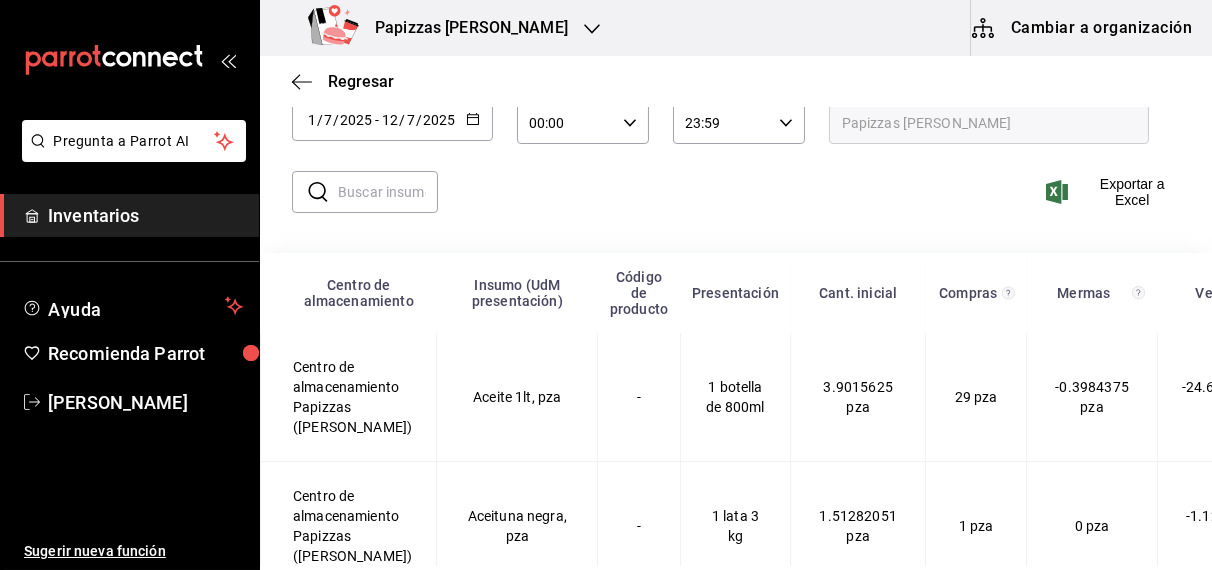 click at bounding box center (388, 192) 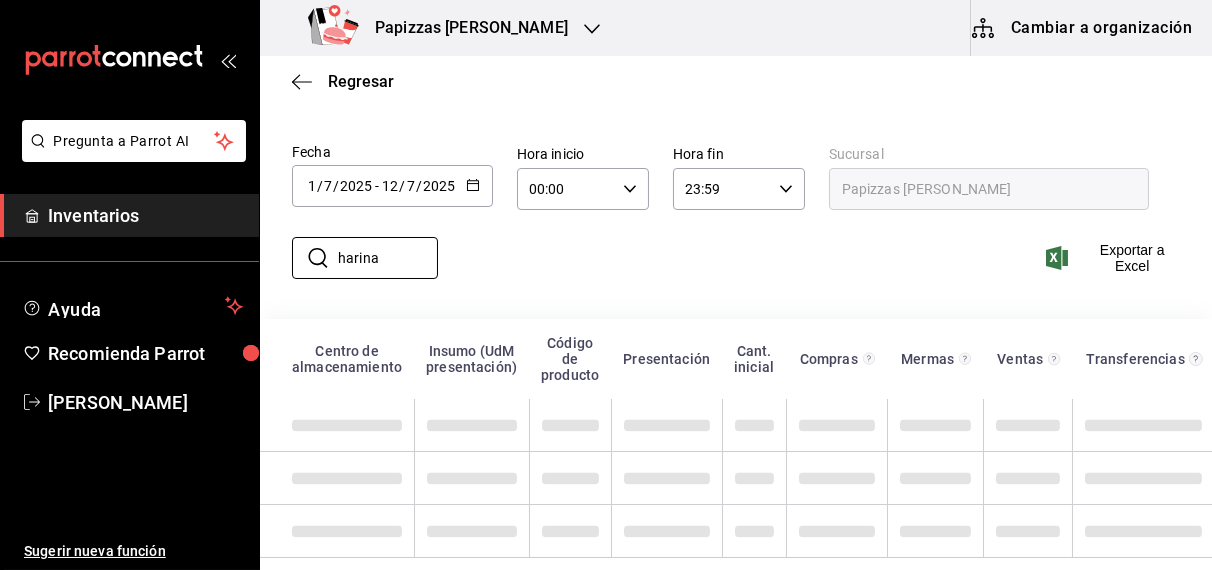 scroll, scrollTop: 42, scrollLeft: 0, axis: vertical 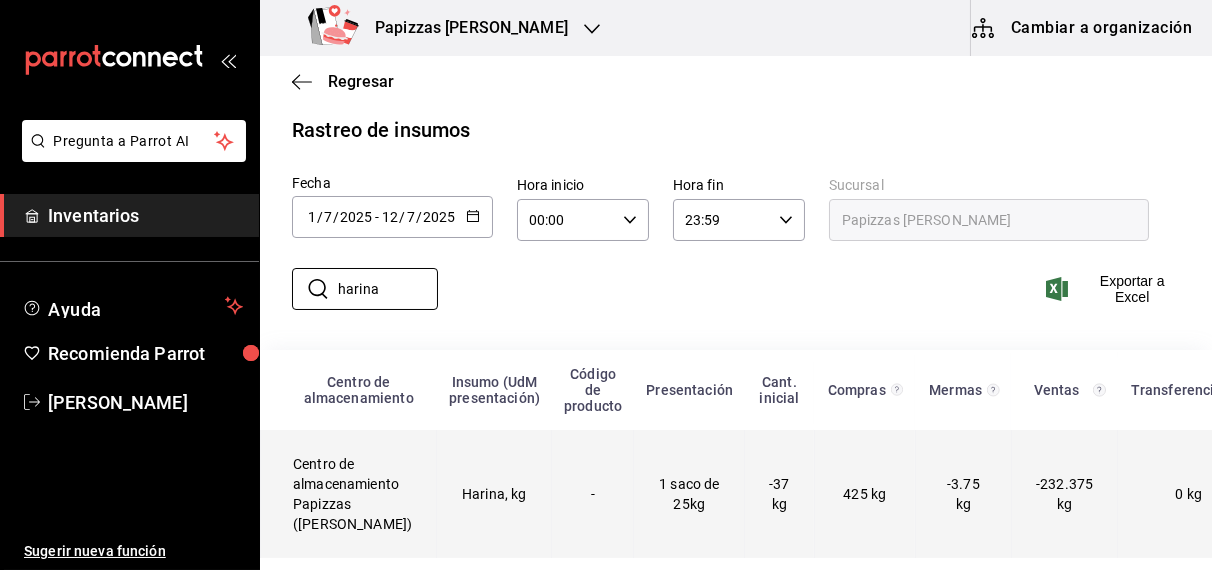 type on "harina" 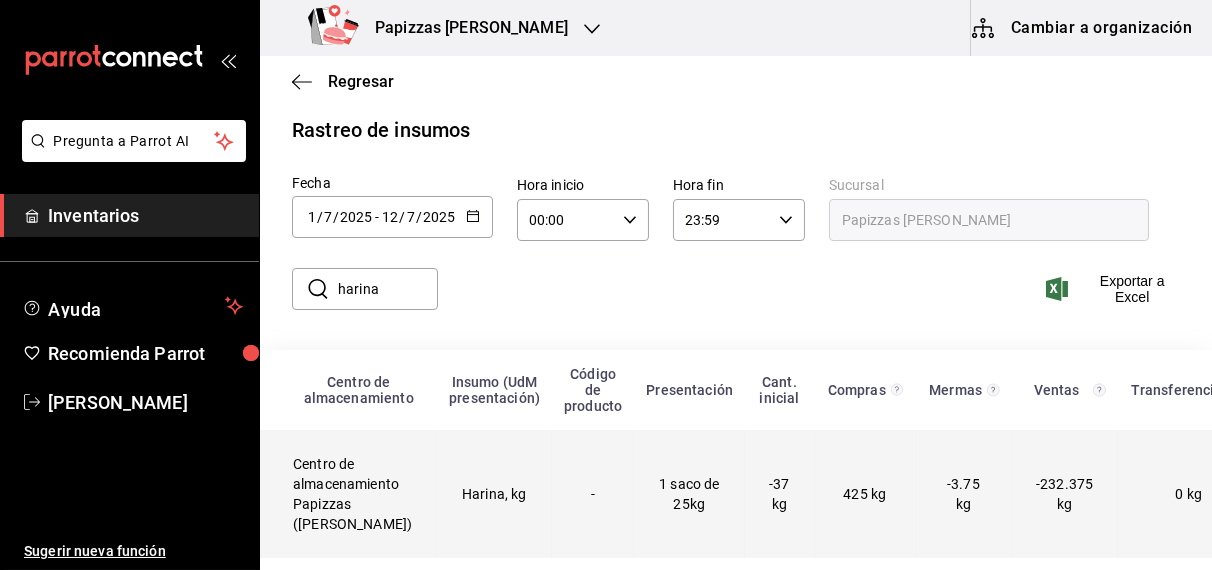 click on "Harina, kg" at bounding box center (494, 494) 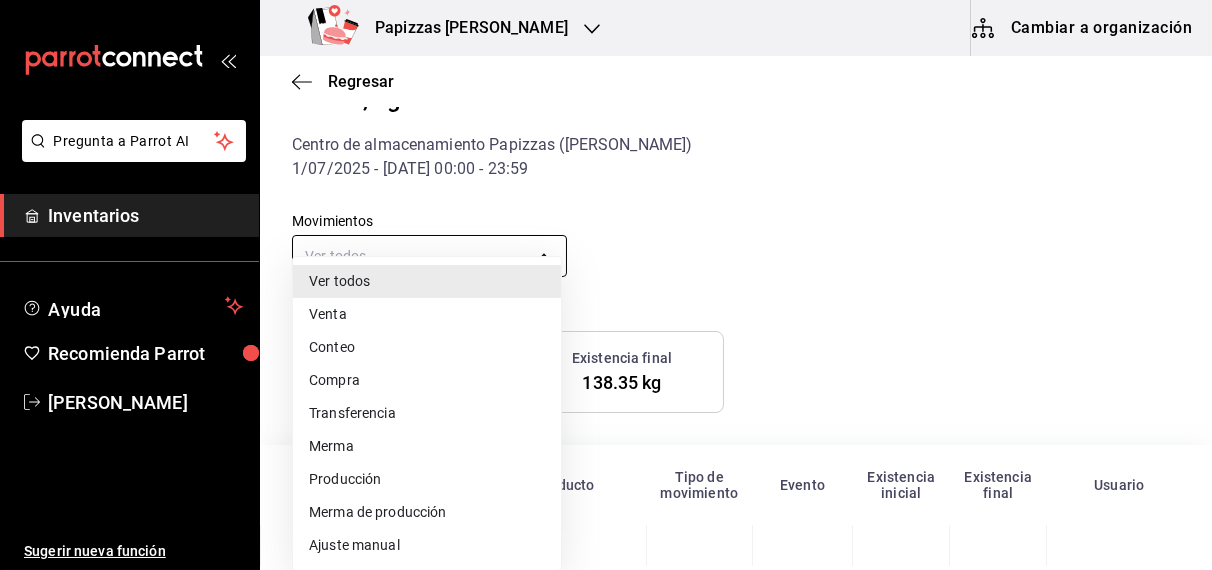 click on "Pregunta a Parrot AI Inventarios   Ayuda Recomienda Parrot   [PERSON_NAME]   Sugerir nueva función   Papizzas [PERSON_NAME] Cambiar a organización Regresar Harina, kg Centro de almacenamiento Papizzas ([PERSON_NAME]) 1/07/2025 - [DATE] 00:00 - 23:59 Movimientos Ver todos default Existencia inicial -37 kg Existencia final 138.35 kg Fecha y hora Cantidad (UdM) presentación Producto Tipo de movimiento Evento Existencia inicial Existencia final Usuario [DATE] 11:53 AM 100 kg Harina Compra Entrada -37 kg 63 kg [PERSON_NAME] [DATE] 12:16 PM -0.25 kg Papizzas Venta 010725-P-0001 Salida 63 kg 62.75 kg [PERSON_NAME] [DATE] 12:16 PM -0.25 kg Siciliana Venta 010725-P-0001 Salida 62.75 kg 62.5 kg [PERSON_NAME] [DATE] 12:16 PM -0.25 kg Papizzas Venta 010725-P-0001 Salida 62.5 kg 62.25 kg [PERSON_NAME] [DATE] 12:44 PM -0.25 kg Norteña Venta 010725-P-0002 Salida 62.25 kg 62 kg [PERSON_NAME] [DATE] 12:44 PM -0.25 kg Pizza Boneless Venta 010725-P-0002 Salida 62 kg" at bounding box center (606, 283) 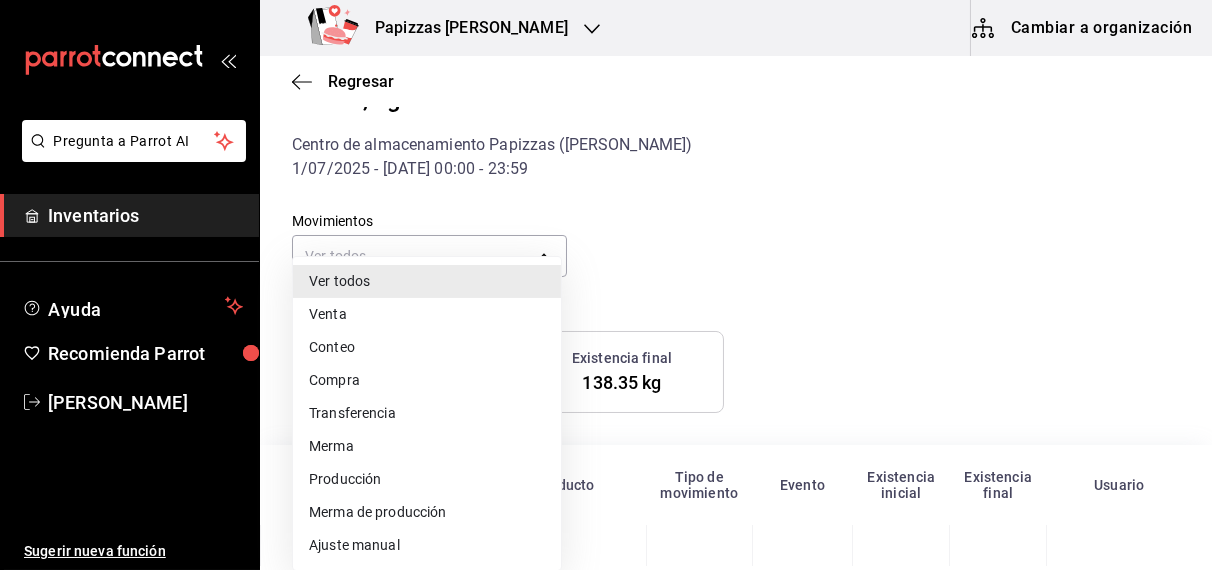click on "Ajuste manual" at bounding box center [427, 545] 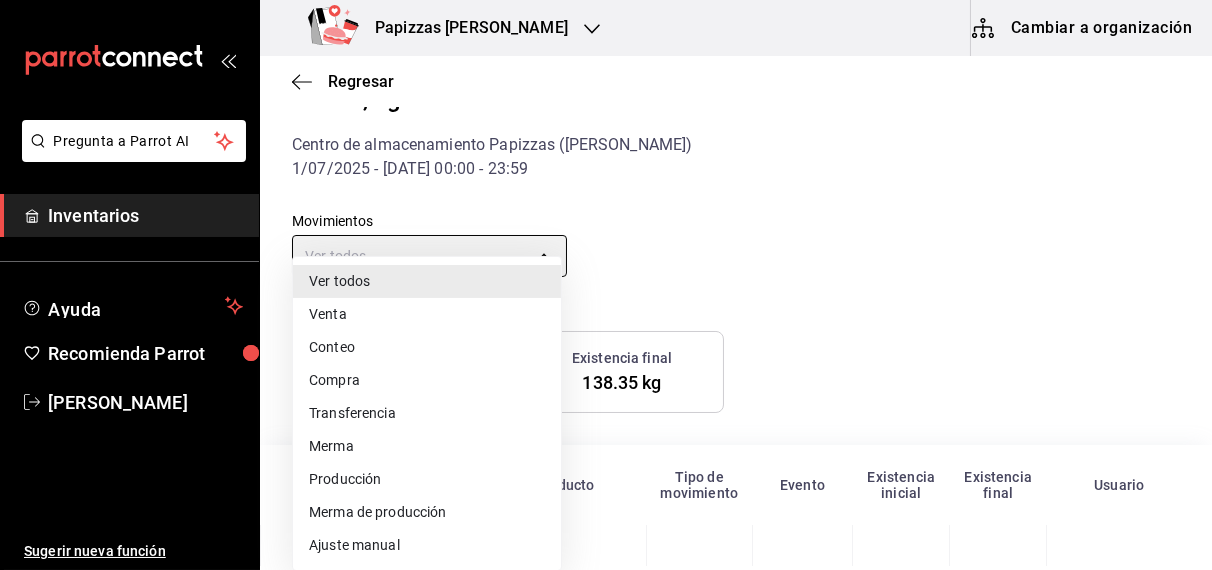 type on "MANUAL_ADJUSTMENT" 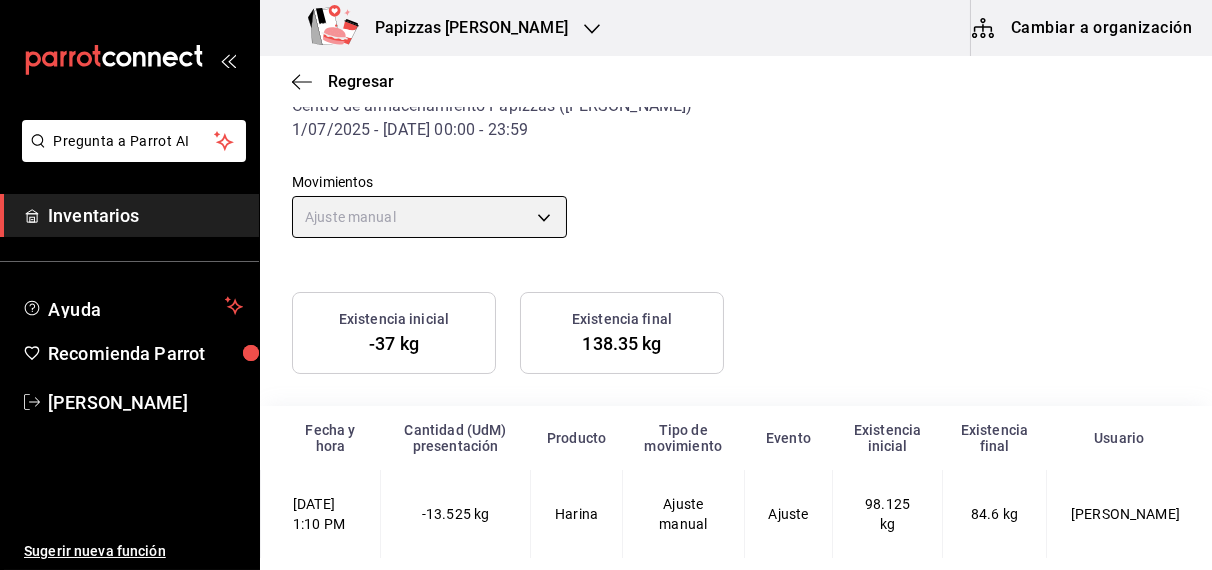 scroll, scrollTop: 0, scrollLeft: 0, axis: both 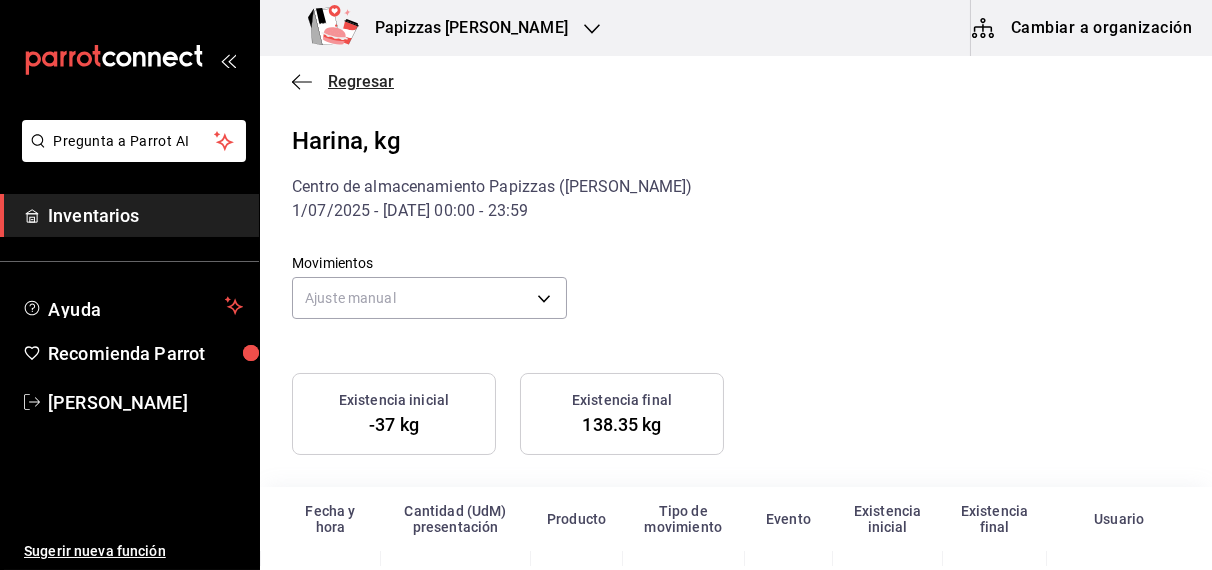 click on "Regresar" at bounding box center [361, 81] 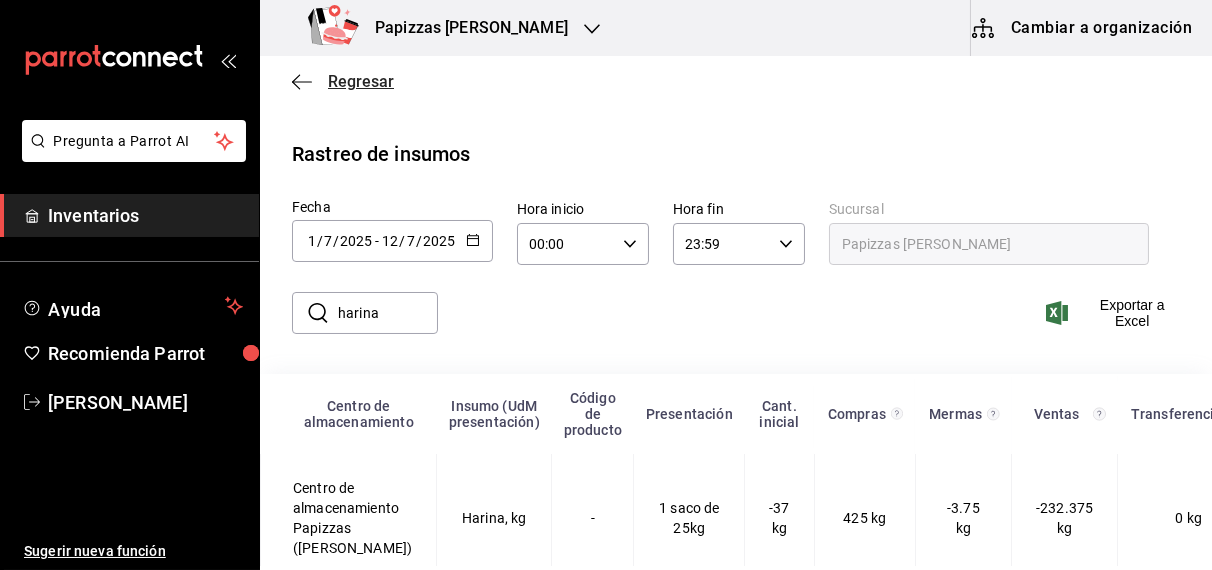 click on "Regresar" at bounding box center (361, 81) 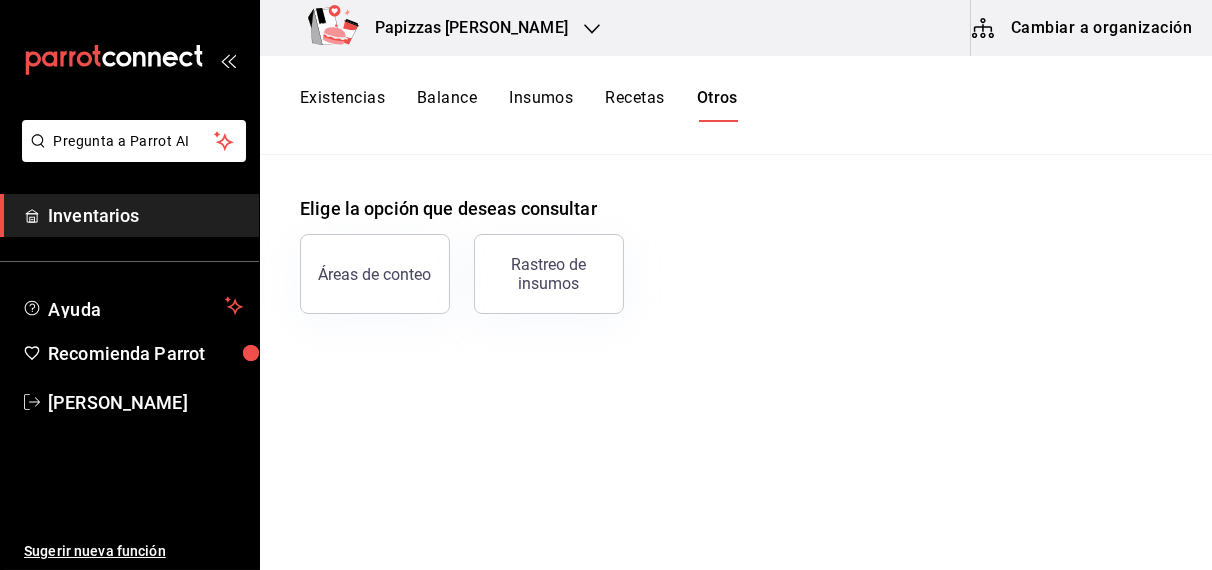 click on "Balance" at bounding box center [447, 105] 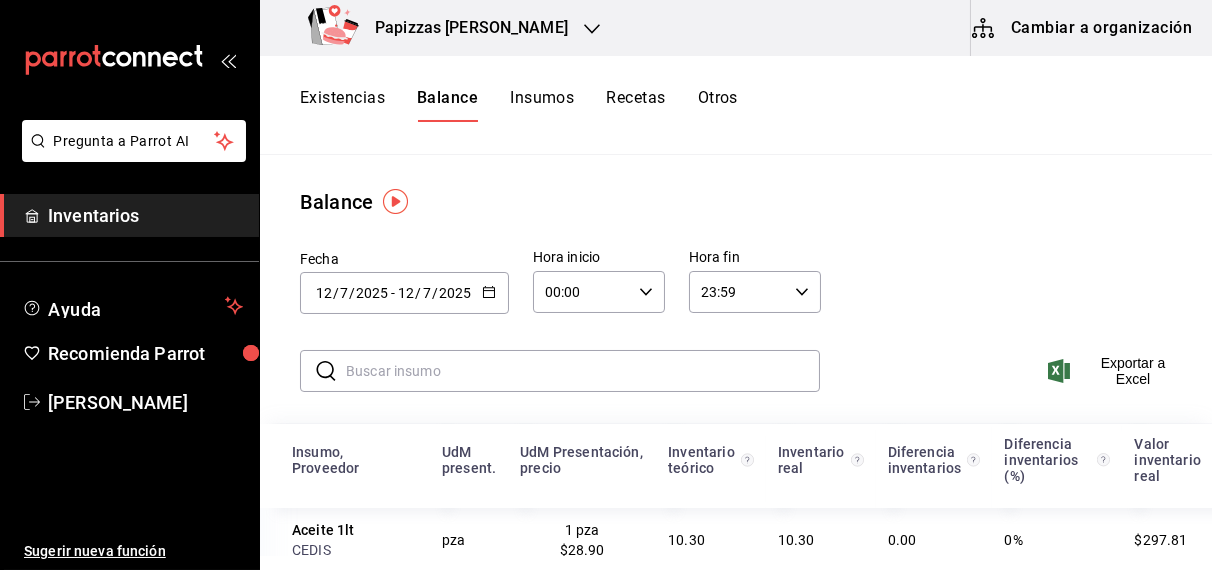 click 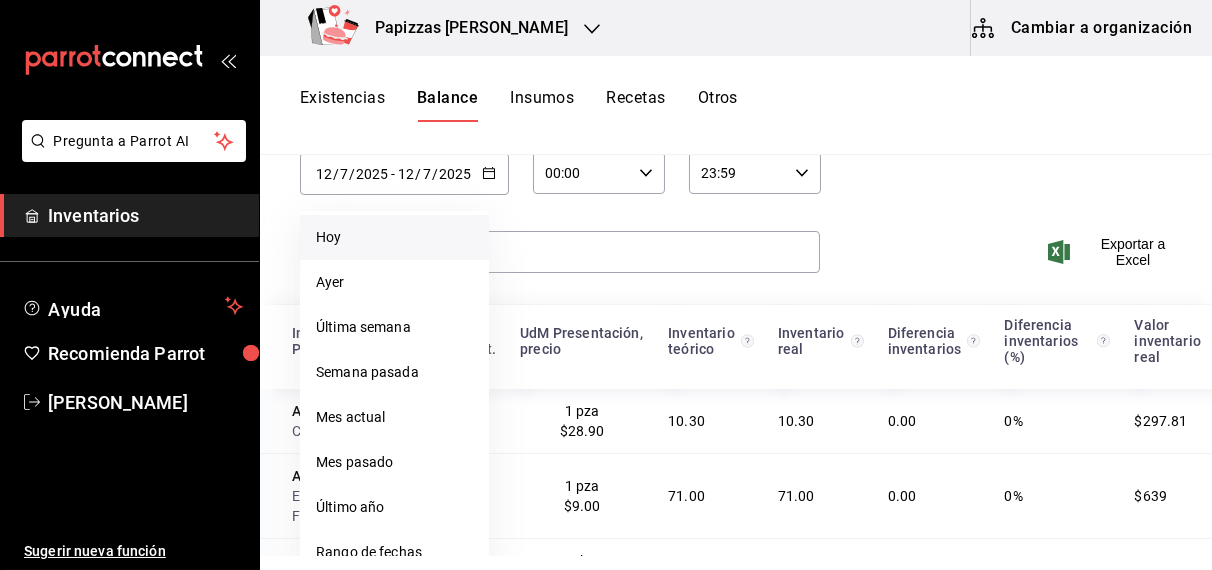 scroll, scrollTop: 121, scrollLeft: 0, axis: vertical 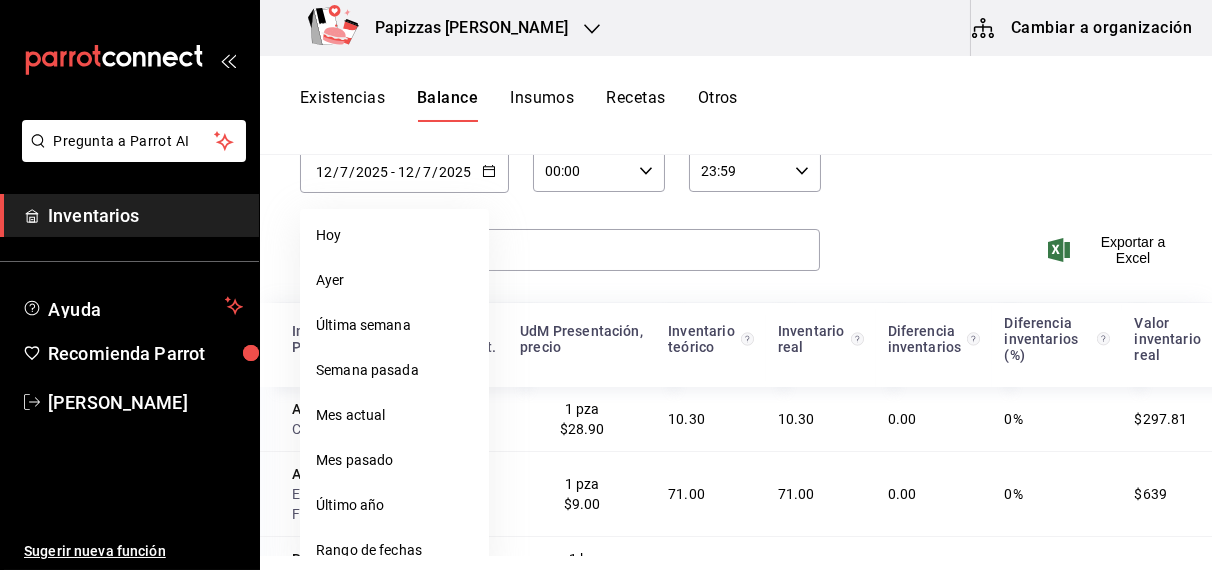 click on "Pregunta a Parrot AI Inventarios   Ayuda Recomienda Parrot   [PERSON_NAME]   Sugerir nueva función   Papizzas [PERSON_NAME] Cambiar a organización Existencias Balance Insumos Recetas Otros Balance Fecha [DATE] [DATE] - [DATE] [DATE] [DATE] [DATE] Última semana Semana pasada Mes actual Mes pasado Último año Rango de fechas Hora inicio 00:00 Hora inicio Hora fin 23:59 Hora fin Sucursal Papizzas [PERSON_NAME] ​ ​ Exportar a Excel Insumo,
Proveedor UdM present. UdM Presentación, precio Inventario teórico Inventario real Diferencia inventarios Diferencia inventarios (%) Valor inventario real Valor diferencia inventarios Aceite 1lt CEDIS pza 1 pza
$28.90 10.30 10.30 0.00 0% $297.81 $0 Agua Natural Embotelladora del Fuerte pza 1 pza
$9.00 71.00 71.00 0.00 0% $639 $0 Boneless CEDIS kg 1 kg
$129.16 47.50 47.50 0.00 0% $6,135.36 $0 Caja Familiar CEDIS pza 1 pza
$6.35 725.00 725.00 0.00 0% $4,603.75 $0 Catsup CEDIS gal 1 gal
$99.00 4.00 4.00 0.00 0% $396 $0 Chorizo CEDIS kg 1 kg
$69.00" at bounding box center [606, 278] 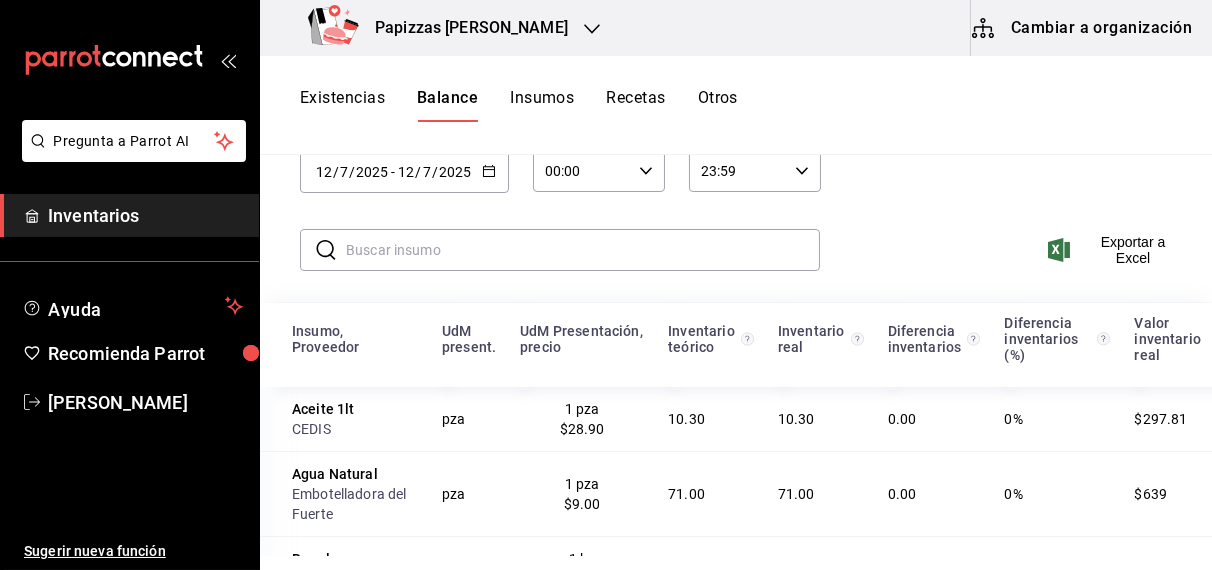 click 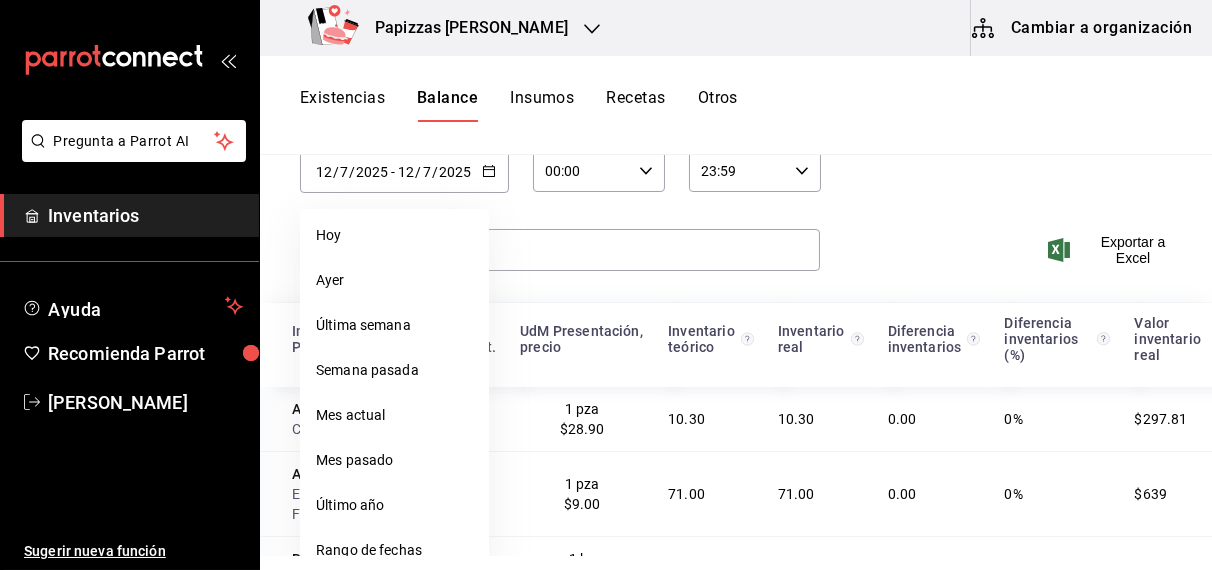 click on "Pregunta a Parrot AI Inventarios   Ayuda Recomienda Parrot   [PERSON_NAME]   Sugerir nueva función   Papizzas [PERSON_NAME] Cambiar a organización Existencias Balance Insumos Recetas Otros Balance Fecha [DATE] [DATE] - [DATE] [DATE] [DATE] [DATE] Última semana Semana pasada Mes actual Mes pasado Último año Rango de fechas [DATE] lun mar mié jue vie sáb dom 30 1 2 3 4 5 6 7 8 9 10 11 12 13 14 15 16 17 18 19 20 21 22 23 24 25 26 27 28 29 30 31 1 2 3 Hora inicio 00:00 Hora inicio Hora fin 23:59 Hora fin Sucursal Papizzas [PERSON_NAME] ​ ​ Exportar a Excel Insumo,
Proveedor UdM present. UdM Presentación, precio Inventario teórico Inventario real Diferencia inventarios Diferencia inventarios (%) Valor inventario real Valor diferencia inventarios Aceite 1lt CEDIS pza 1 pza
$28.90 10.30 10.30 0.00 0% $297.81 $0 Agua Natural Embotelladora del Fuerte pza 1 pza
$9.00 71.00 71.00 0.00 0% $639 $0 Boneless CEDIS kg 1 kg
$129.16 47.50 47.50 0.00 0% $6,135.36 $0 Caja Familiar pza" at bounding box center (606, 278) 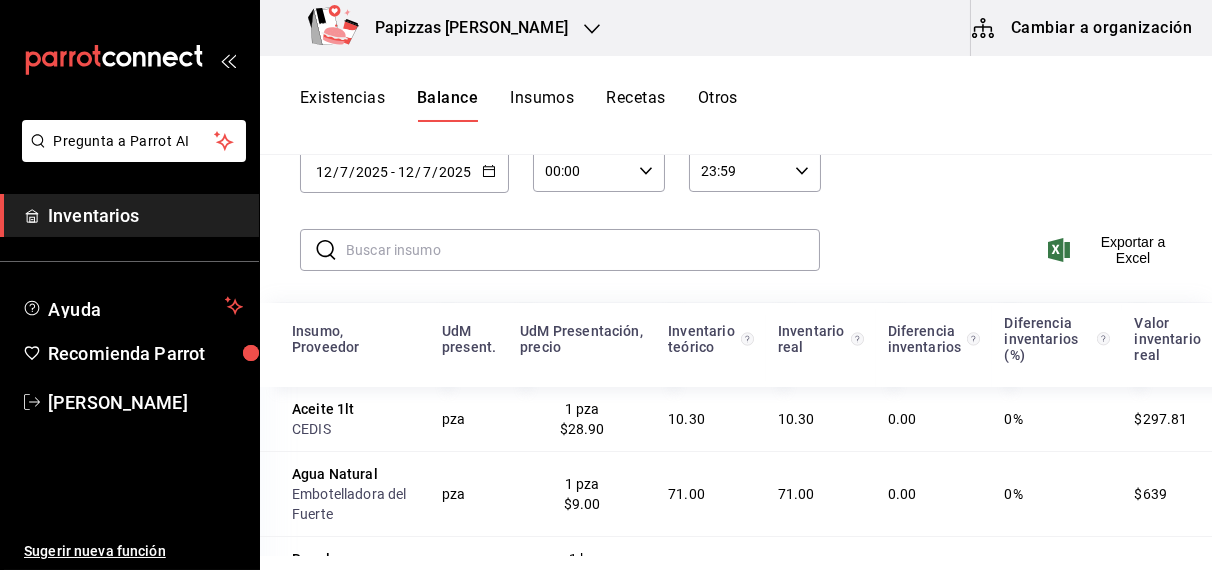 click 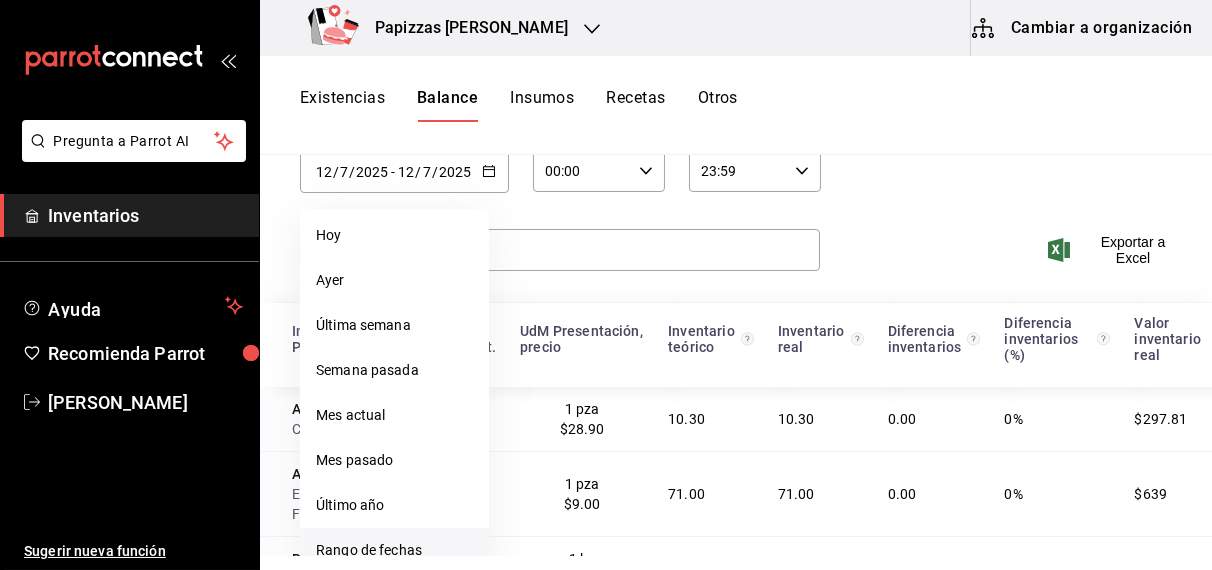 click on "Rango de fechas" at bounding box center [394, 550] 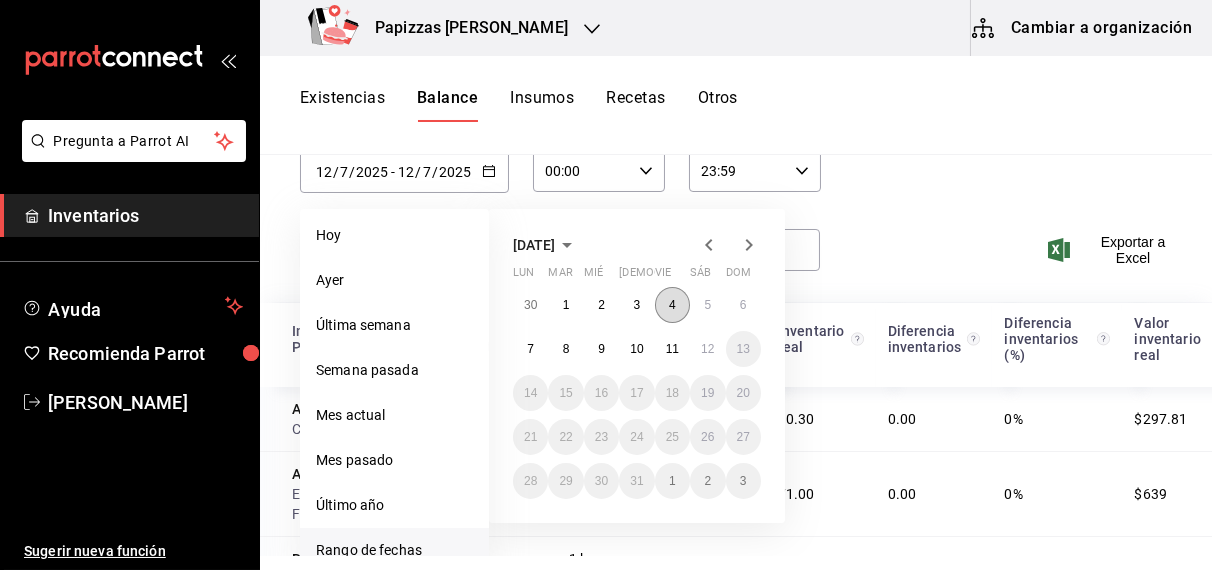 click on "4" at bounding box center (672, 305) 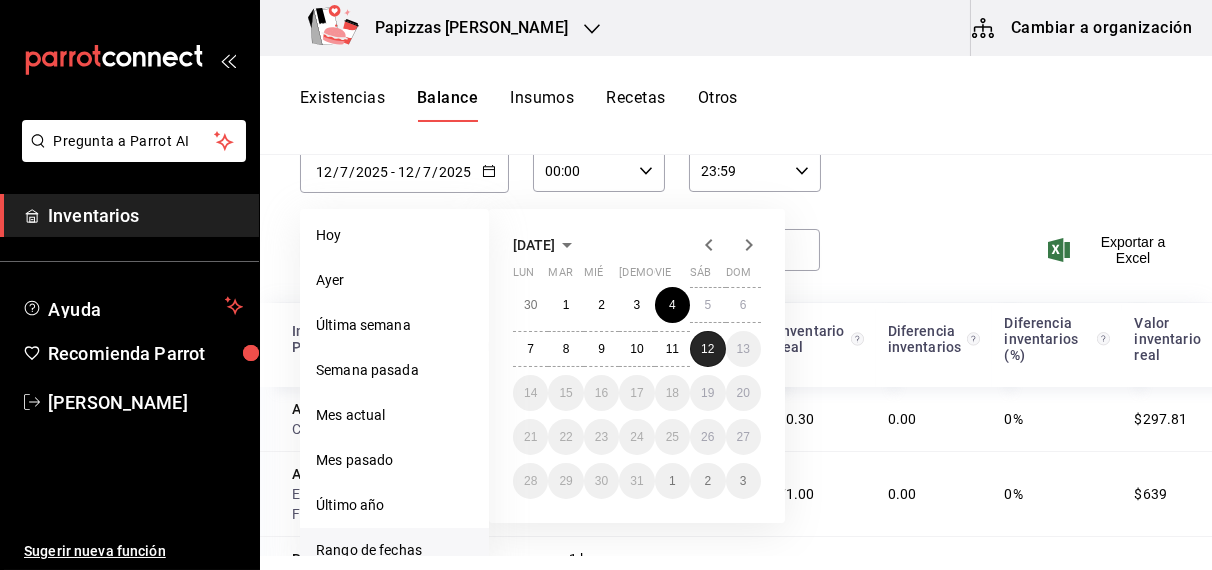 click on "12" at bounding box center (707, 349) 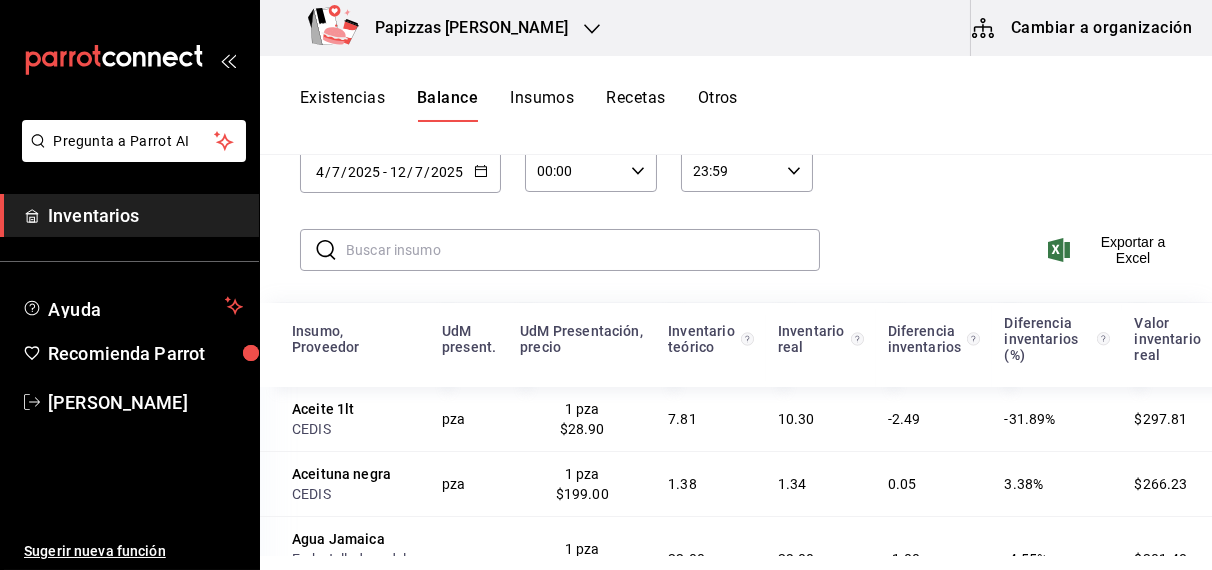 click 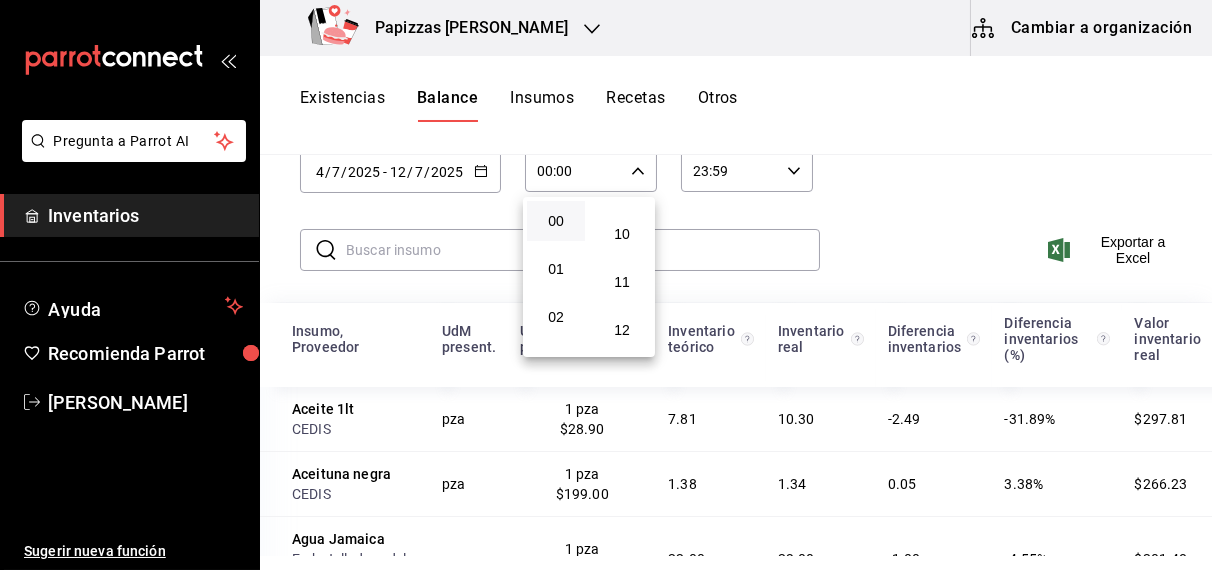 scroll, scrollTop: 469, scrollLeft: 0, axis: vertical 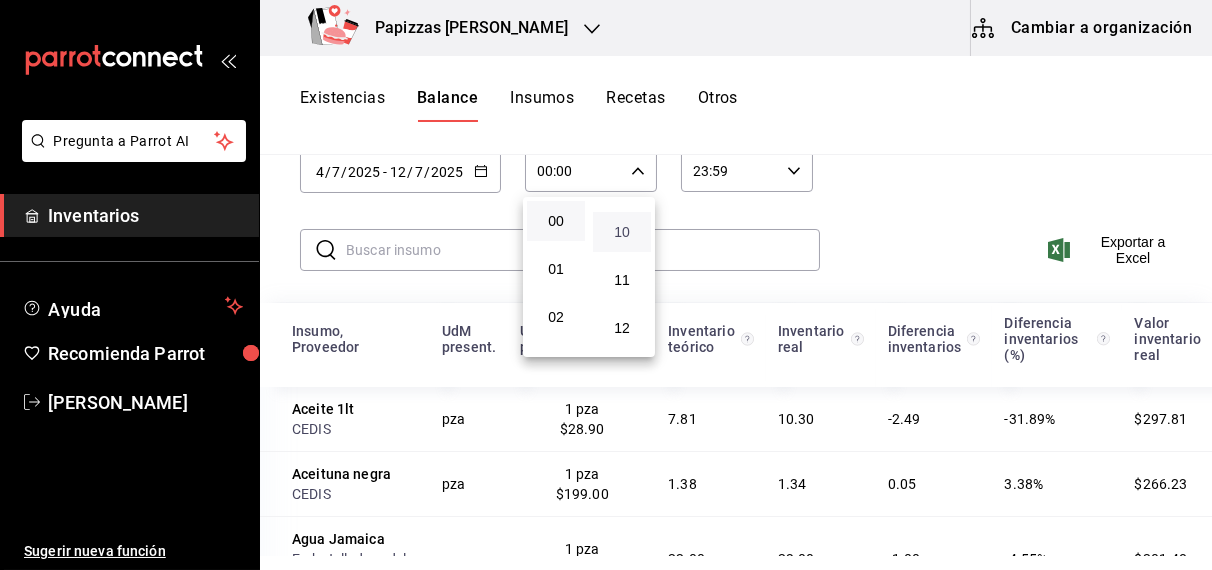 click on "10" at bounding box center [622, 232] 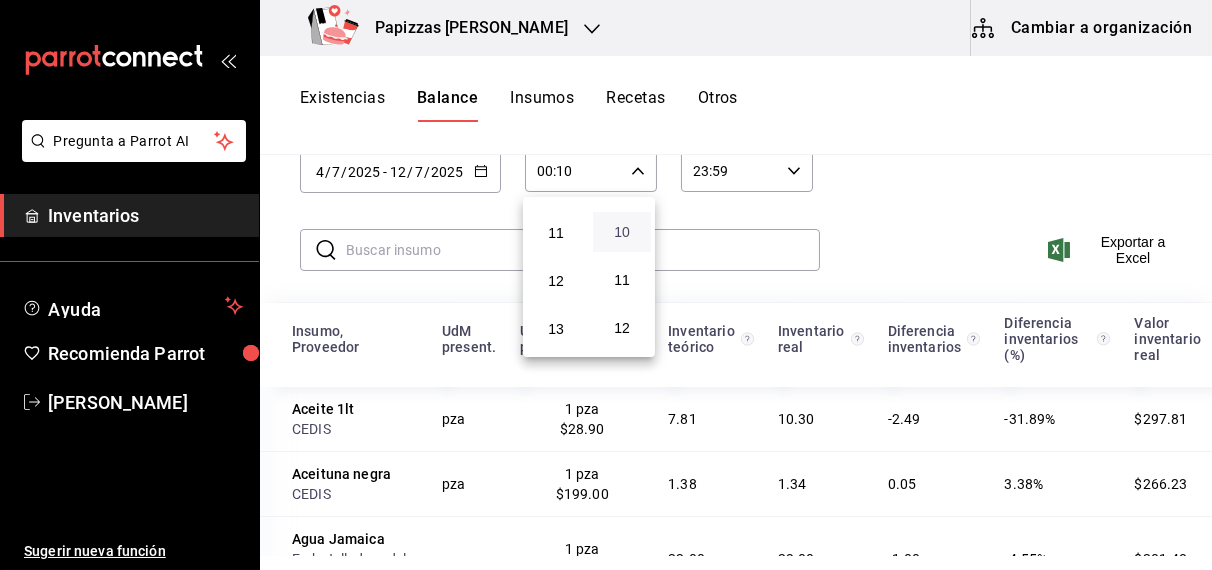 scroll, scrollTop: 517, scrollLeft: 0, axis: vertical 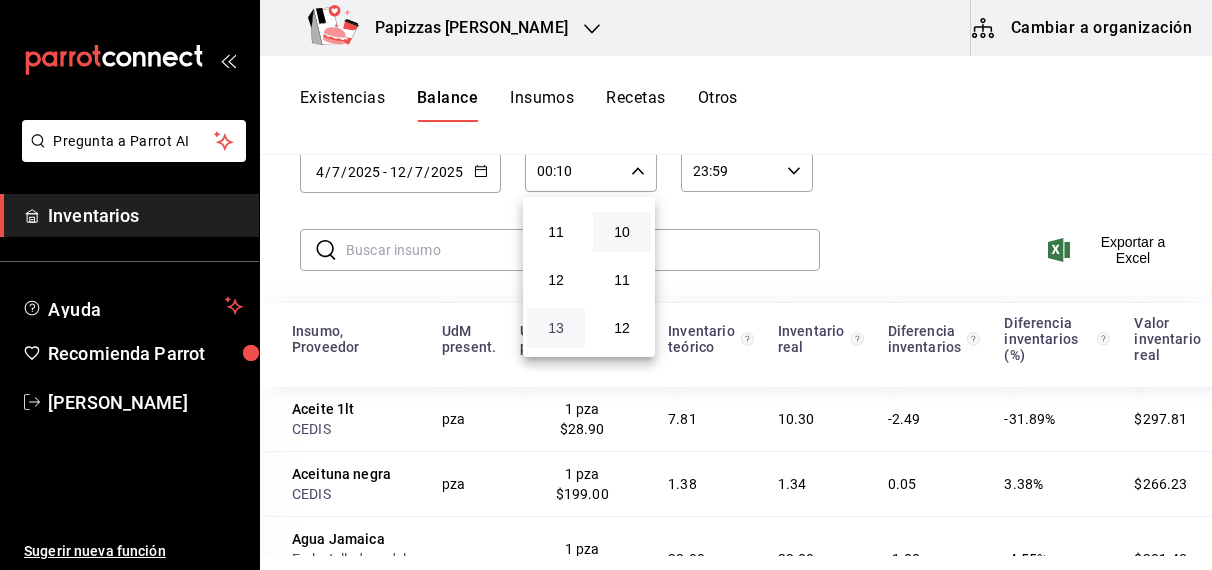click on "13" at bounding box center (556, 328) 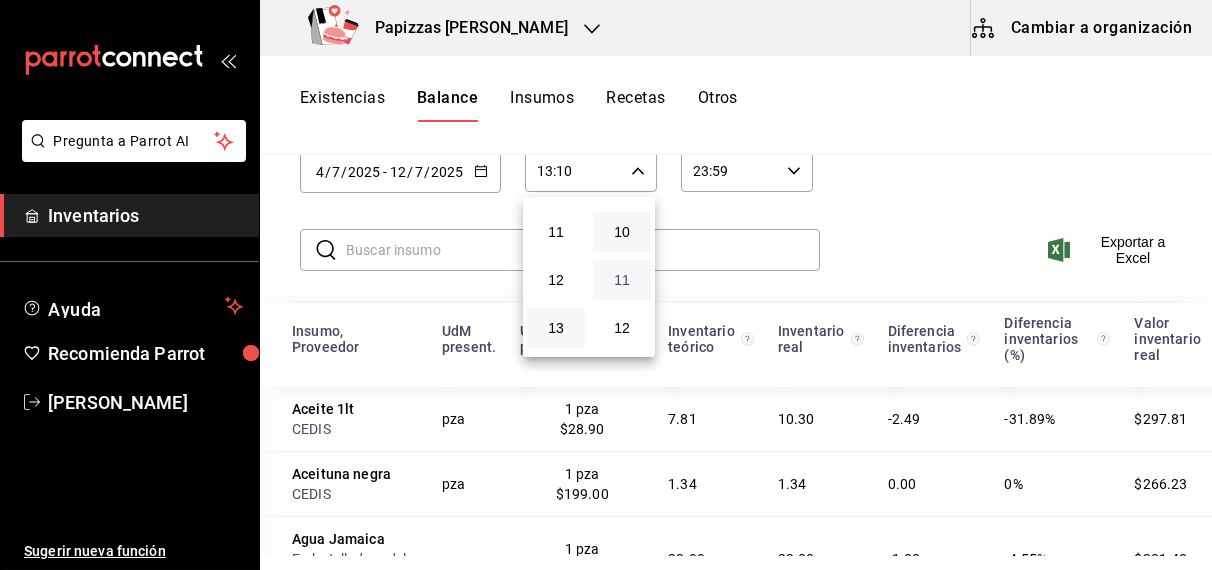 click on "11" at bounding box center [622, 280] 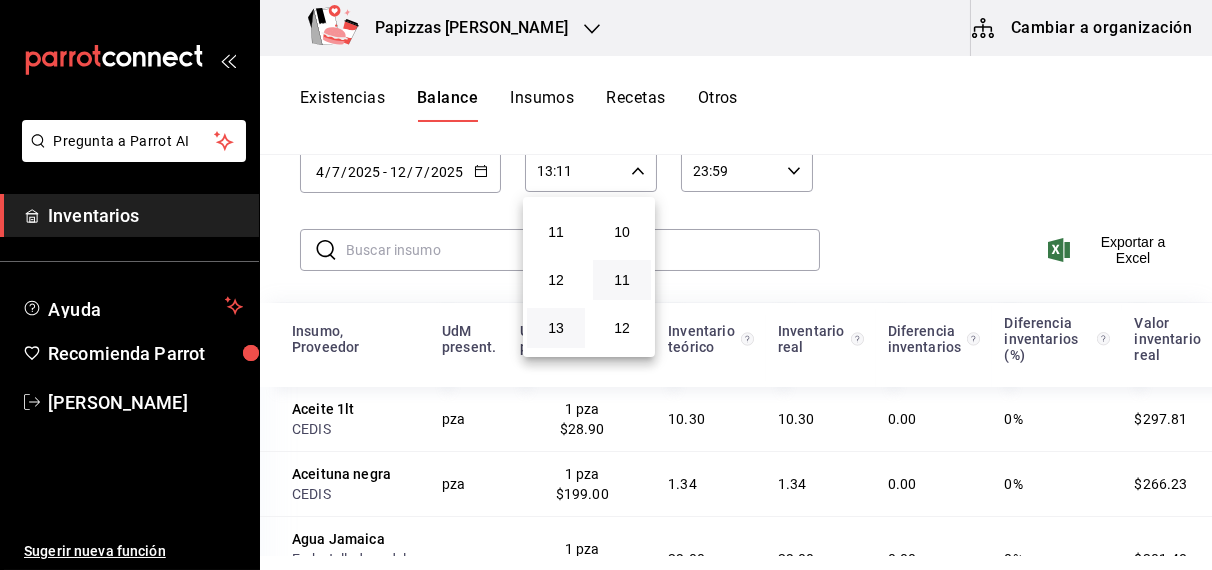 click at bounding box center (606, 285) 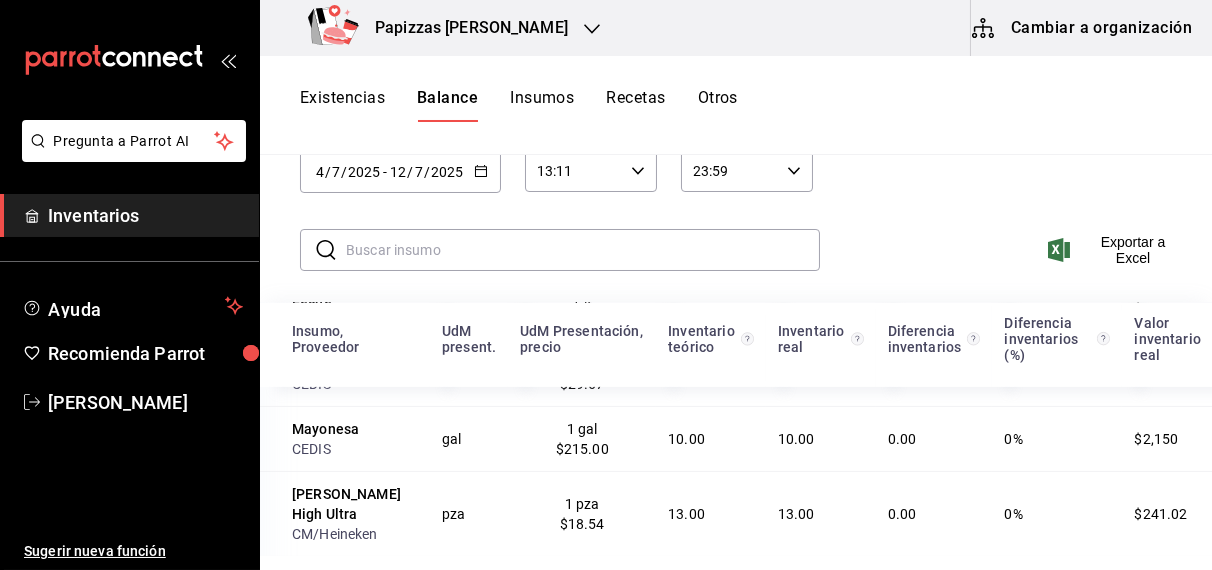scroll, scrollTop: 2347, scrollLeft: 0, axis: vertical 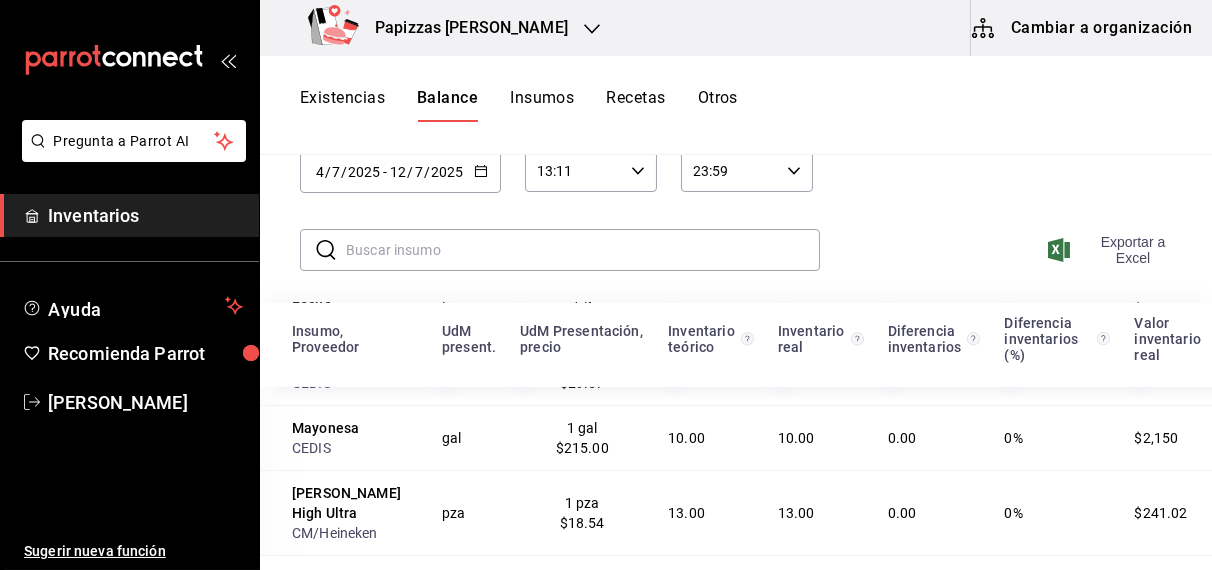 click on "Exportar a Excel" at bounding box center [1116, 250] 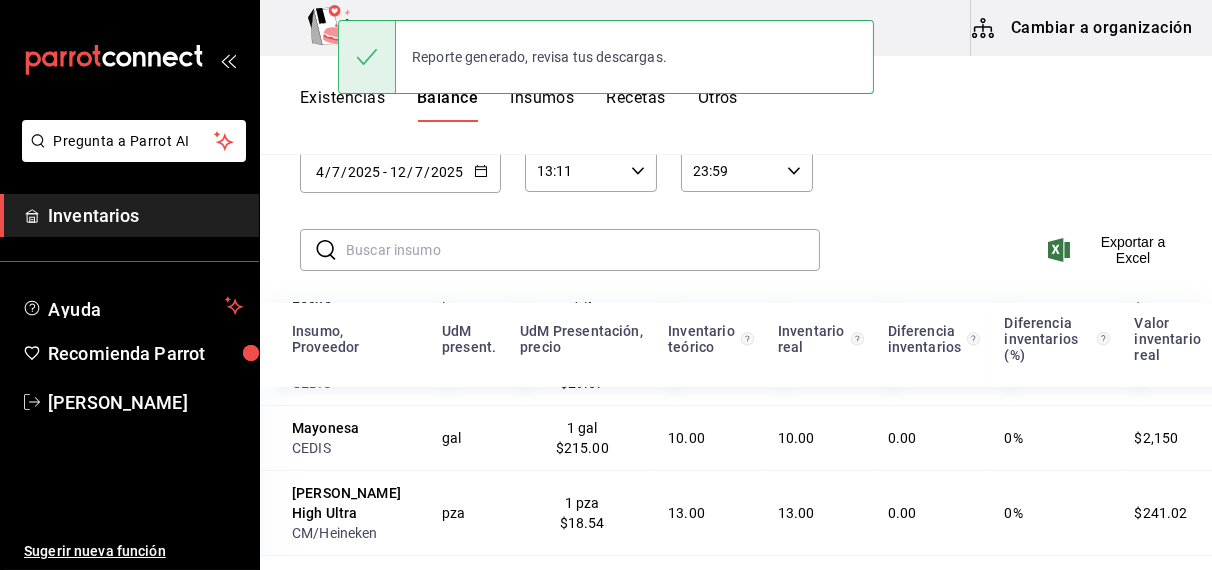 click on "Existencias" at bounding box center (342, 105) 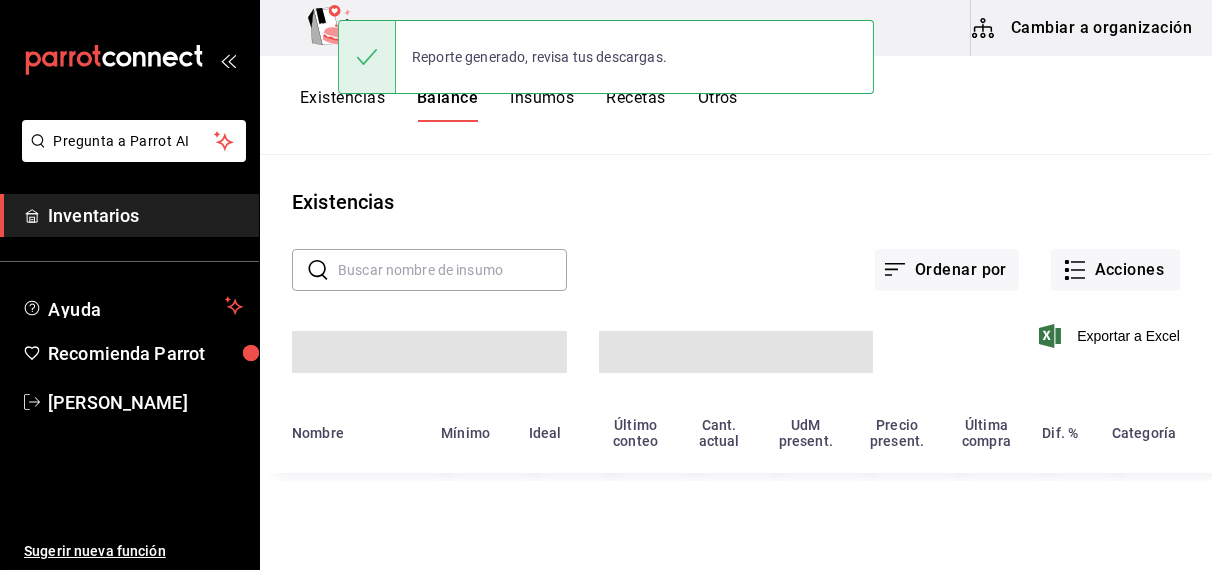 scroll, scrollTop: 0, scrollLeft: 0, axis: both 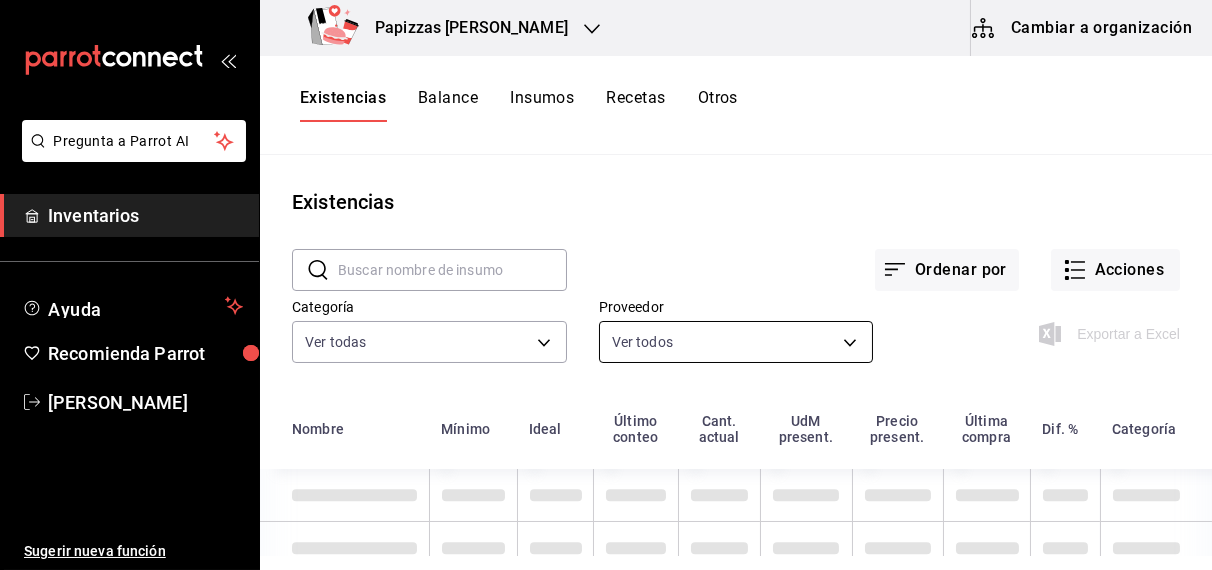 click on "Pregunta a Parrot AI Inventarios   Ayuda Recomienda Parrot   [PERSON_NAME]   Sugerir nueva función   Papizzas [PERSON_NAME] Cambiar a organización Existencias Balance Insumos Recetas Otros Existencias ​ ​ Ordenar por Acciones Categoría Ver todas fd04a9cd-a7e0-4706-9ed7-cb901d985c72,959cd0bc-59ff-44a1-961f-f7eedc3cbf2c,4435d9ae-ca47-45b4-9c76-d2c3c7091de6,073cfe97-4e04-4a7d-8549-78f7b06ae19e,28578cae-27ba-4d86-9c93-9621740cdfb2,dcfe6881-9643-4594-b402-72b66dda1fc3 Proveedor Ver todos Exportar a Excel Nombre Mínimo Ideal Último conteo Cant. actual [GEOGRAPHIC_DATA] present. Precio present. Última compra Dif. % Categoría Reporte generado, revisa tus descargas. Pregunta a Parrot AI Inventarios   Ayuda Recomienda Parrot   [PERSON_NAME]   Sugerir nueva función   GANA 1 MES GRATIS EN TU SUSCRIPCIÓN AQUÍ Ver video tutorial Ir a video Ver video tutorial Ir a video Visitar centro de ayuda [PHONE_NUMBER] [EMAIL_ADDRESS][DOMAIN_NAME] Visitar centro de ayuda [PHONE_NUMBER]" at bounding box center [606, 278] 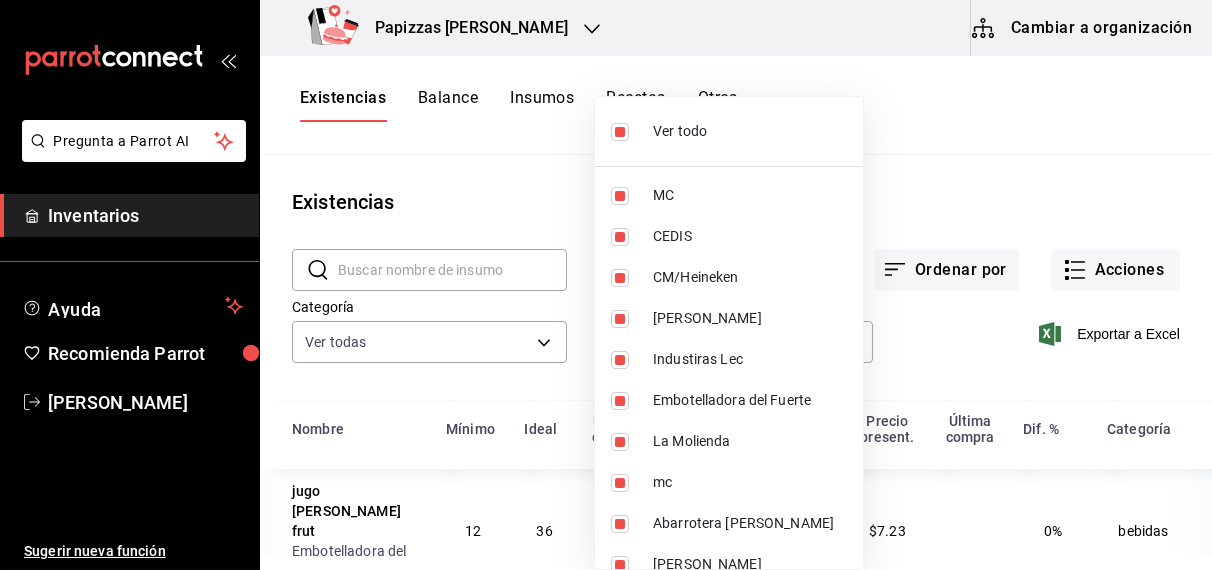 click on "Ver todo" at bounding box center (729, 131) 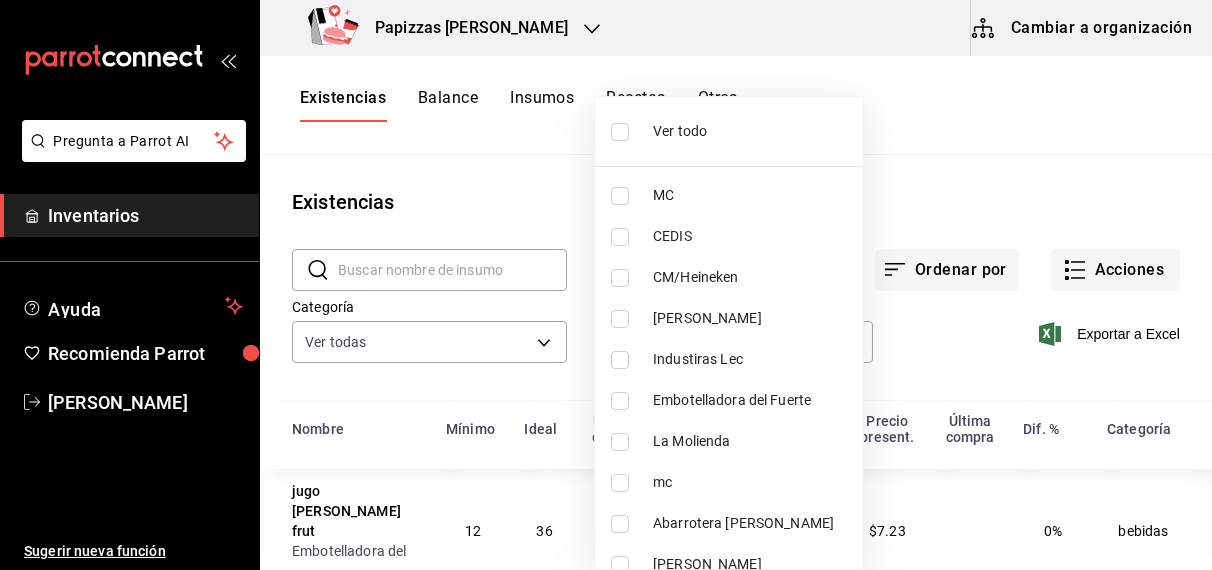 click on "Embotelladora del Fuerte" at bounding box center [729, 400] 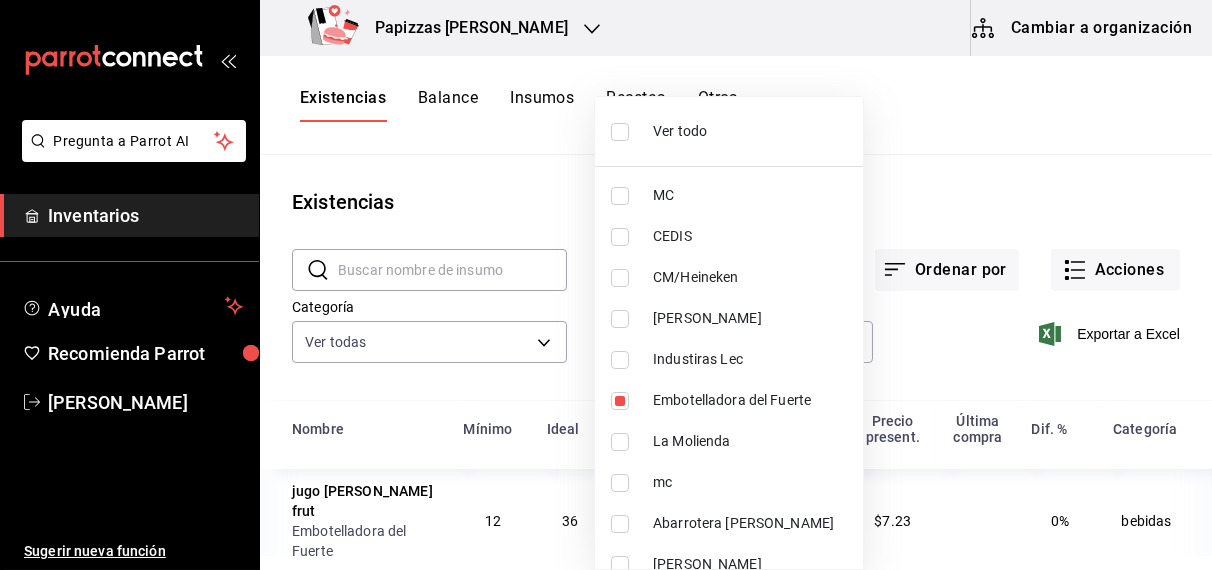 click at bounding box center [606, 285] 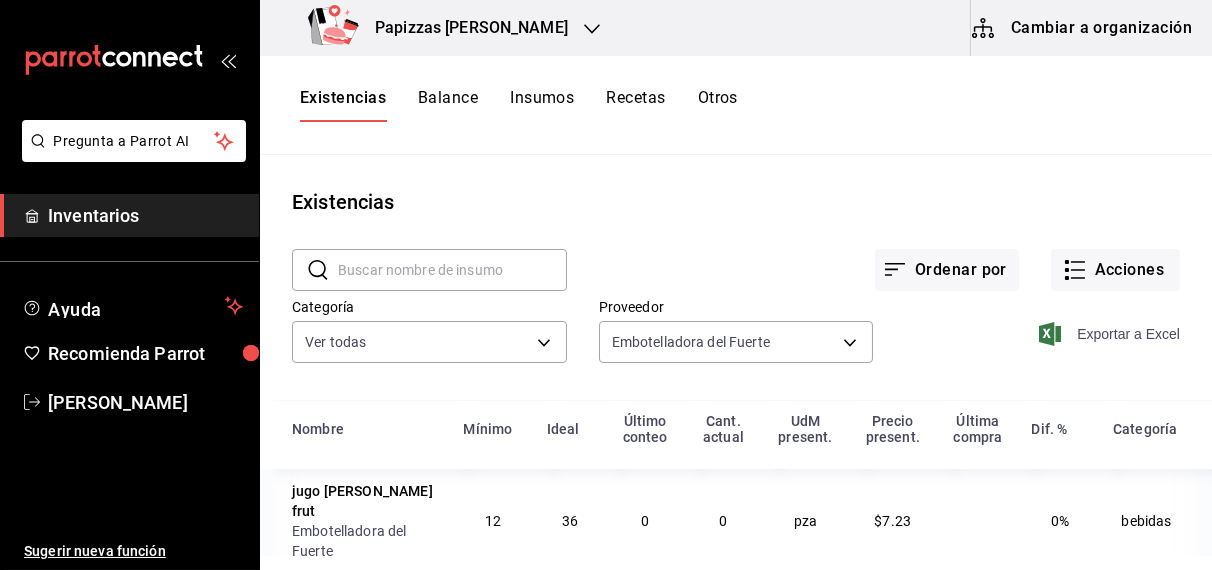 click on "Exportar a Excel" at bounding box center (1111, 334) 